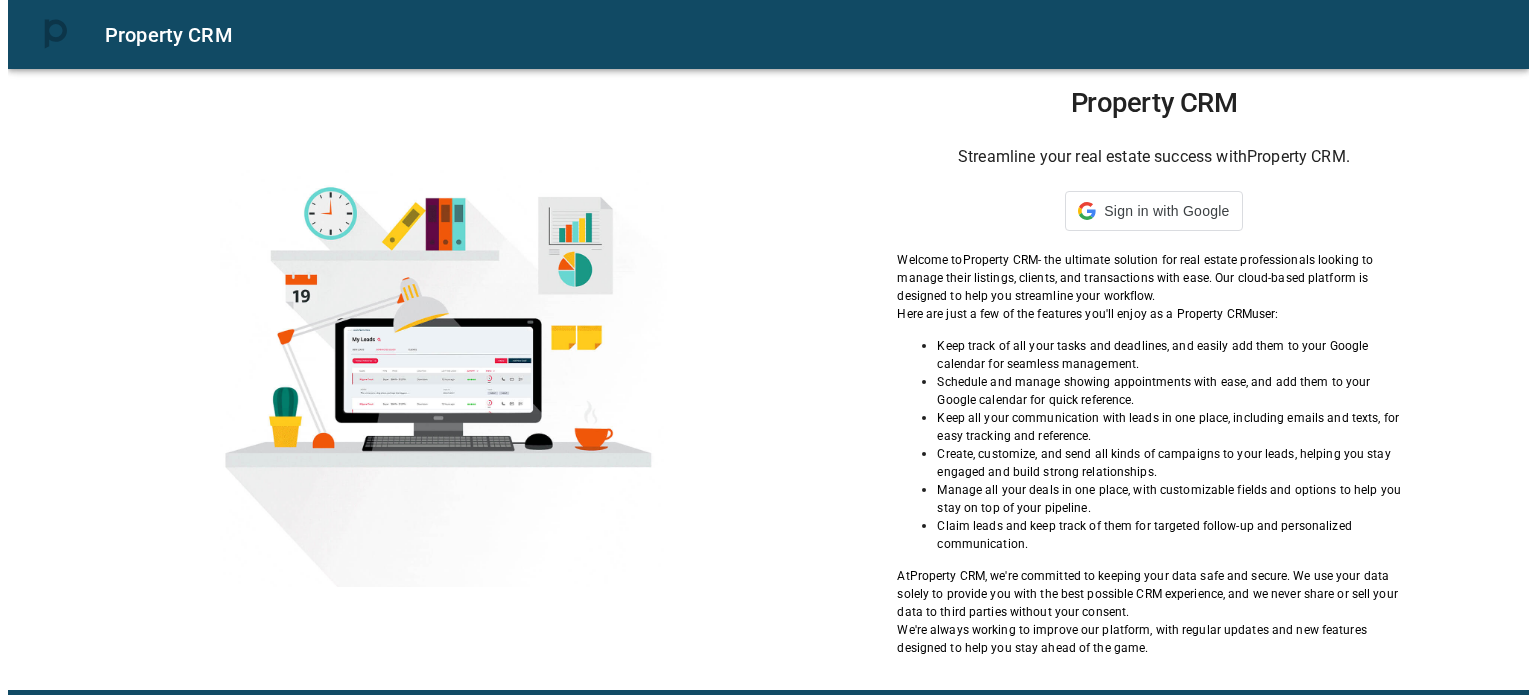 scroll, scrollTop: 0, scrollLeft: 0, axis: both 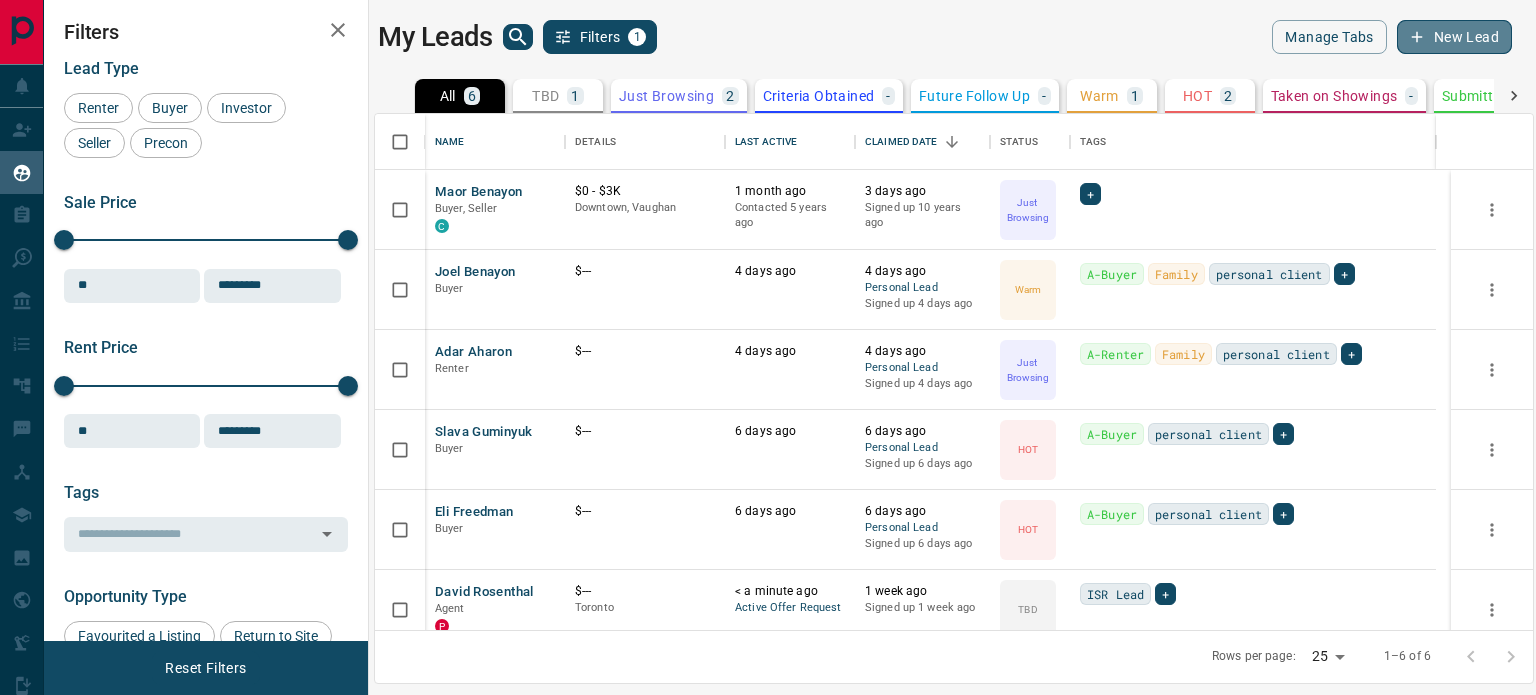 click 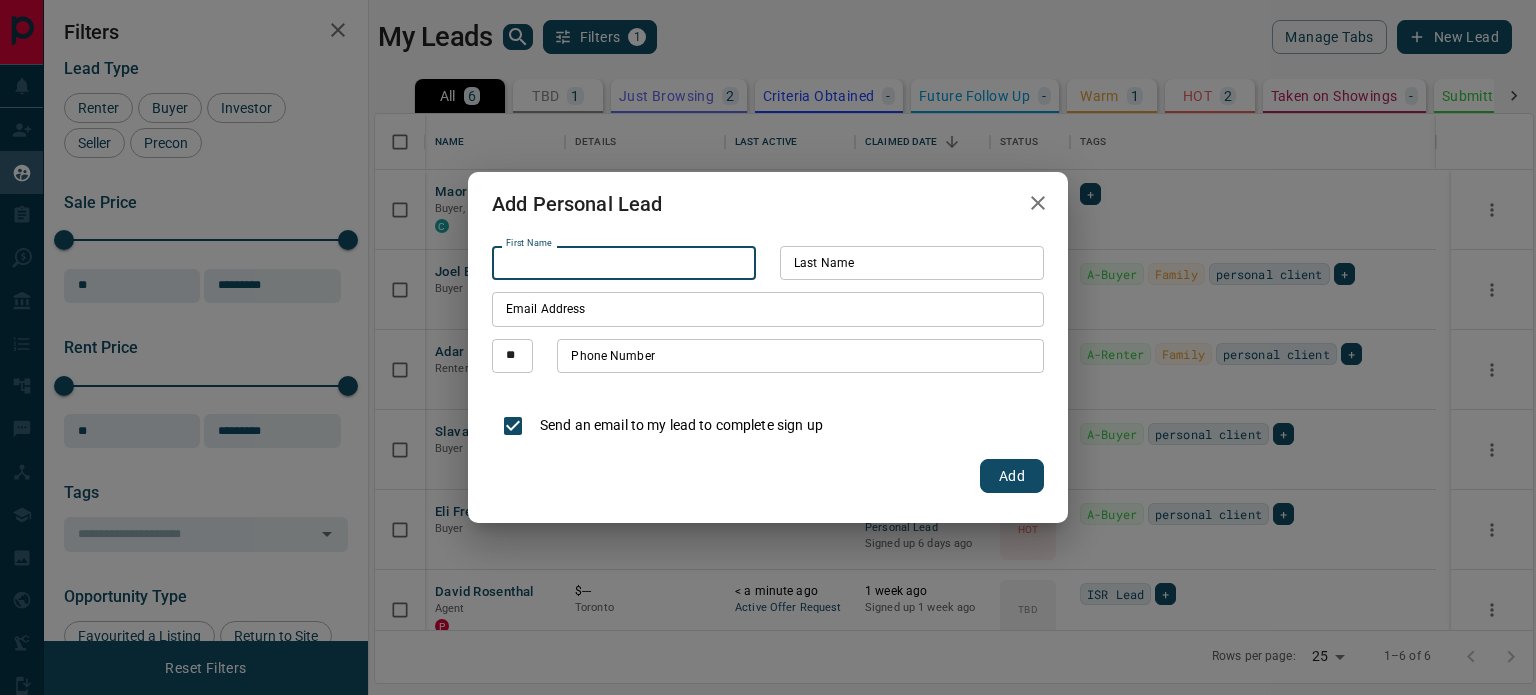 click on "First Name" at bounding box center [624, 263] 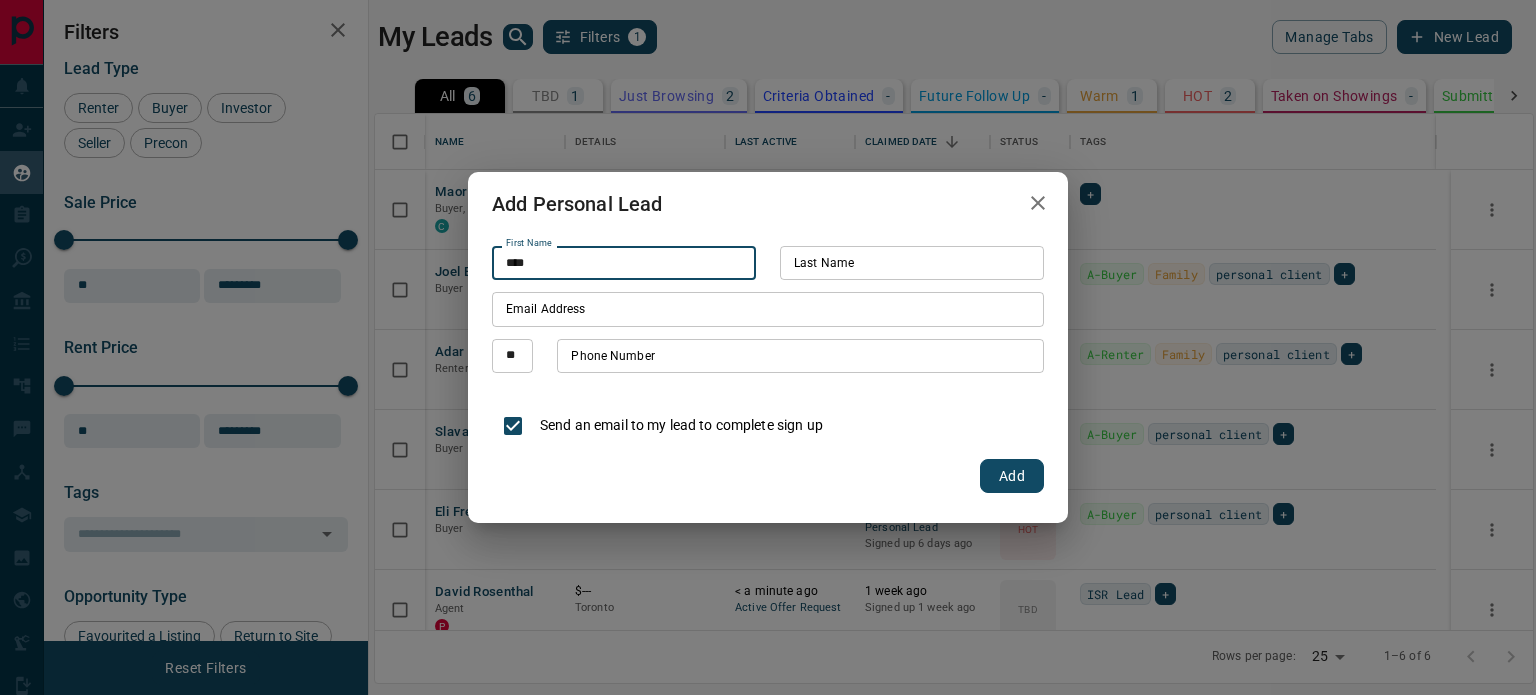 type on "****" 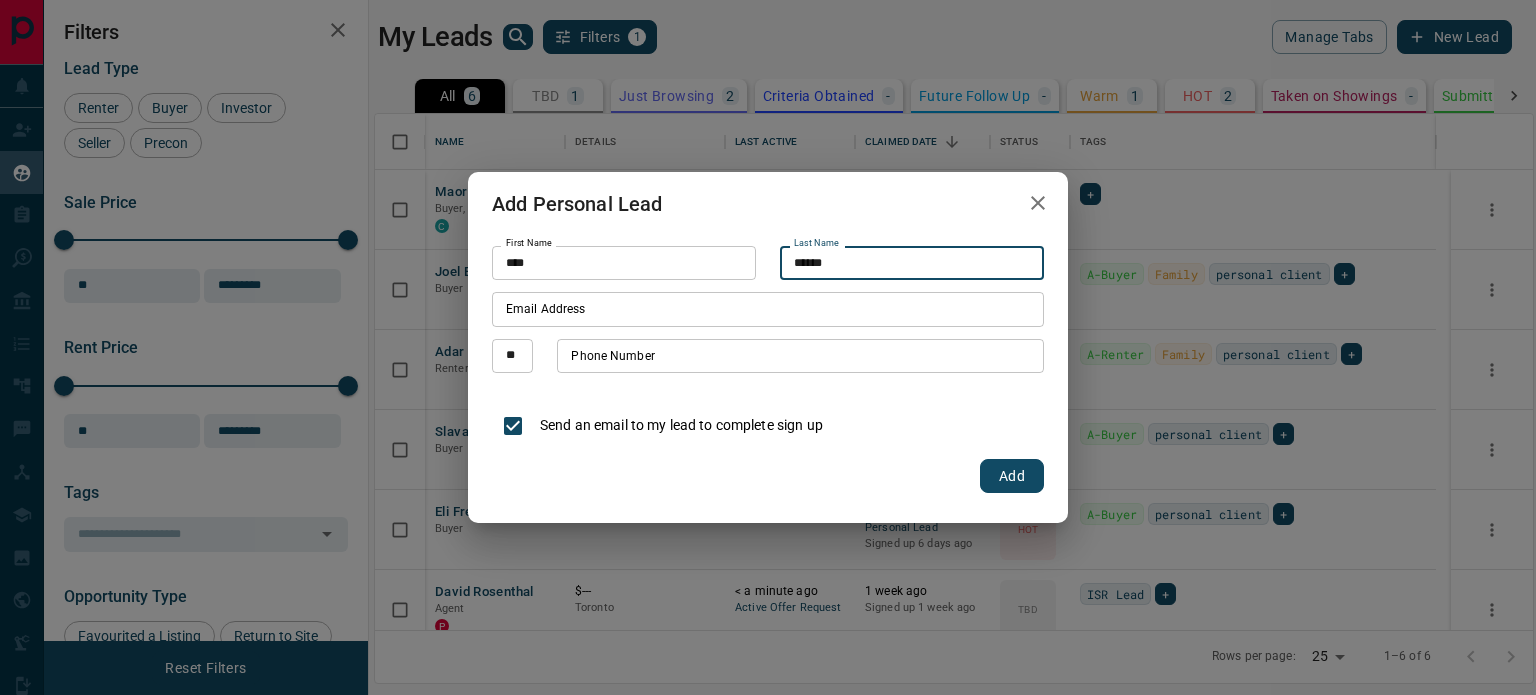 type on "******" 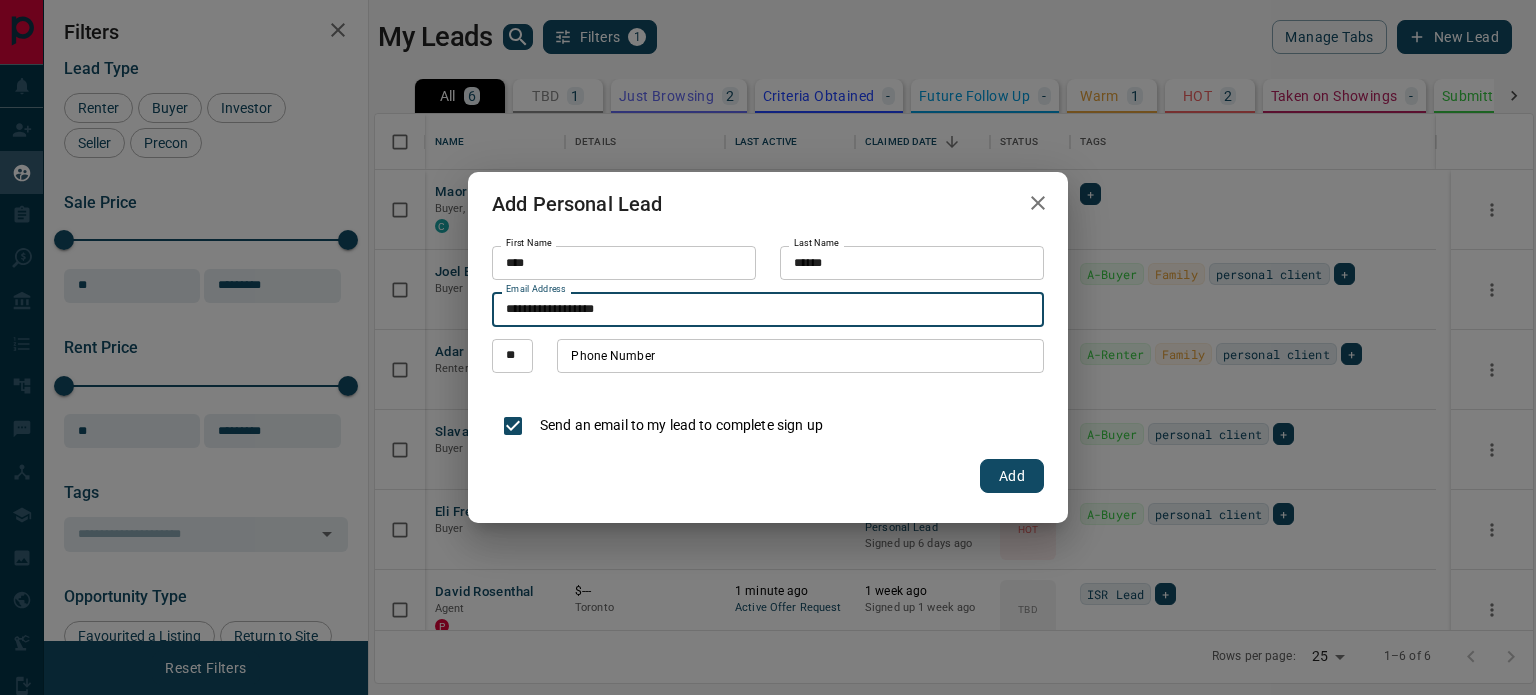 type on "**********" 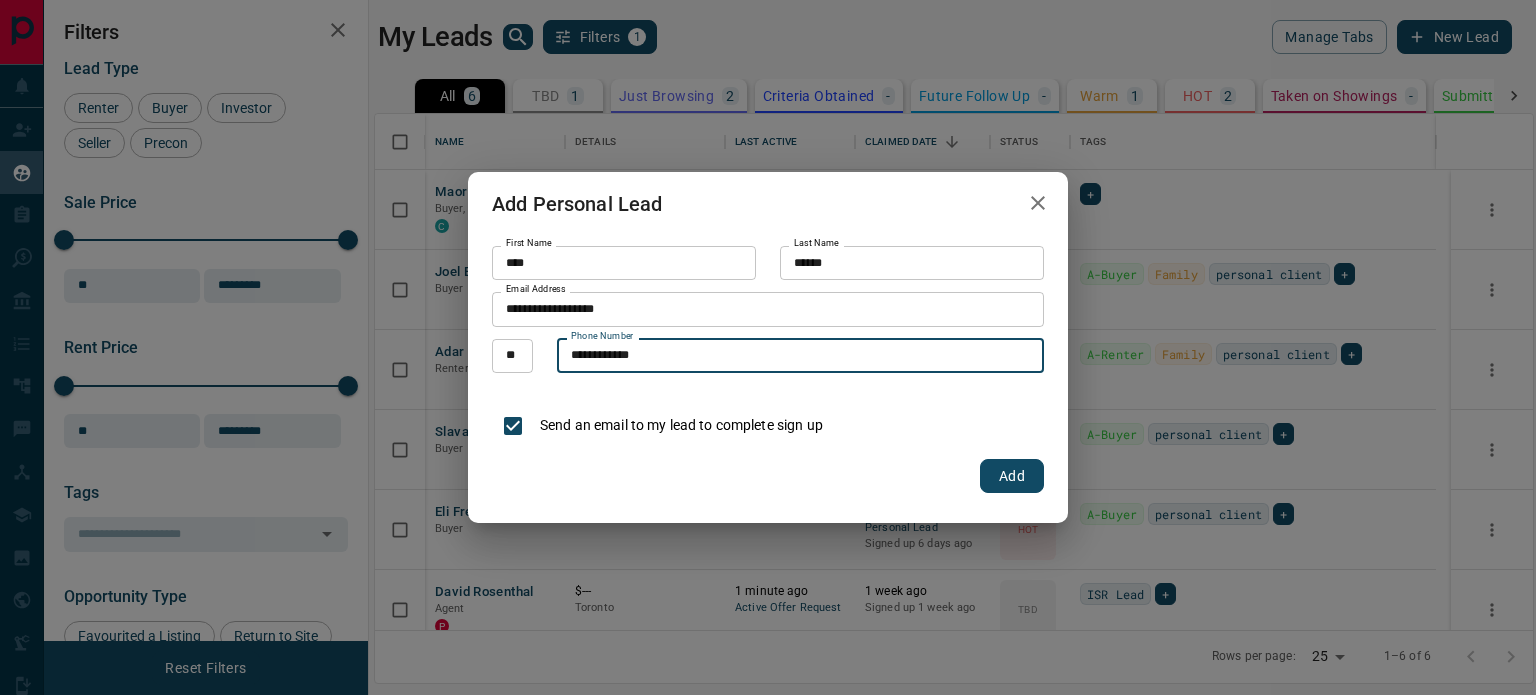 type on "**********" 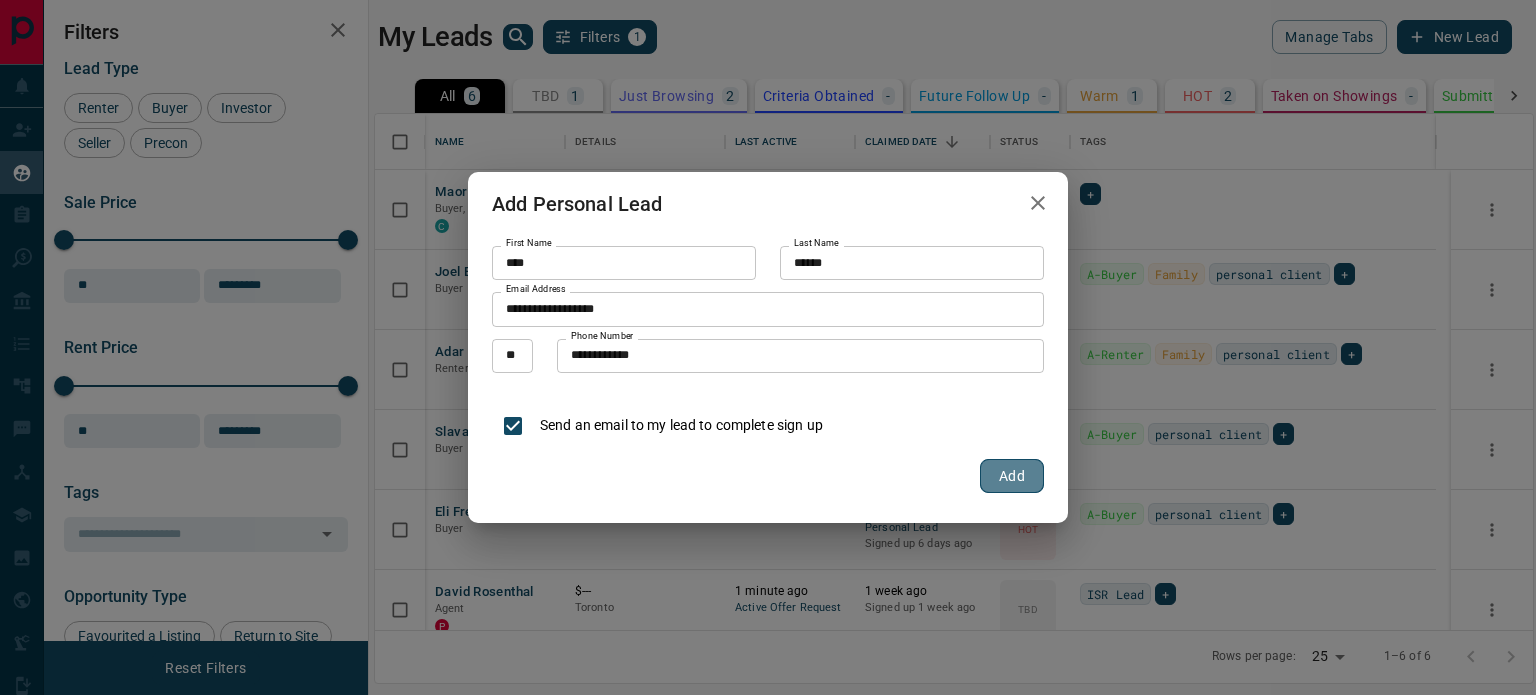 click on "Add" at bounding box center (1012, 476) 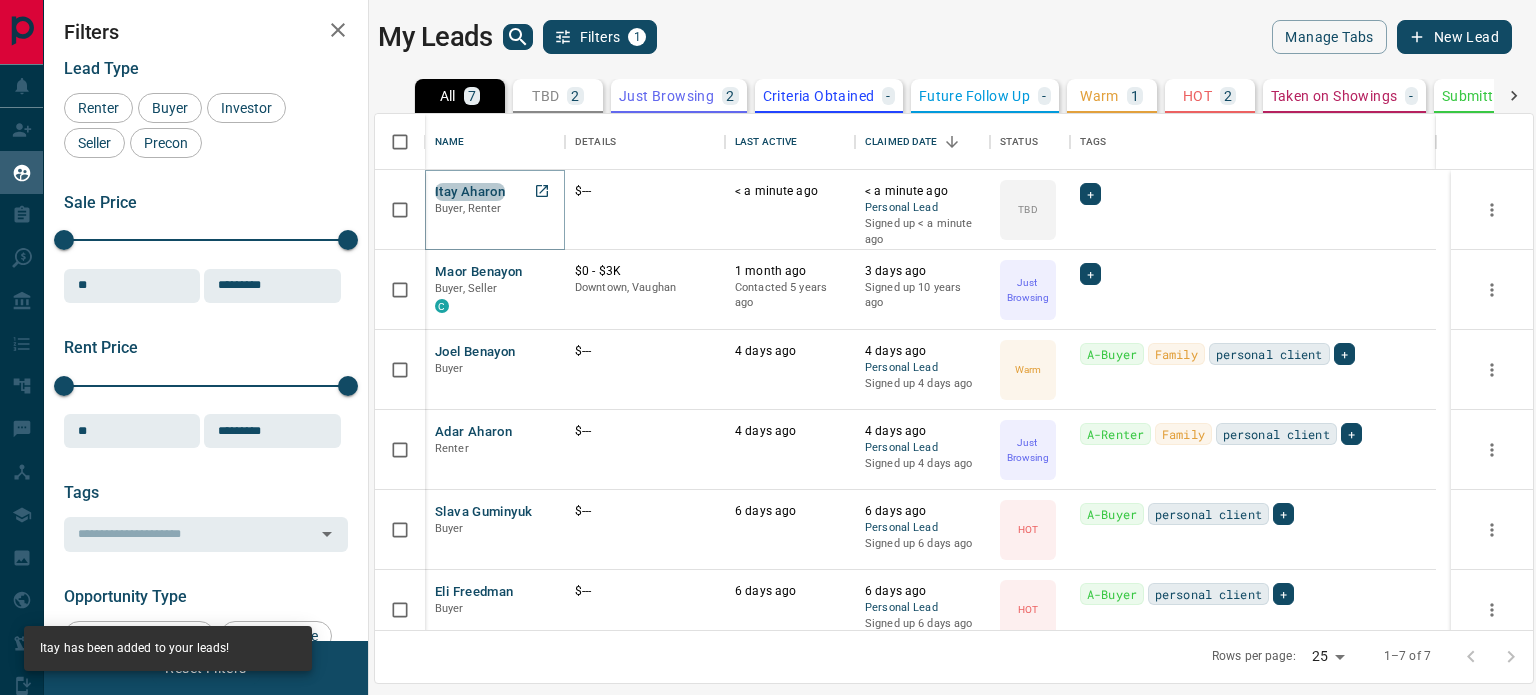 click on "Itay Aharon" at bounding box center [470, 192] 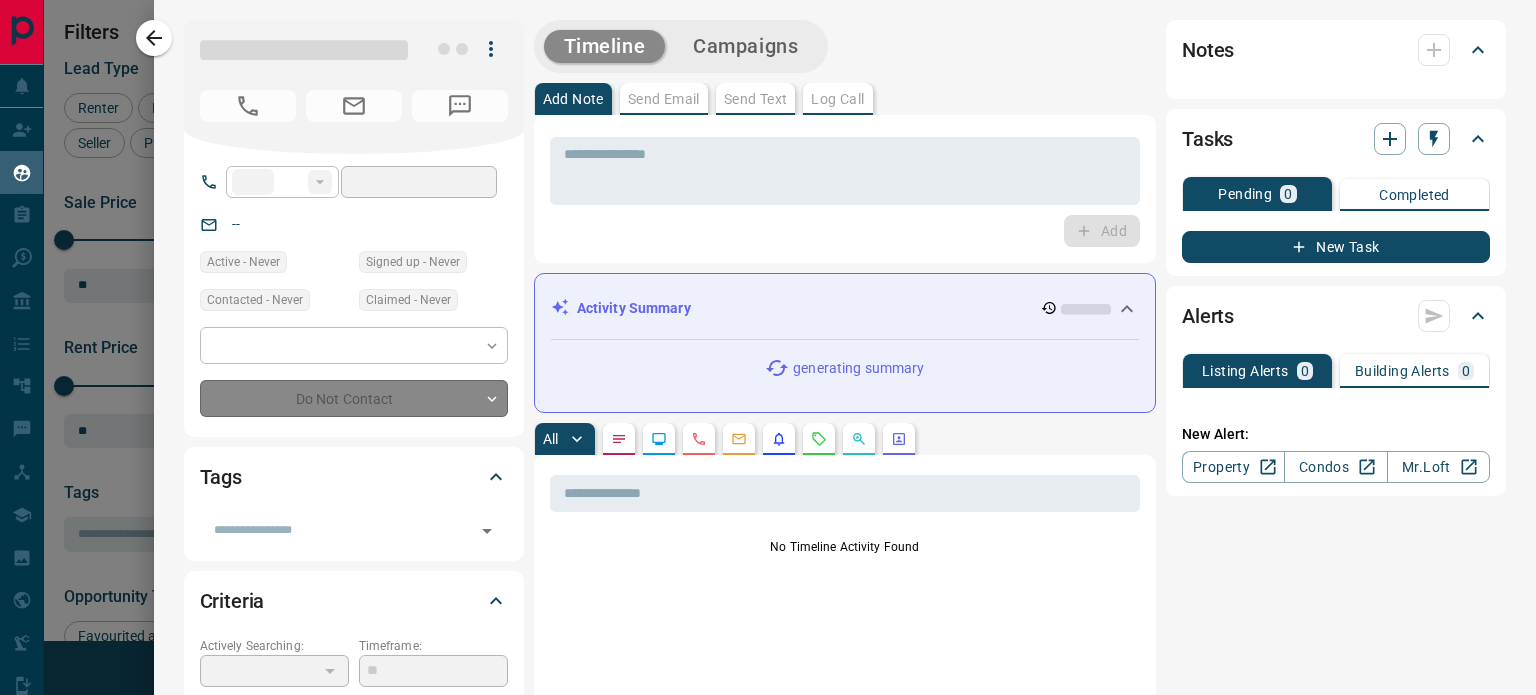type on "**" 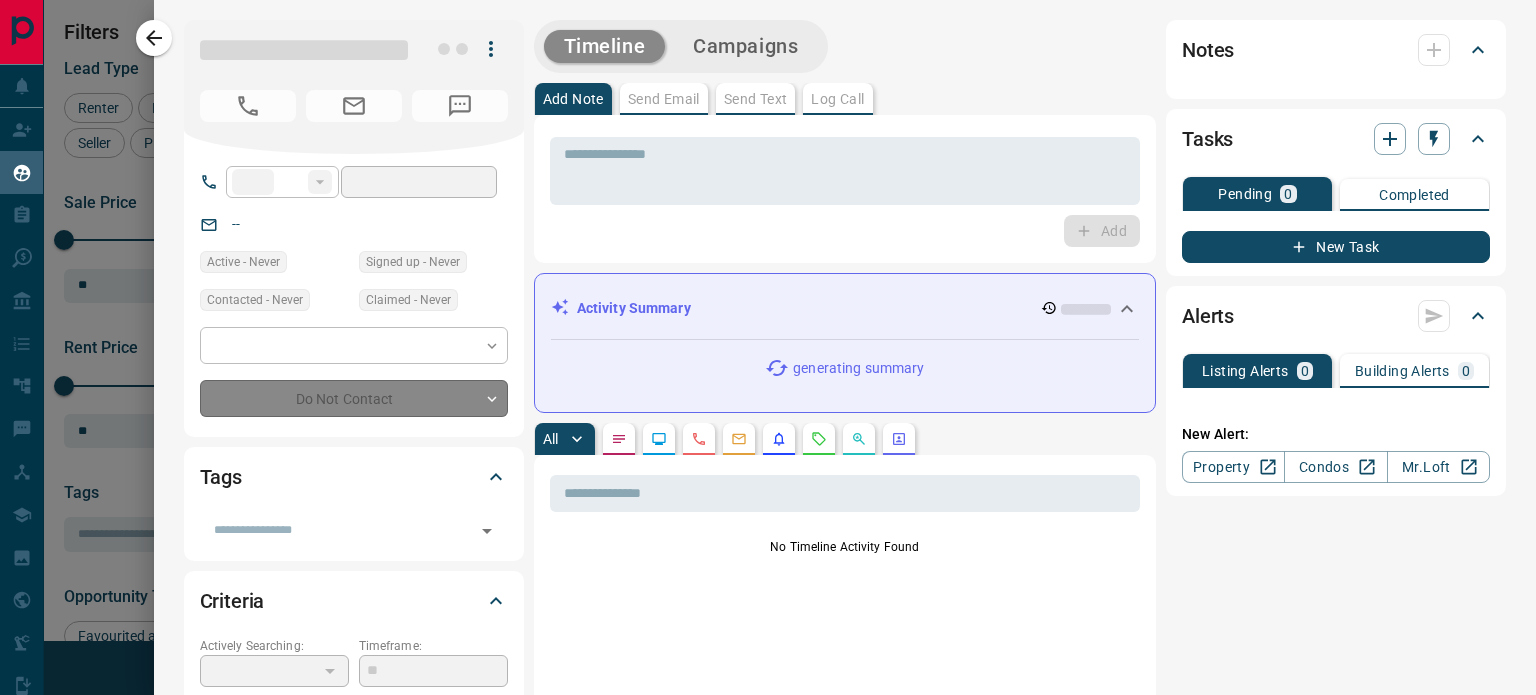 type on "**********" 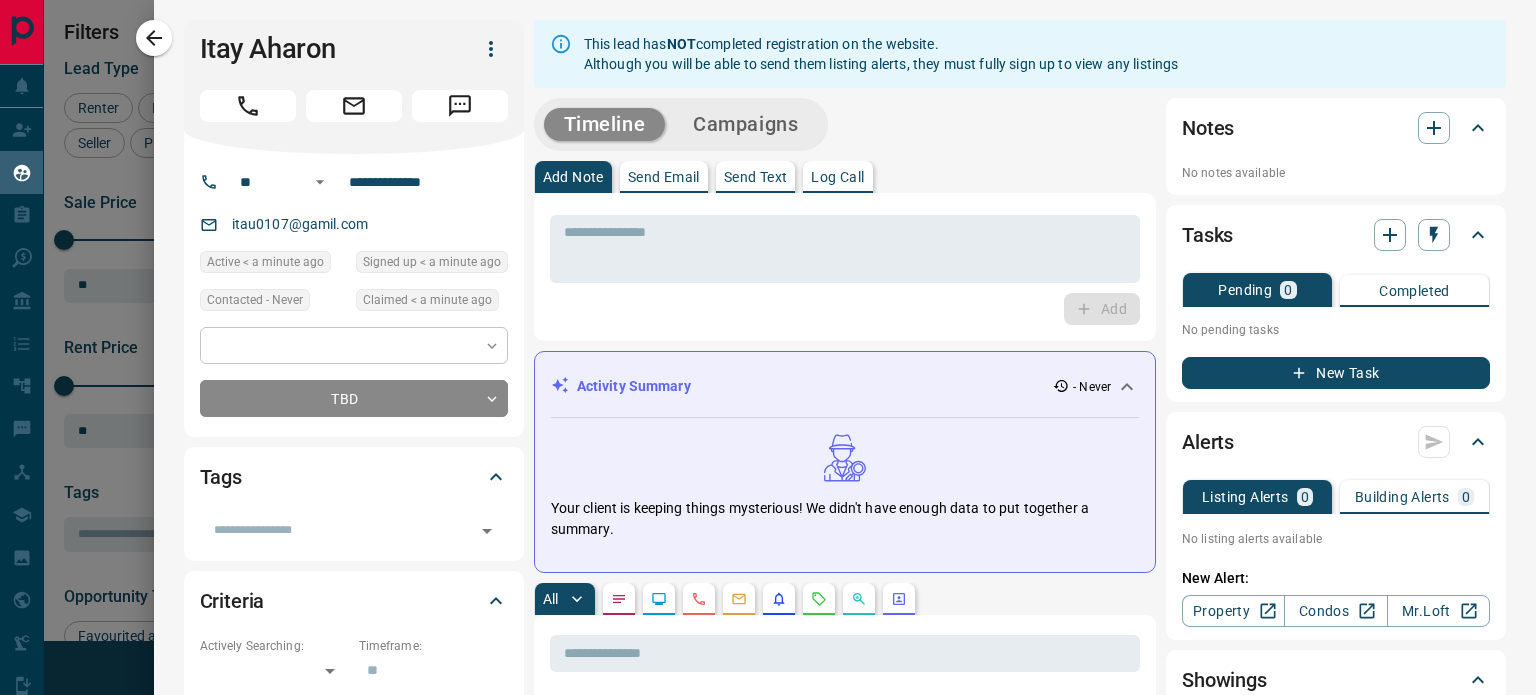 click on "Lead Transfers Claim Leads My Leads Tasks Opportunities Deals Campaigns Automations Messages Broker Bay Training Media Services Agent Resources Precon Worksheet Mobile Apps Disclosure Logout My Leads Filters 1 Manage Tabs New Lead All 7 TBD 2 Do Not Contact - Not Responsive - Bogus - Just Browsing 3 Criteria Obtained - Future Follow Up - Warm 1 HOT 2 Taken on Showings - Submitted Offer - Client - Name Details Last Active Claimed Date Status Tags Itay Aharon Buyer, Renter $--- < a minute ago < a minute ago Personal Lead Signed up < a minute ago TBD + Maor Benayon Buyer, Seller C $0 - $3K Downtown, Vaughan 1 month ago Contacted 5 years ago 3 days ago Signed up 10 years ago Just Browsing + Joel Benayon Buyer $--- 4 days ago 4 days ago Personal Lead Signed up 4 days ago Warm A-Buyer Family personal client + Adar Aharon Renter $--- 4 days ago 4 days ago Personal Lead Signed up 4 days ago Just Browsing A-Renter Family personal client + Slava Guminyuk Buyer $--- 6 days ago 6 days ago Personal Lead HOT A-Buyer + $---" at bounding box center [768, 335] 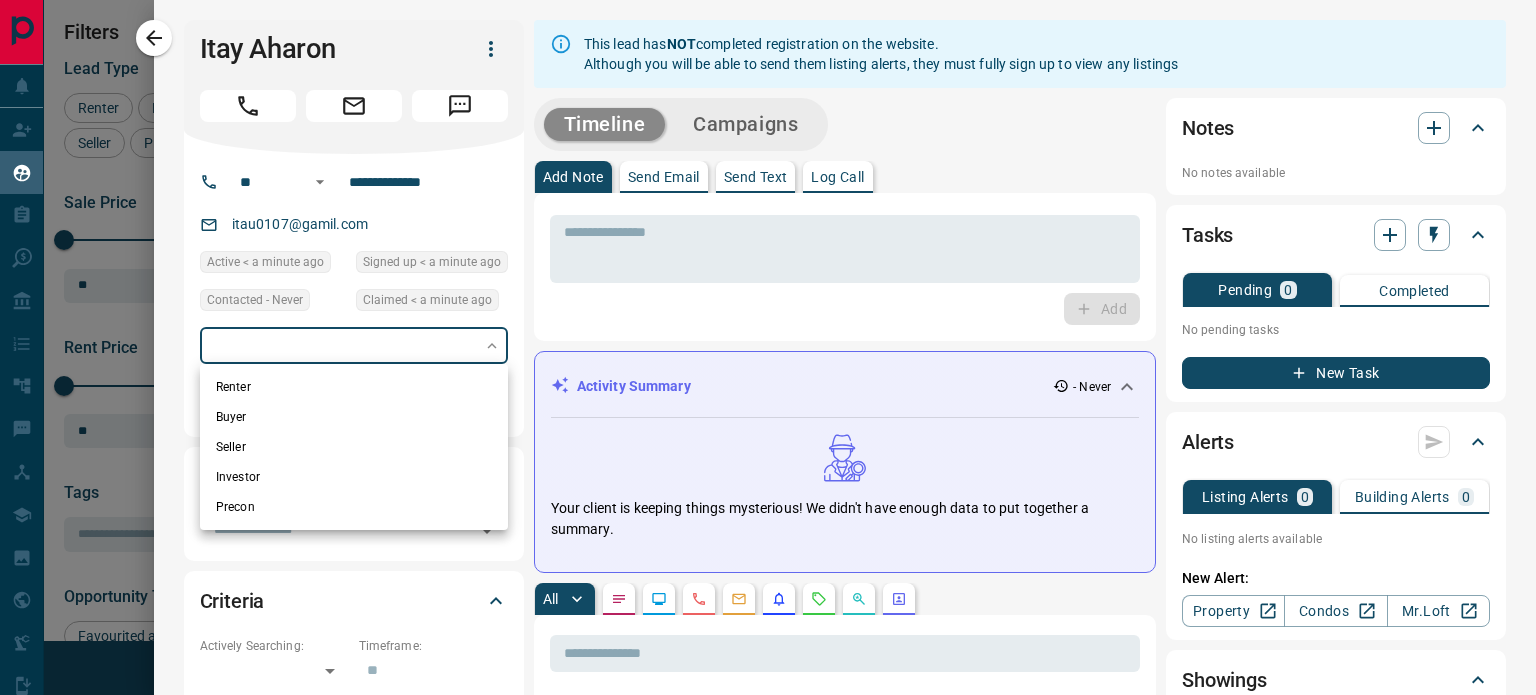 click on "Buyer" at bounding box center (354, 417) 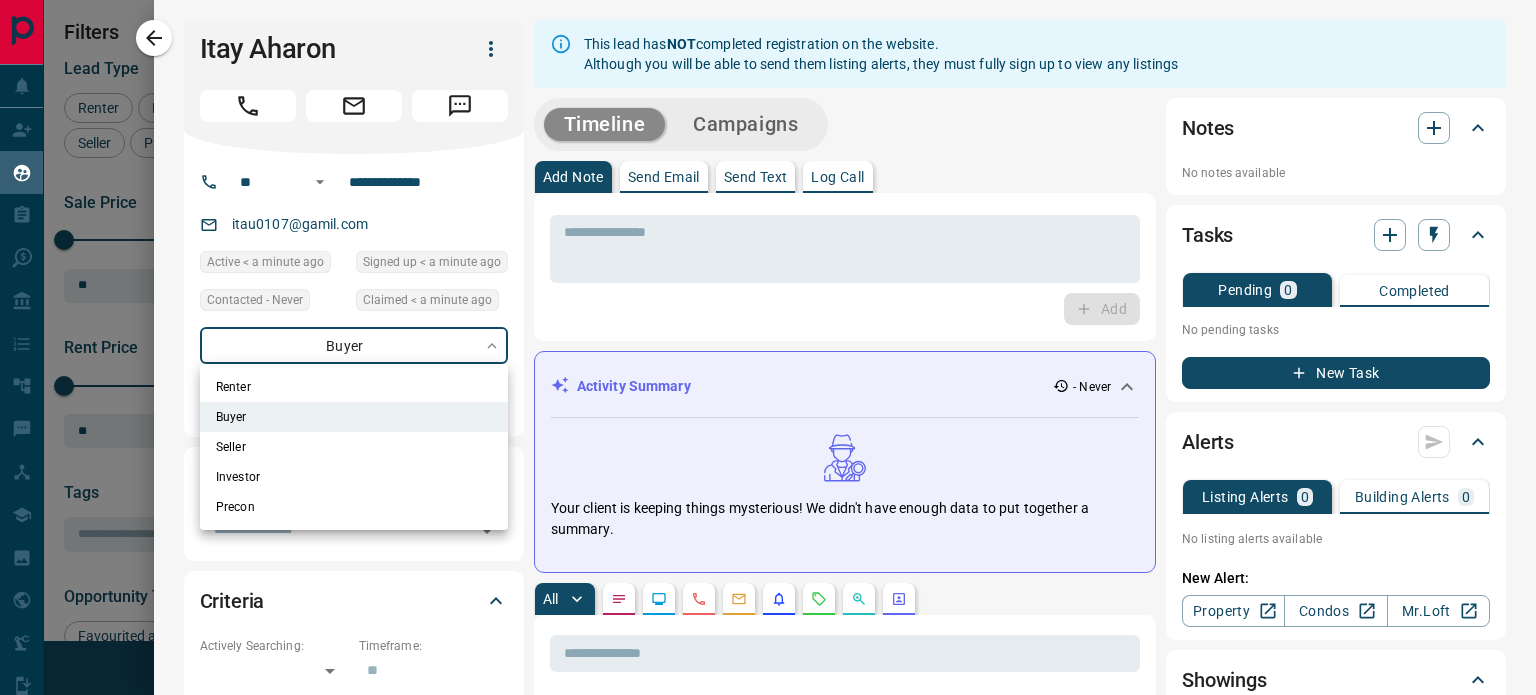 type on "**********" 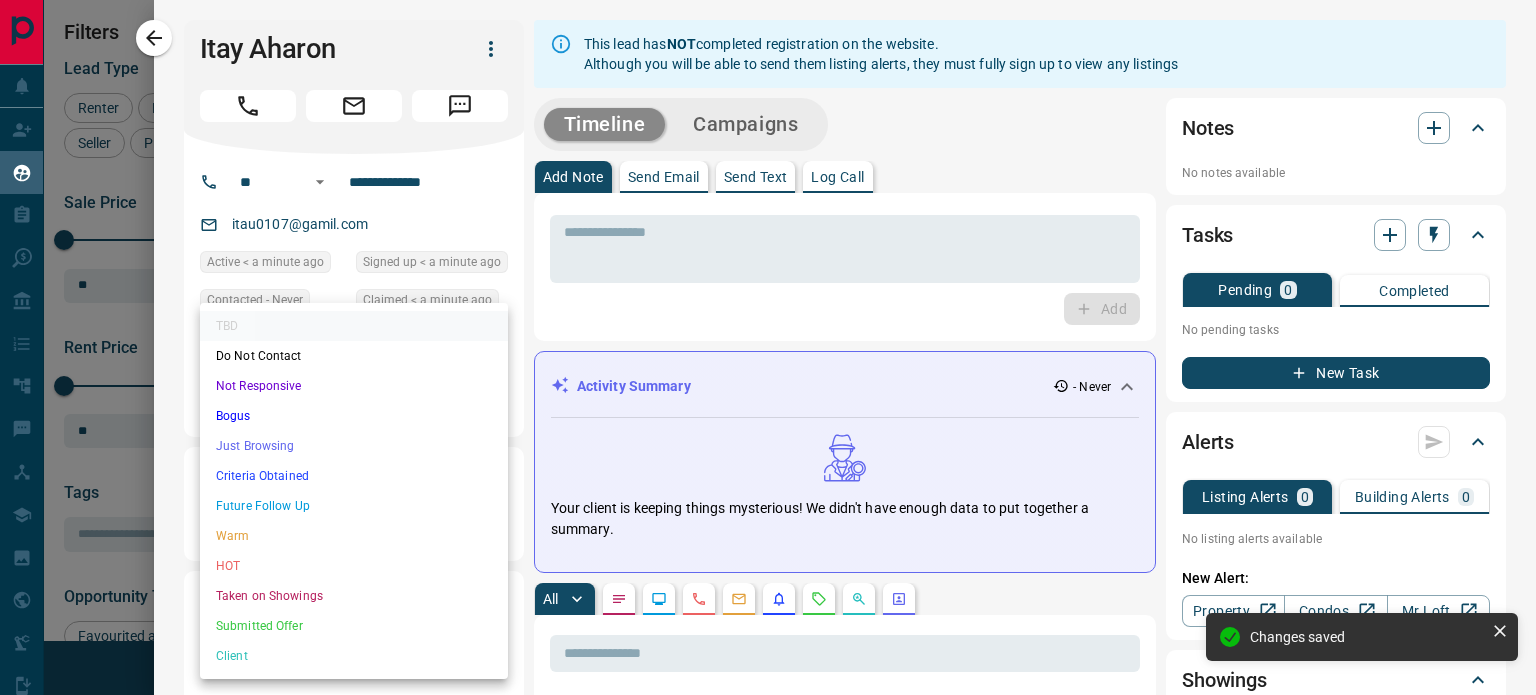 click on "Lead Transfers Claim Leads My Leads Tasks Opportunities Deals Campaigns Automations Messages Broker Bay Training Media Services Agent Resources Precon Worksheet Mobile Apps Disclosure Logout My Leads Filters 1 Manage Tabs New Lead All 7 TBD 2 Do Not Contact - Not Responsive - Bogus - Just Browsing 3 Criteria Obtained - Future Follow Up - Warm 1 HOT 2 Taken on Showings - Submitted Offer - Client - Name Details Last Active Claimed Date Status Tags Itay Aharon Buyer, Renter $--- < a minute ago < a minute ago Personal Lead Signed up < a minute ago TBD + Maor Benayon Buyer, Seller C $0 - $3K Downtown, Vaughan 1 month ago Contacted 5 years ago 3 days ago Signed up 10 years ago Just Browsing + Joel Benayon Buyer $--- 4 days ago 4 days ago Personal Lead Signed up 4 days ago Warm A-Buyer Family personal client + Adar Aharon Renter $--- 4 days ago 4 days ago Personal Lead Signed up 4 days ago Just Browsing A-Renter Family personal client + Slava Guminyuk Buyer $--- 6 days ago 6 days ago Personal Lead HOT A-Buyer + $---" at bounding box center (768, 335) 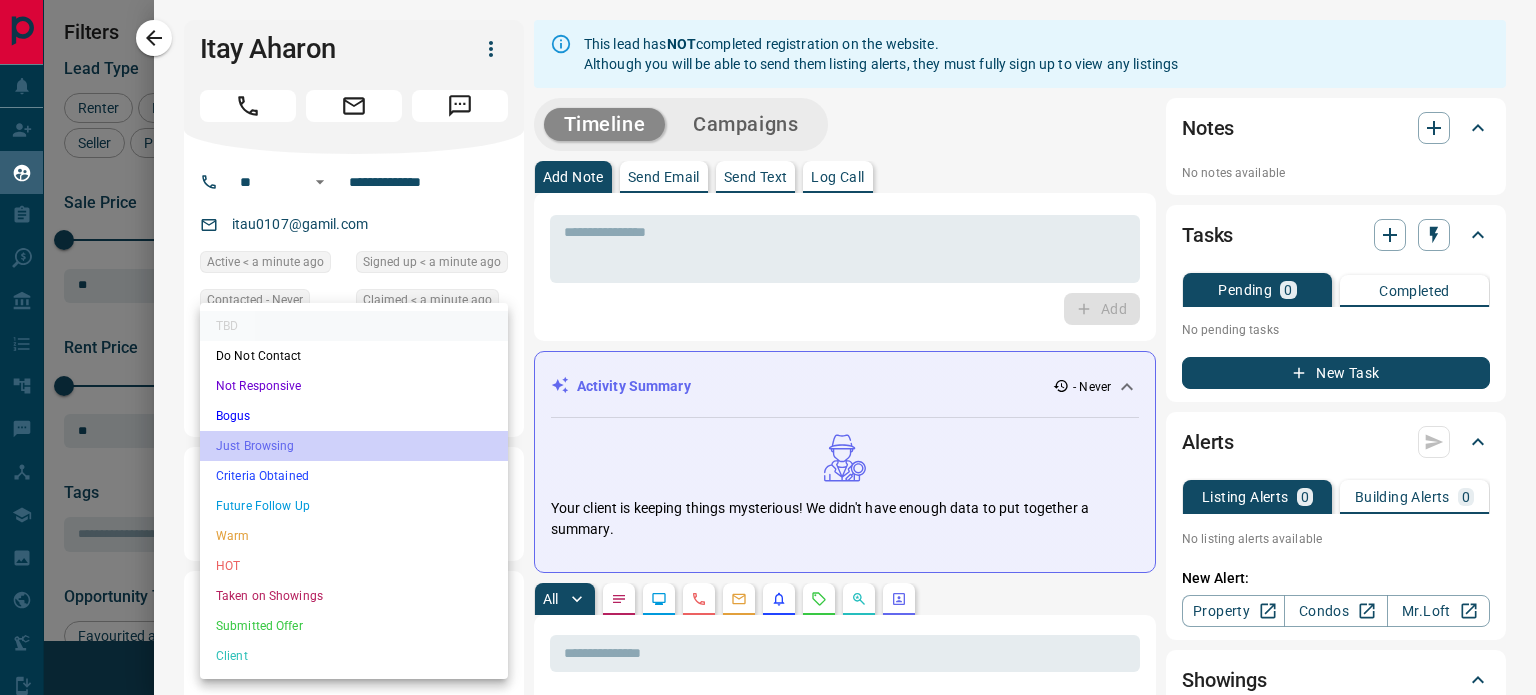 click on "Just Browsing" at bounding box center [354, 446] 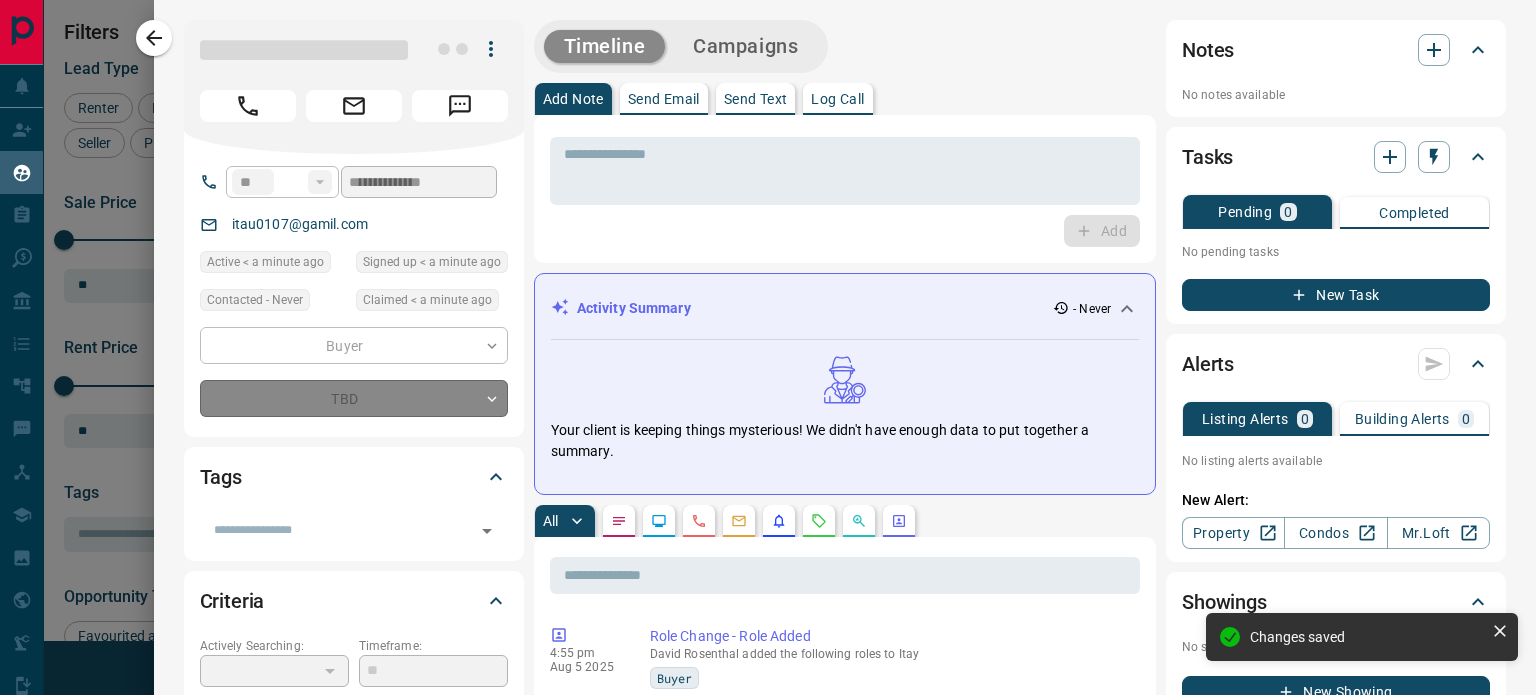 type on "*" 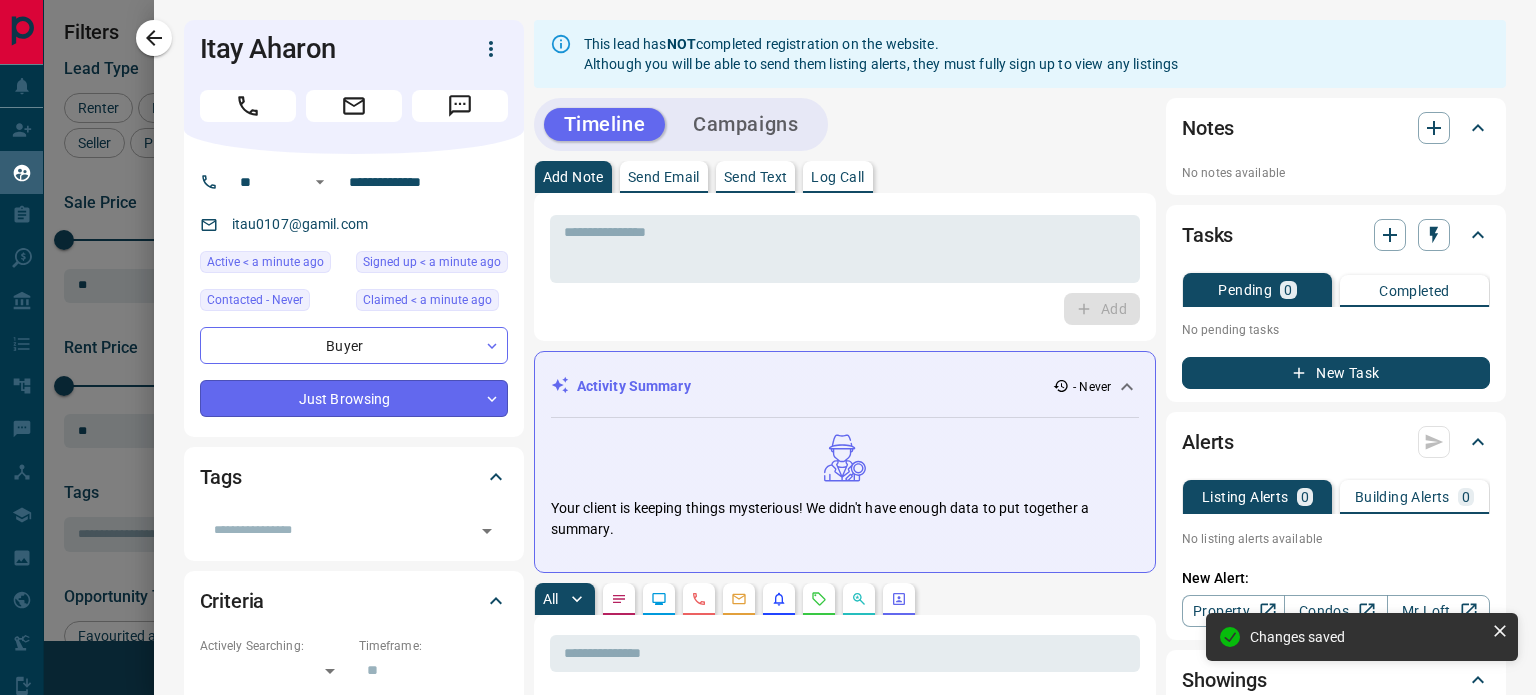 click on "Lead Transfers Claim Leads My Leads Tasks Opportunities Deals Campaigns Automations Messages Broker Bay Training Media Services Agent Resources Precon Worksheet Mobile Apps Disclosure Logout My Leads Filters 1 Manage Tabs New Lead All 7 TBD 2 Do Not Contact - Not Responsive - Bogus - Just Browsing 3 Criteria Obtained - Future Follow Up - Warm 1 HOT 2 Taken on Showings - Submitted Offer - Client - Name Details Last Active Claimed Date Status Tags Itay Aharon Buyer, Renter $--- < a minute ago < a minute ago Personal Lead Signed up < a minute ago TBD + Maor Benayon Buyer, Seller C $0 - $3K Downtown, Vaughan 1 month ago Contacted 5 years ago 3 days ago Signed up 10 years ago Just Browsing + Joel Benayon Buyer $--- 4 days ago 4 days ago Personal Lead Signed up 4 days ago Warm A-Buyer Family personal client + Adar Aharon Renter $--- 4 days ago 4 days ago Personal Lead Signed up 4 days ago Just Browsing A-Renter Family personal client + Slava Guminyuk Buyer $--- 6 days ago 6 days ago Personal Lead HOT A-Buyer + $---" at bounding box center (768, 335) 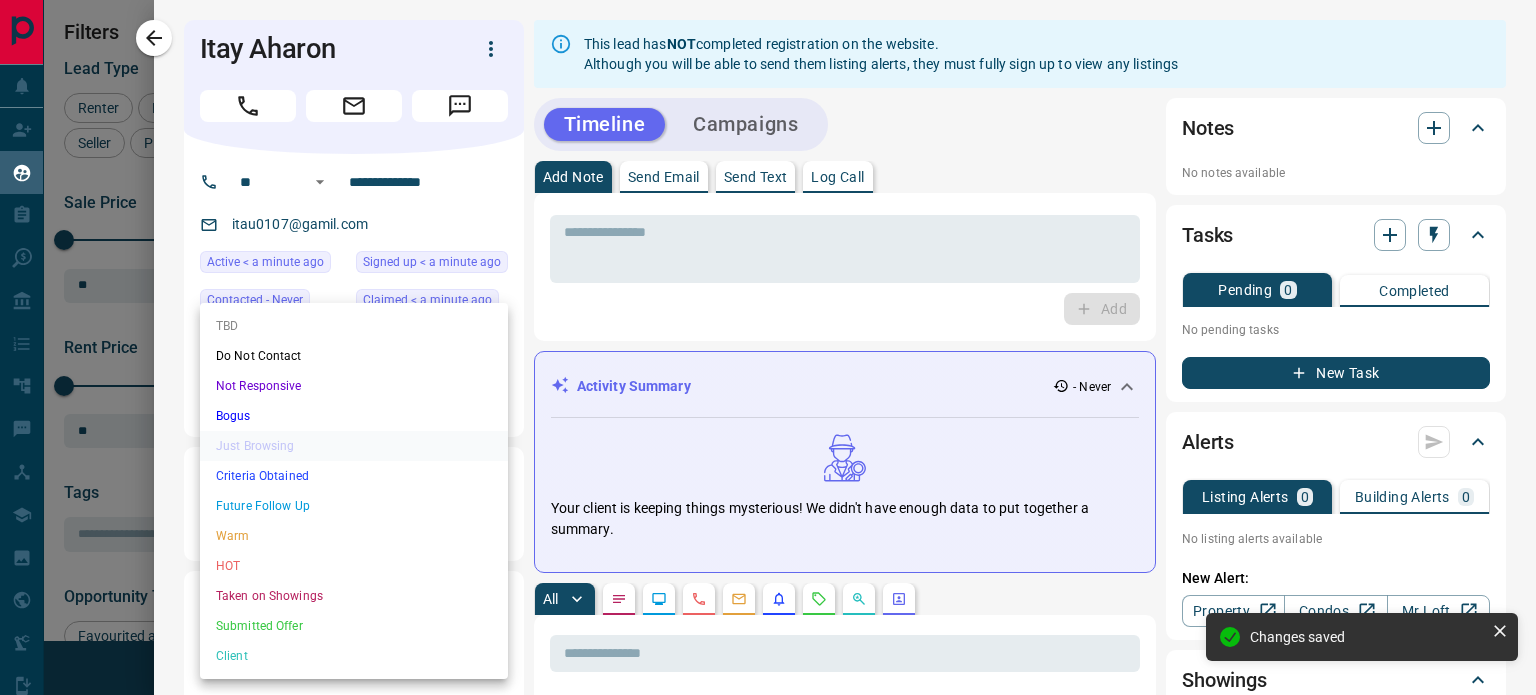 click at bounding box center [768, 347] 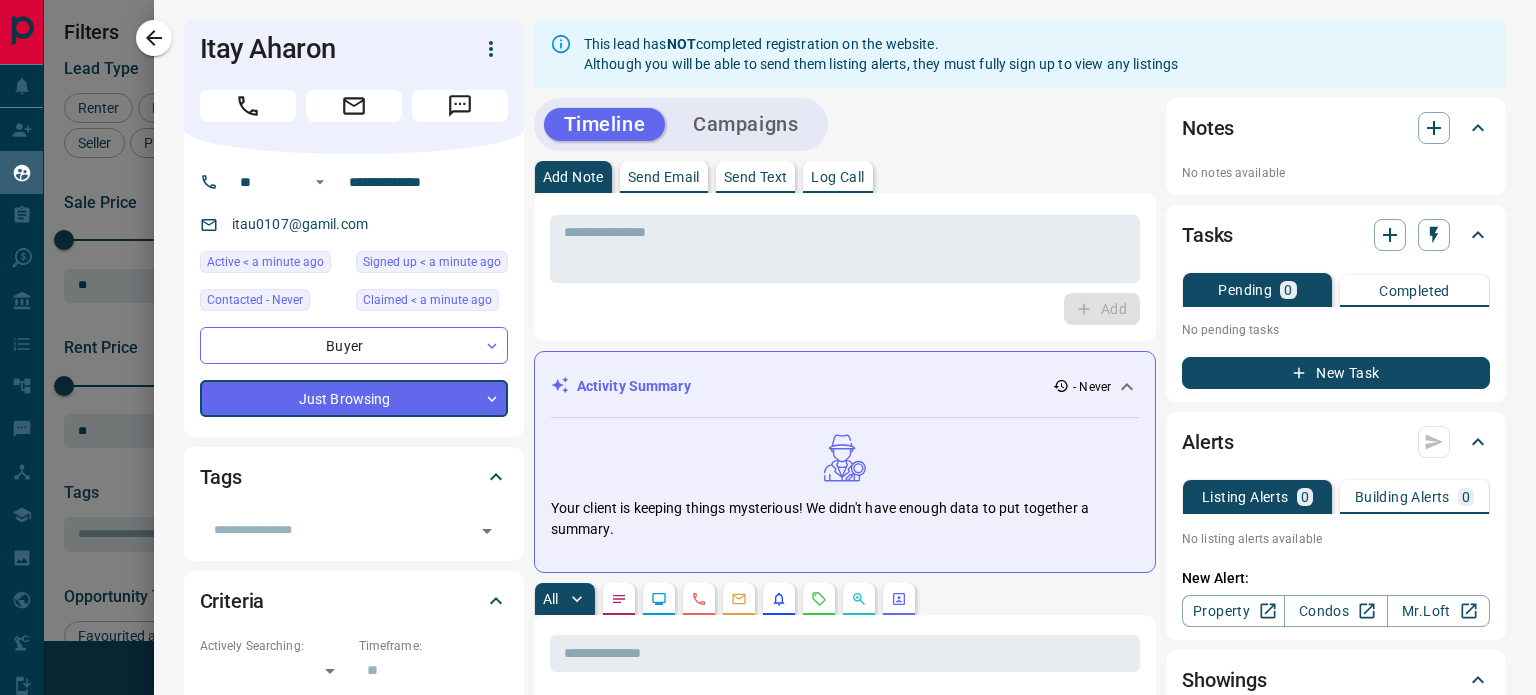 click on "Tags" at bounding box center [342, 477] 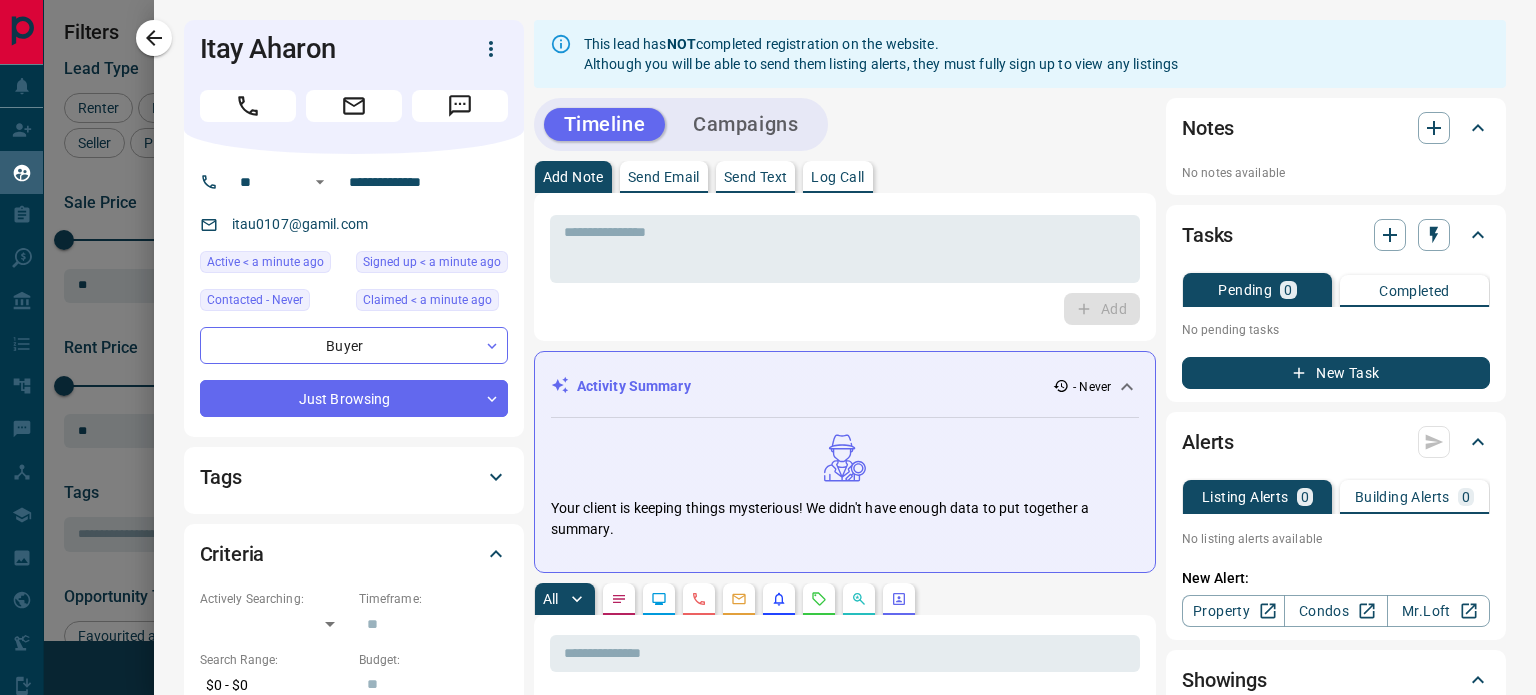 click 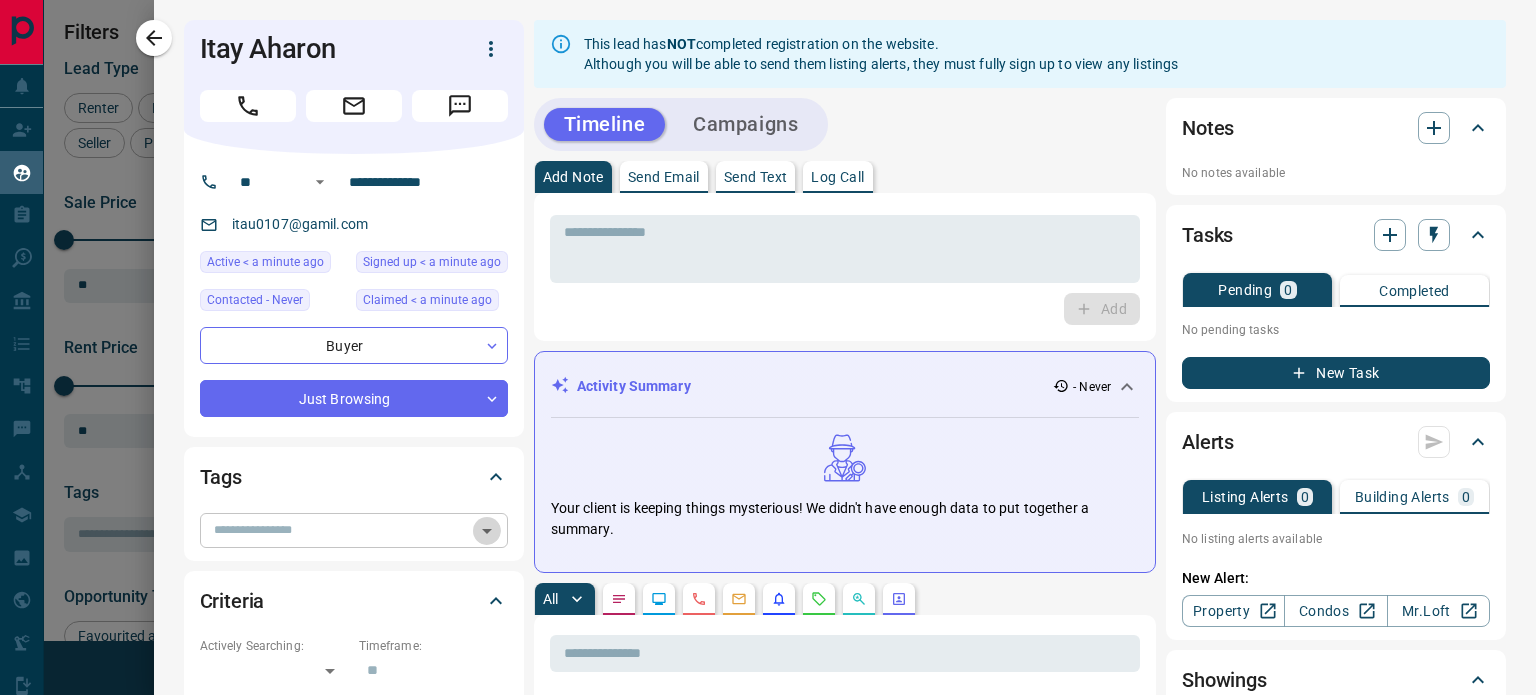 click 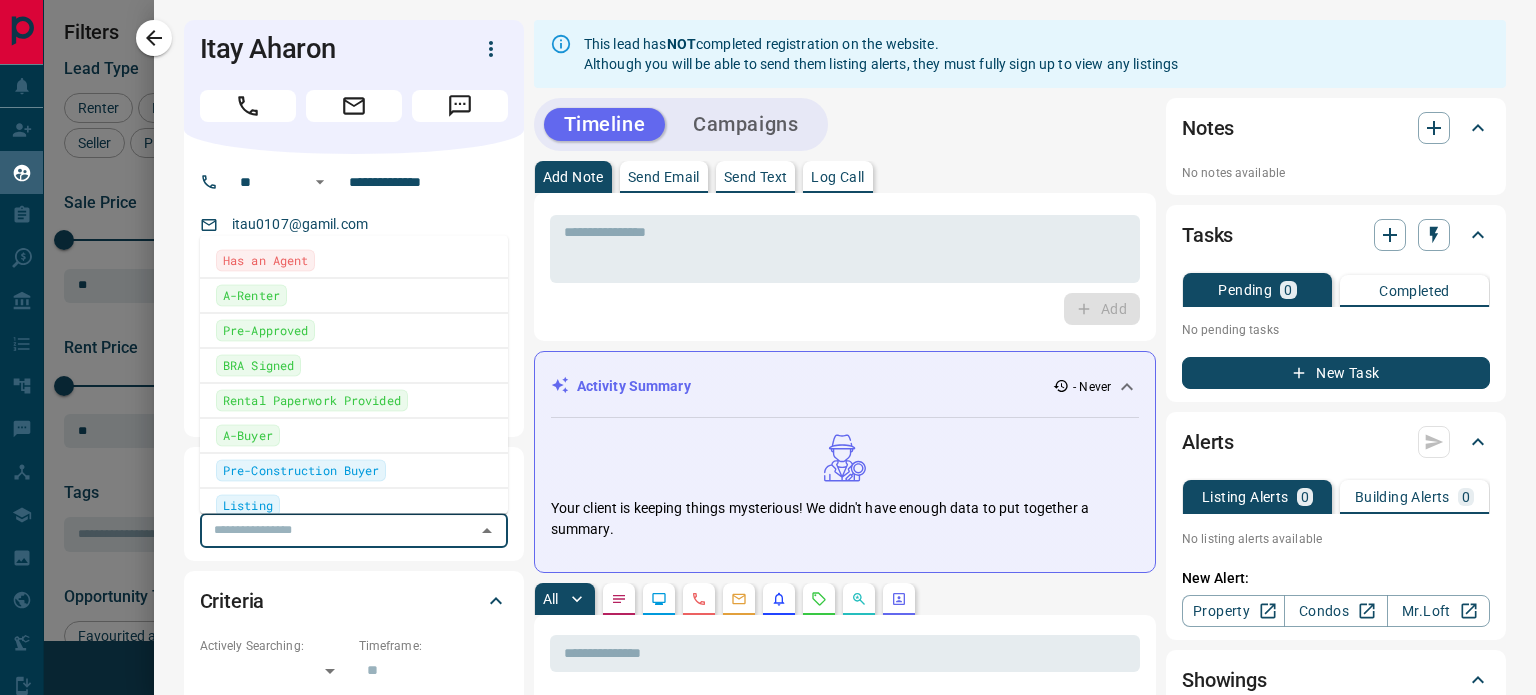 click on "A-Buyer" at bounding box center (248, 435) 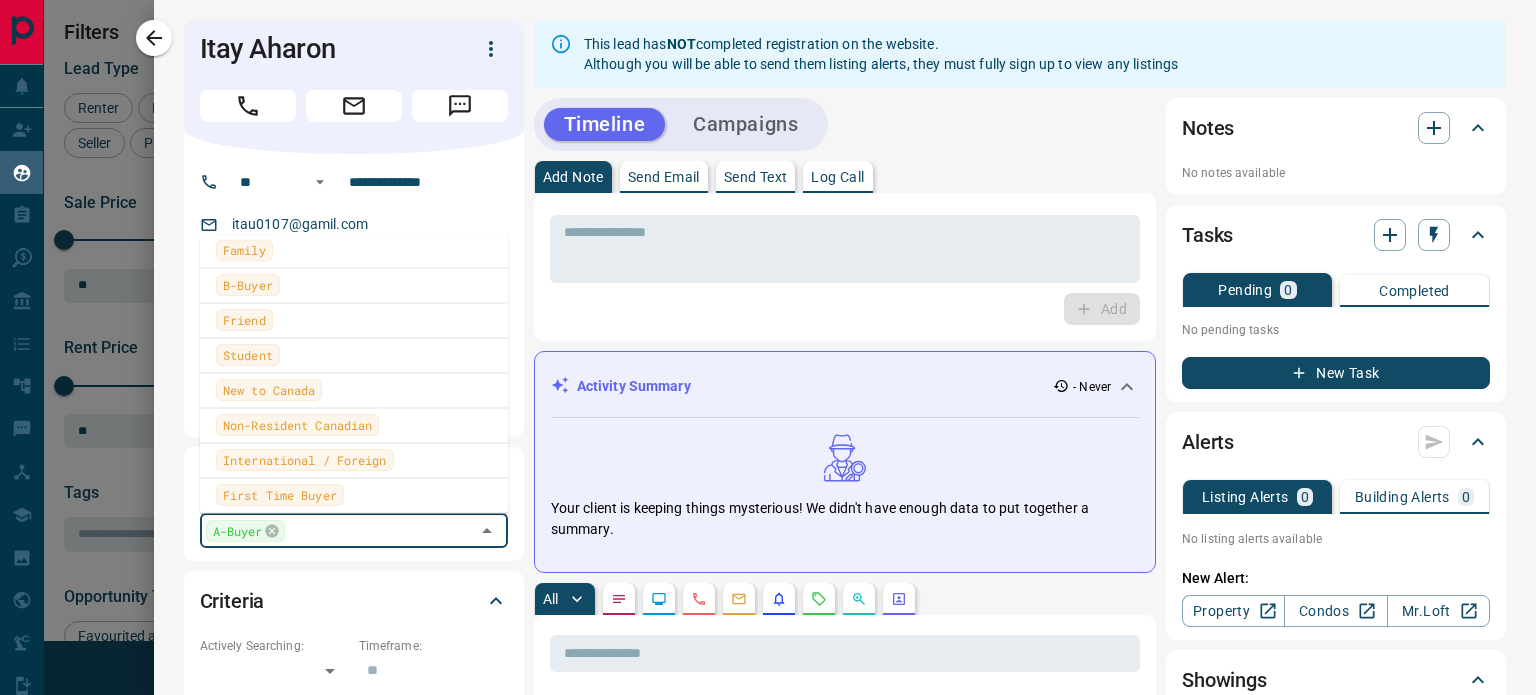 scroll, scrollTop: 400, scrollLeft: 0, axis: vertical 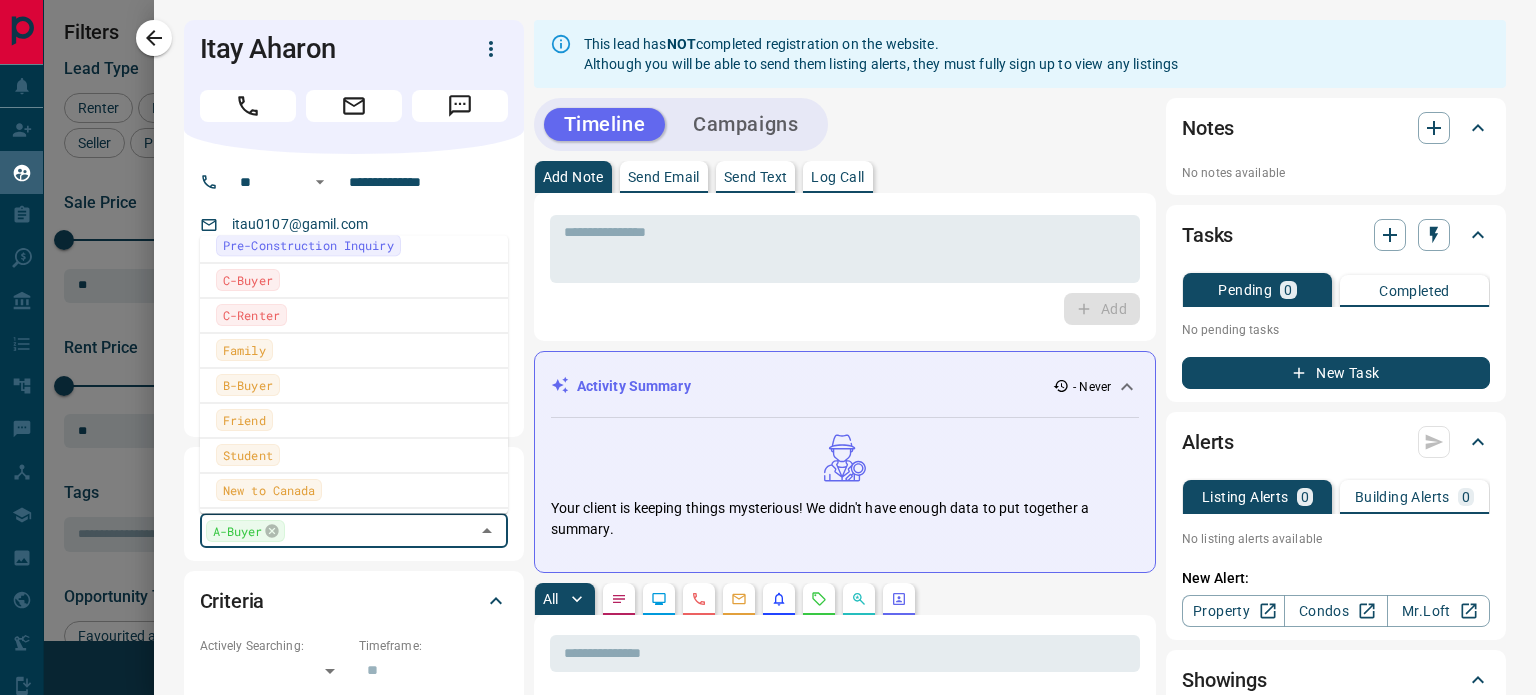 click on "Family" at bounding box center [244, 350] 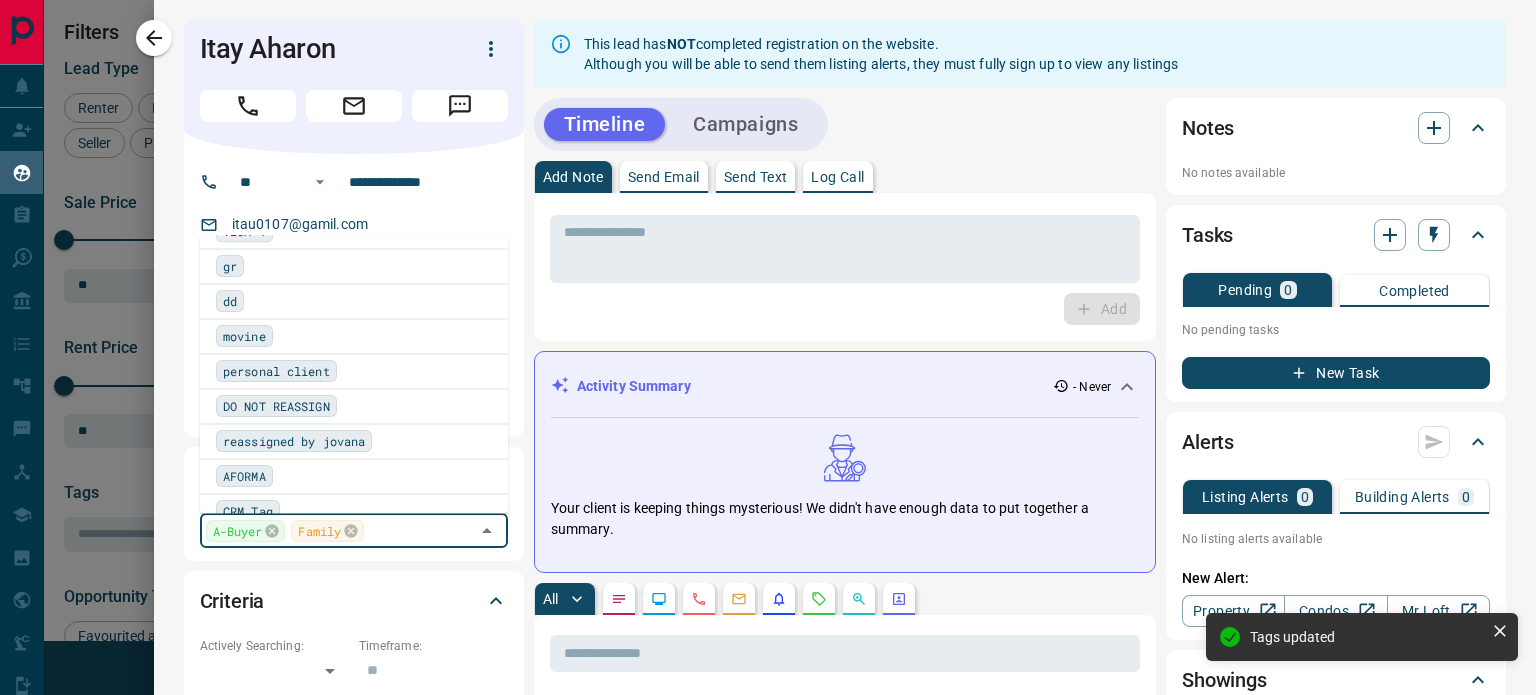 scroll, scrollTop: 1164, scrollLeft: 0, axis: vertical 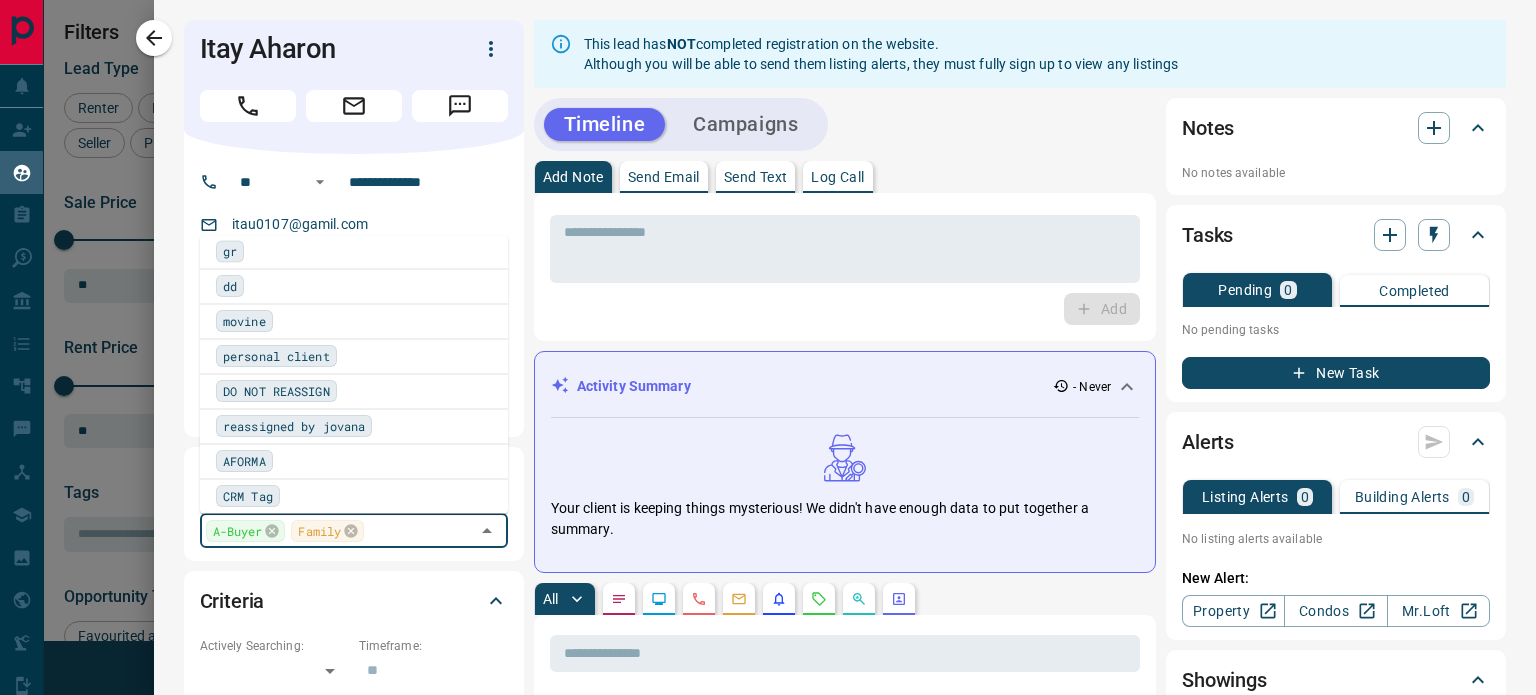 click on "personal client" at bounding box center [276, 356] 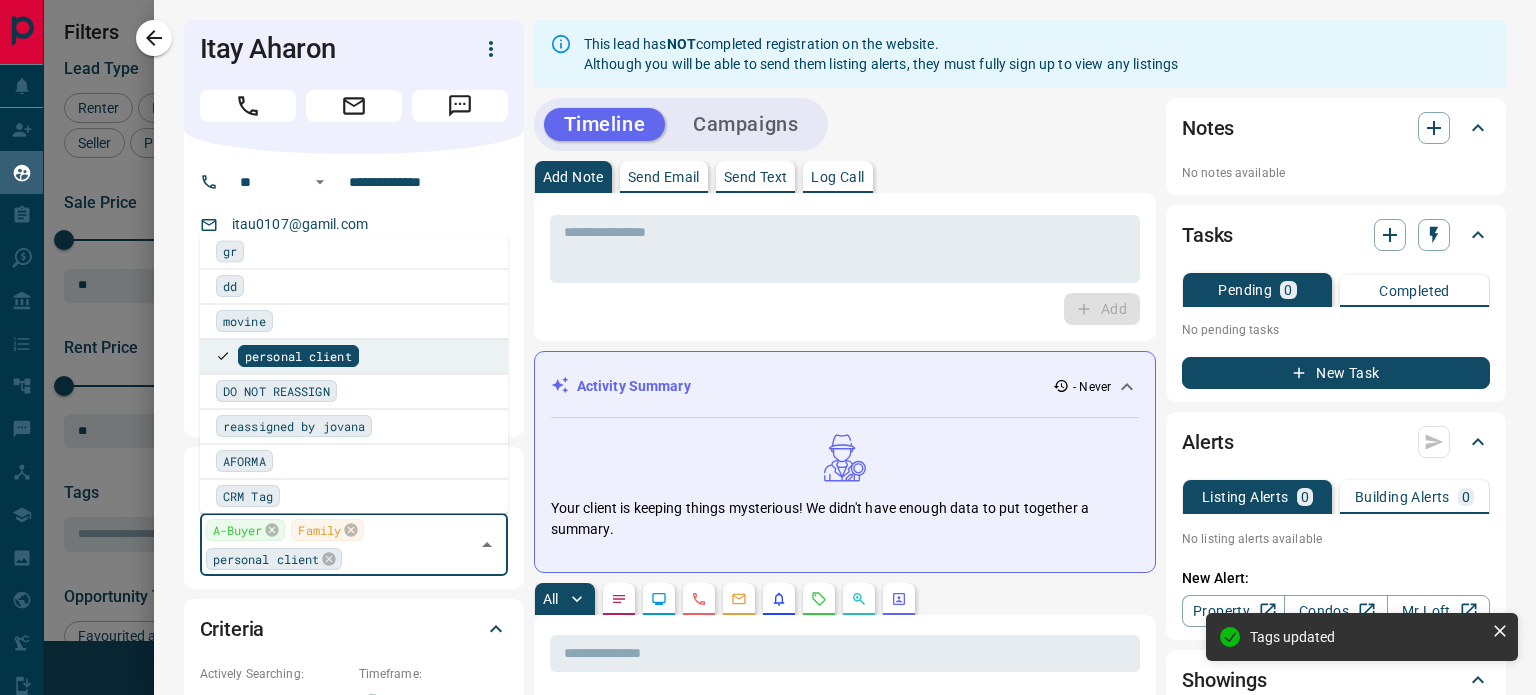 click on "**********" at bounding box center [845, 979] 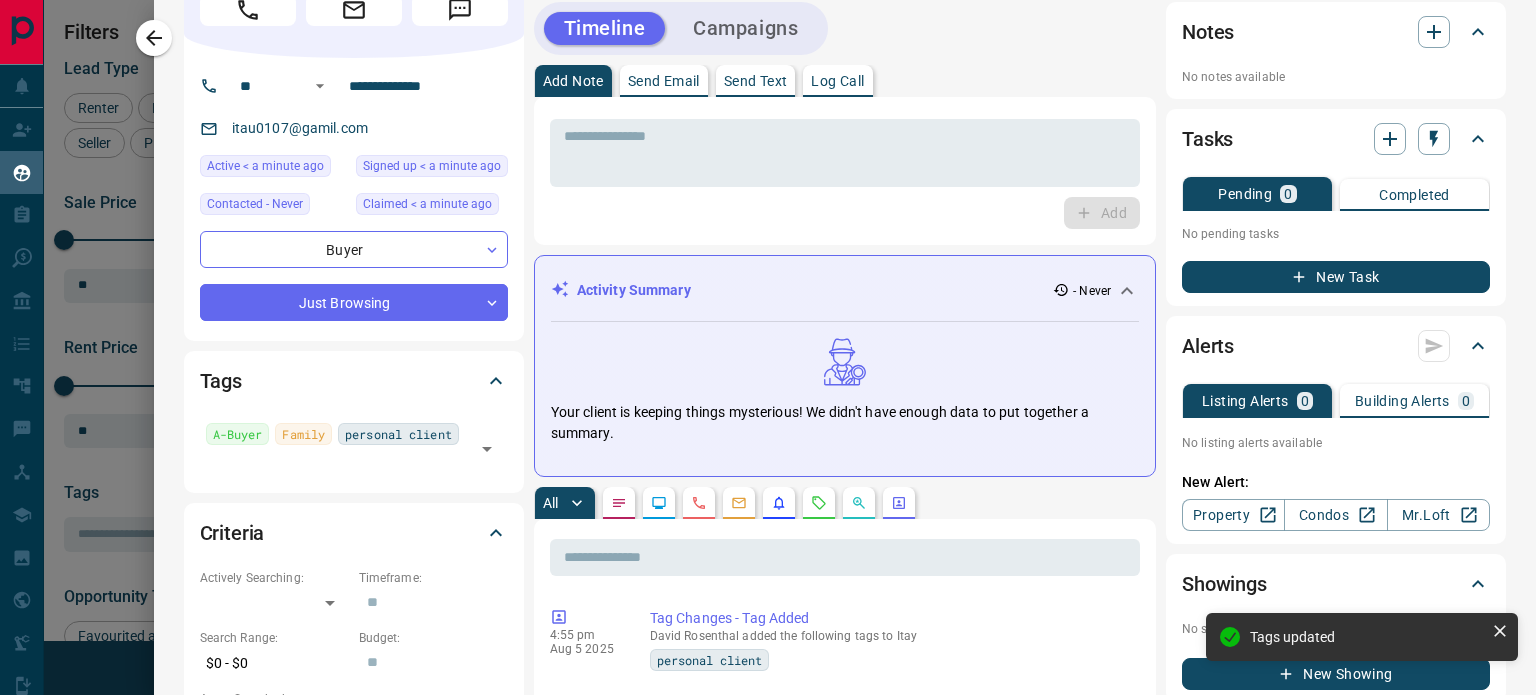 scroll, scrollTop: 200, scrollLeft: 0, axis: vertical 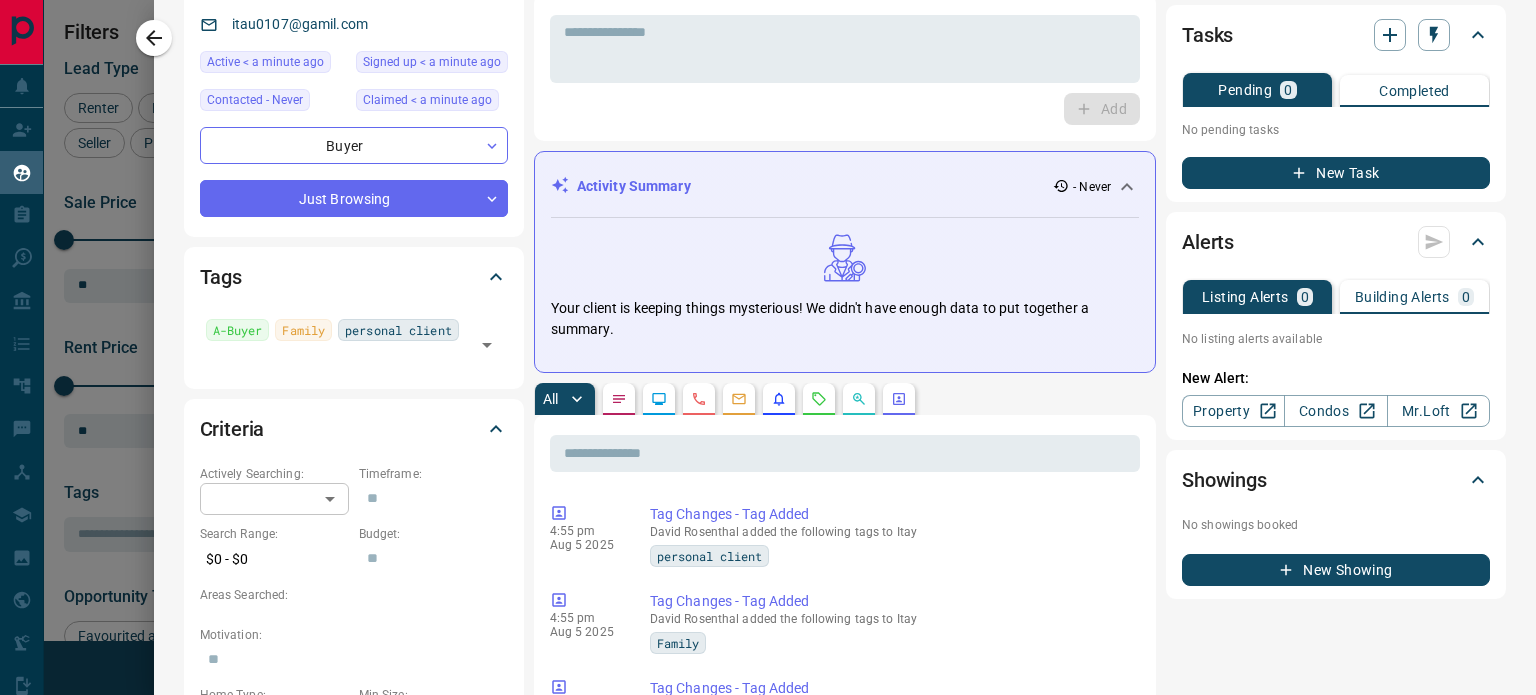 click on "Lead Transfers Claim Leads My Leads Tasks Opportunities Deals Campaigns Automations Messages Broker Bay Training Media Services Agent Resources Precon Worksheet Mobile Apps Disclosure Logout My Leads Filters 1 Manage Tabs New Lead All 7 TBD 2 Do Not Contact - Not Responsive - Bogus - Just Browsing 3 Criteria Obtained - Future Follow Up - Warm 1 HOT 2 Taken on Showings - Submitted Offer - Client - Name Details Last Active Claimed Date Status Tags Itay Aharon Buyer, Renter $--- < a minute ago < a minute ago Personal Lead Signed up < a minute ago TBD + Maor Benayon Buyer, Seller C $0 - $3K Downtown, Vaughan 1 month ago Contacted 5 years ago 3 days ago Signed up 10 years ago Just Browsing + Joel Benayon Buyer $--- 4 days ago 4 days ago Personal Lead Signed up 4 days ago Warm A-Buyer Family personal client + Adar Aharon Renter $--- 4 days ago 4 days ago Personal Lead Signed up 4 days ago Just Browsing A-Renter Family personal client + Slava Guminyuk Buyer $--- 6 days ago 6 days ago Personal Lead HOT A-Buyer + $---" at bounding box center [768, 335] 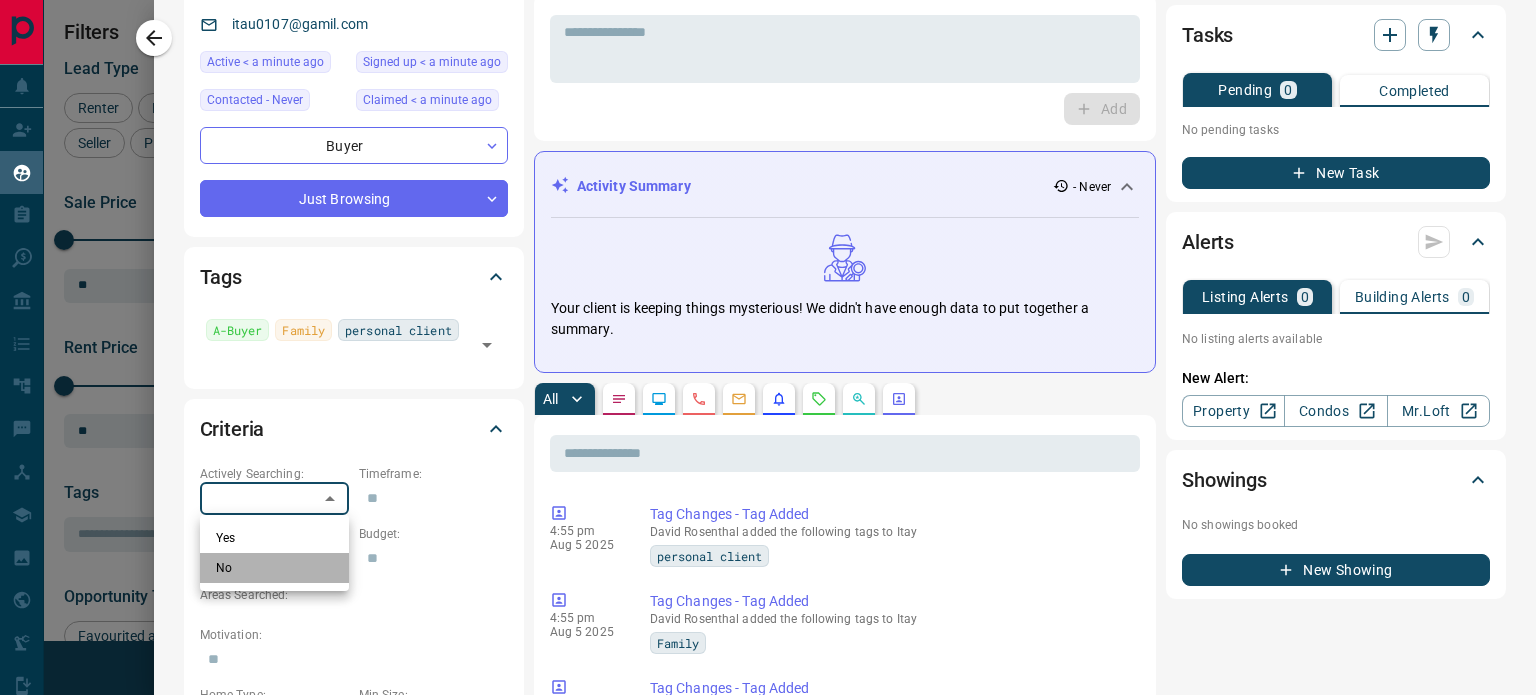 click on "No" at bounding box center (274, 568) 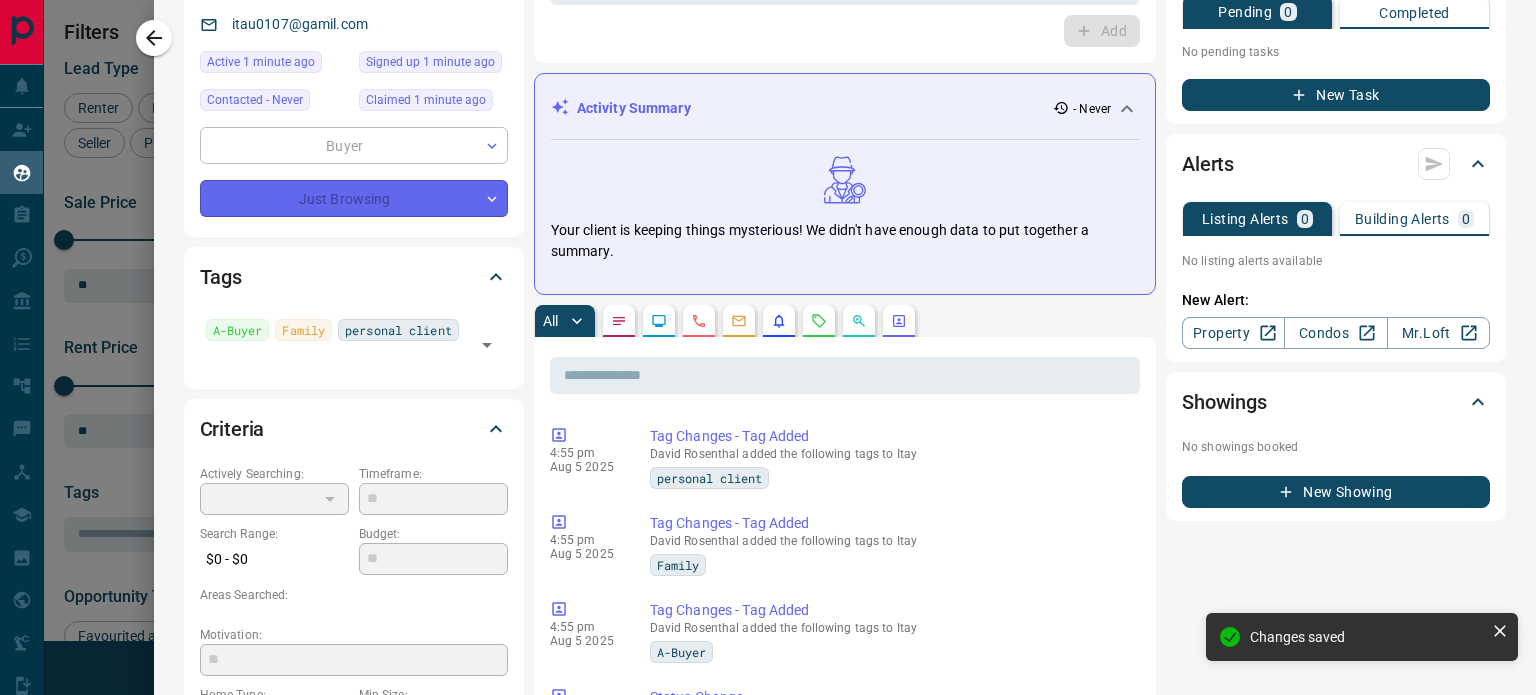 type on "*" 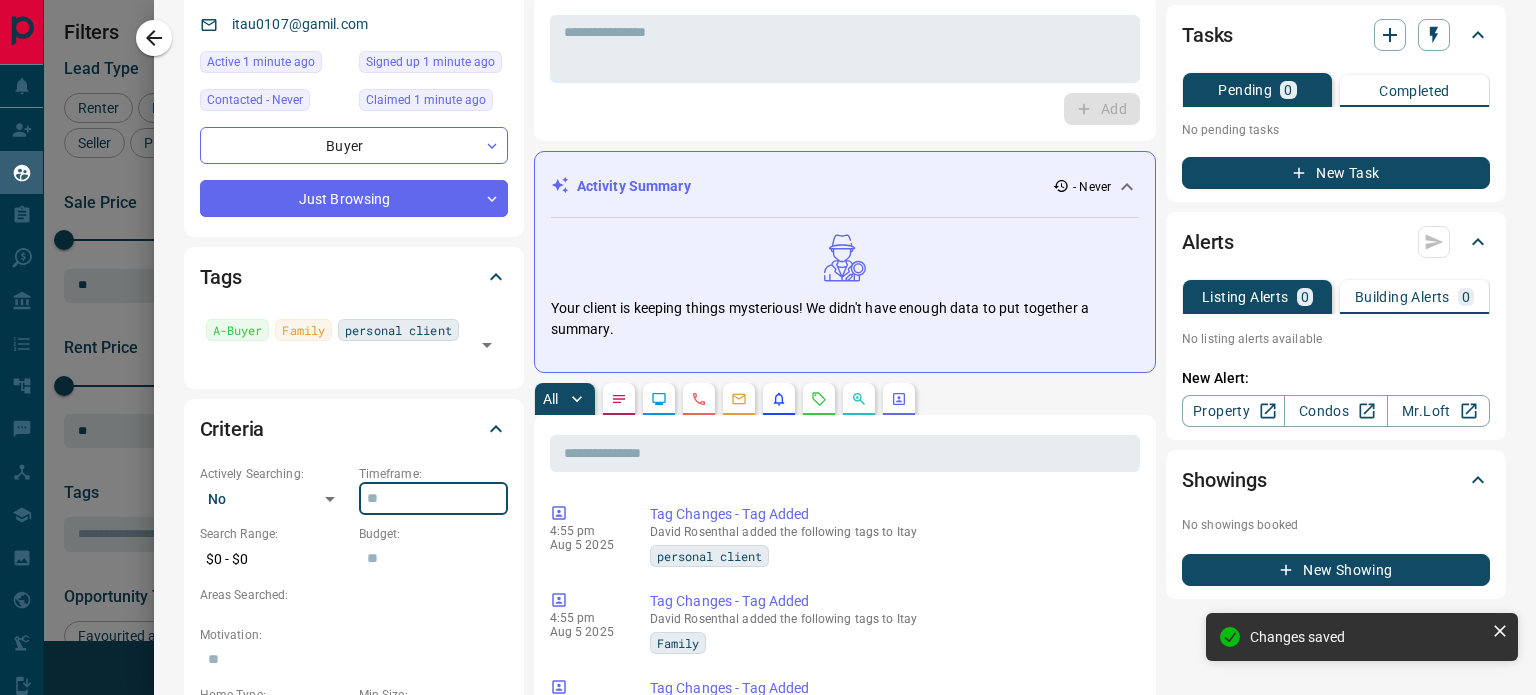 click at bounding box center (433, 499) 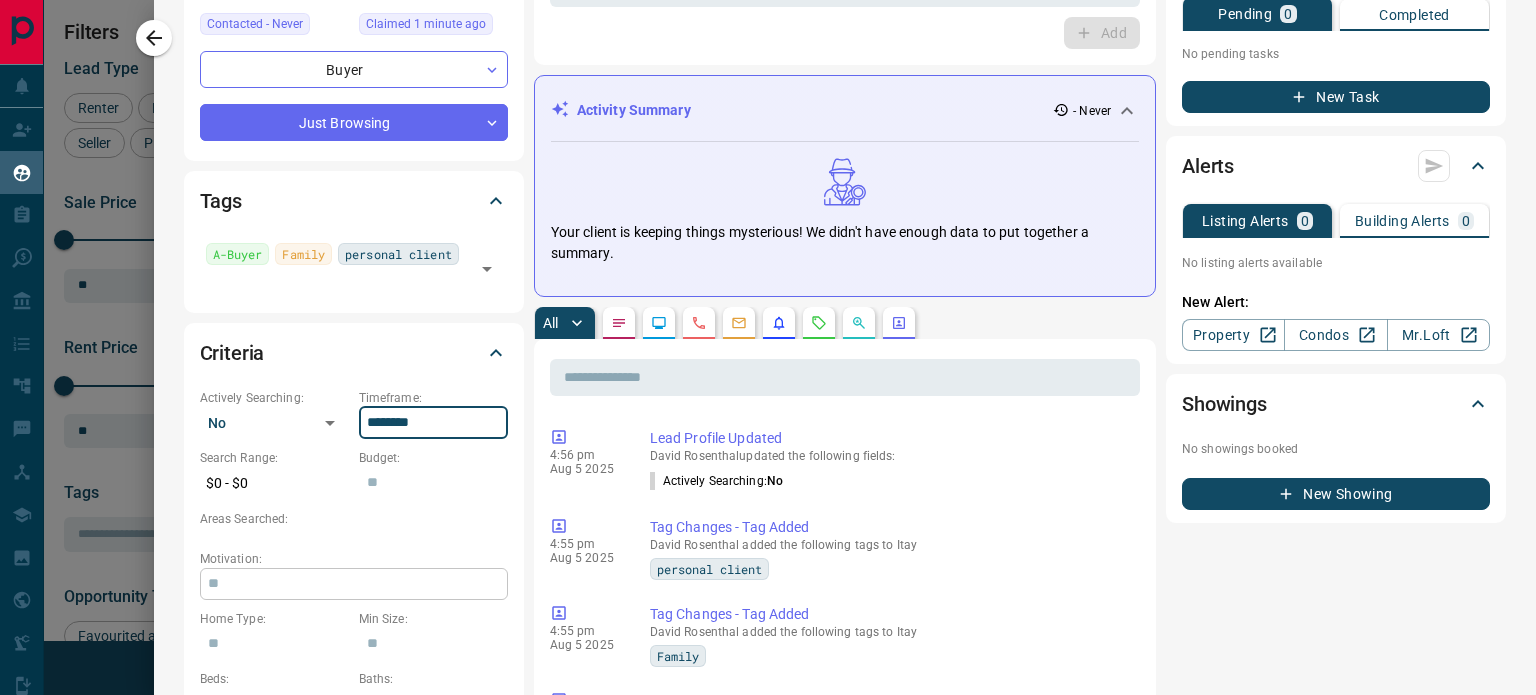 scroll, scrollTop: 400, scrollLeft: 0, axis: vertical 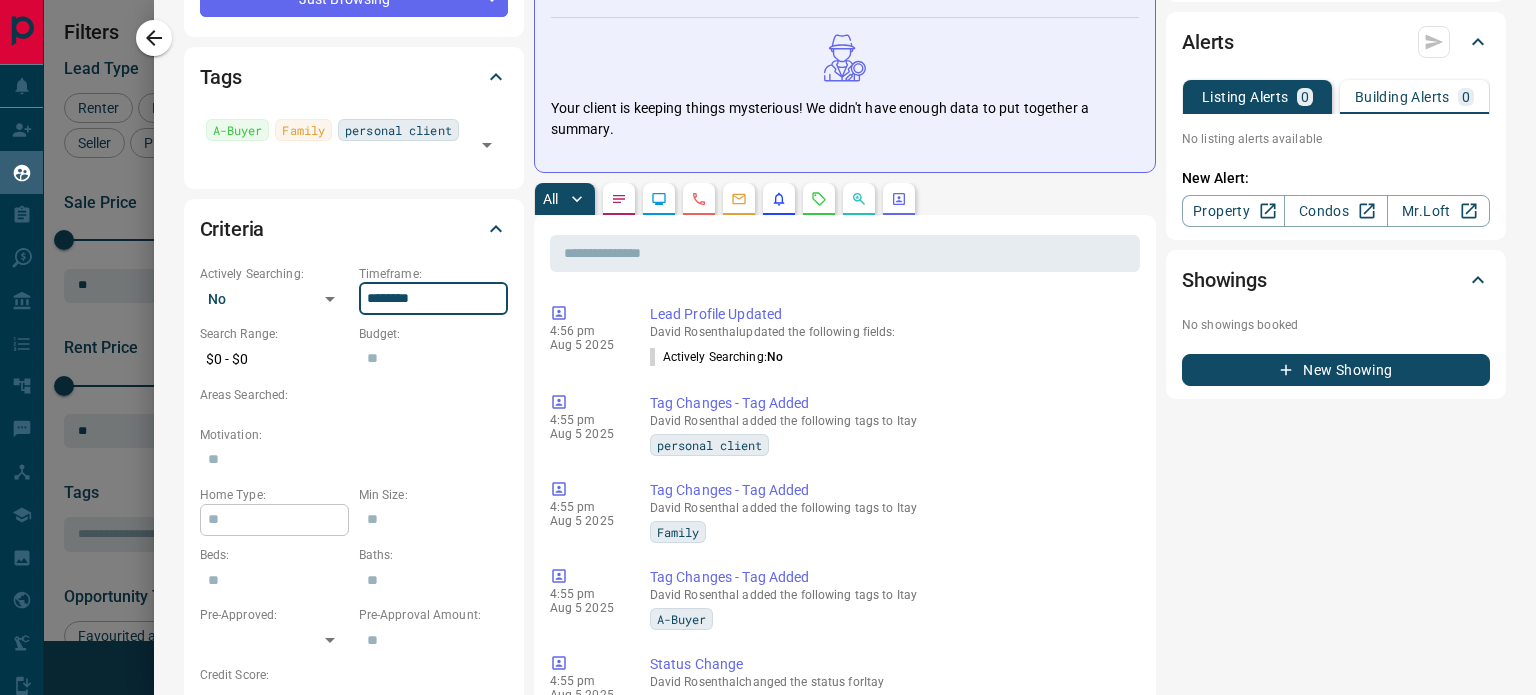 type on "********" 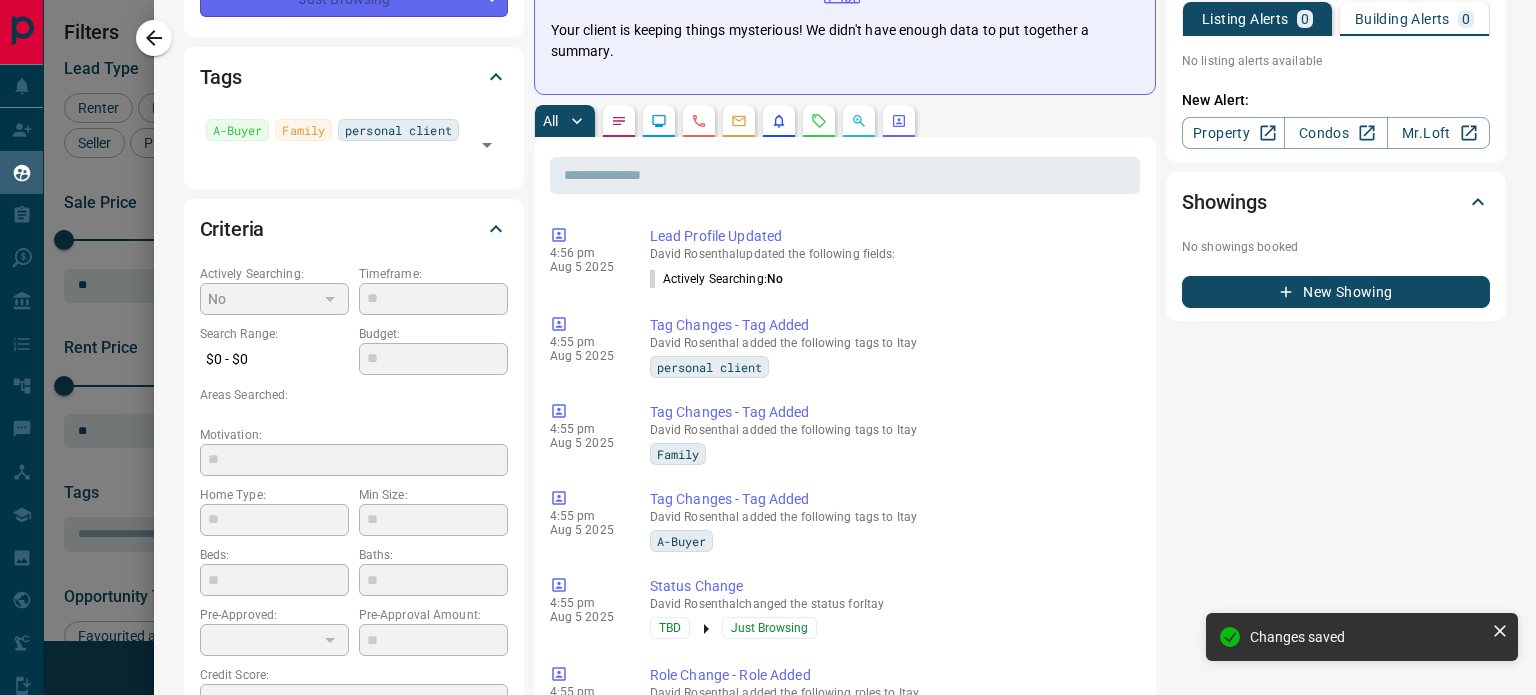 type on "********" 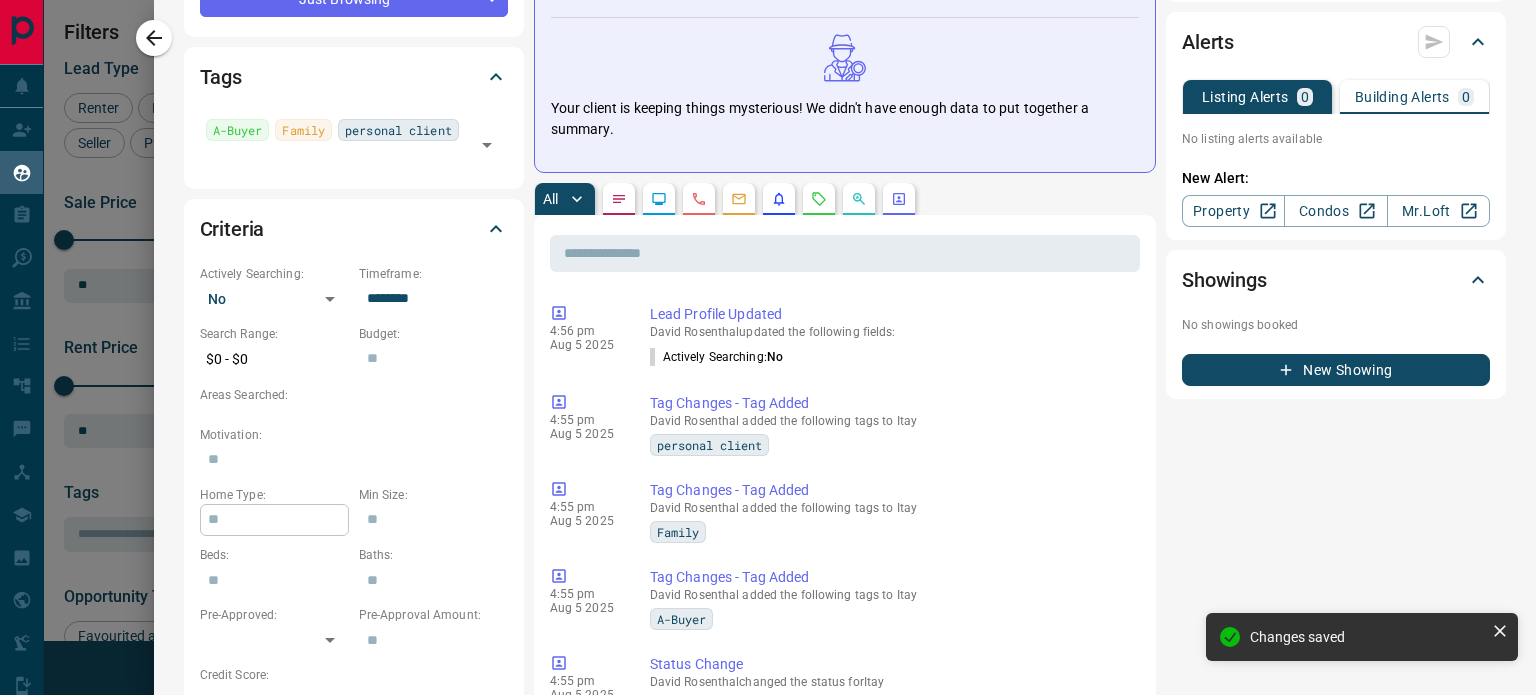 click at bounding box center (274, 520) 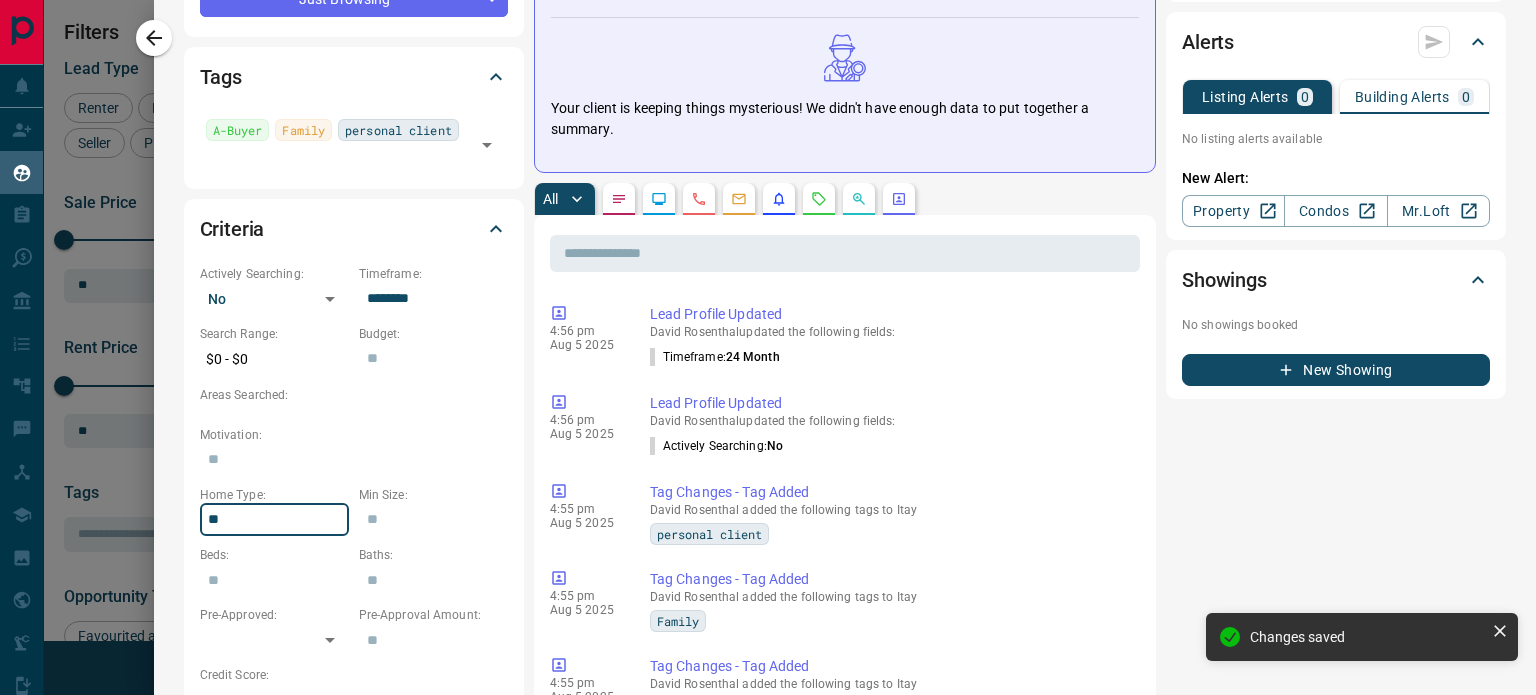 type on "*" 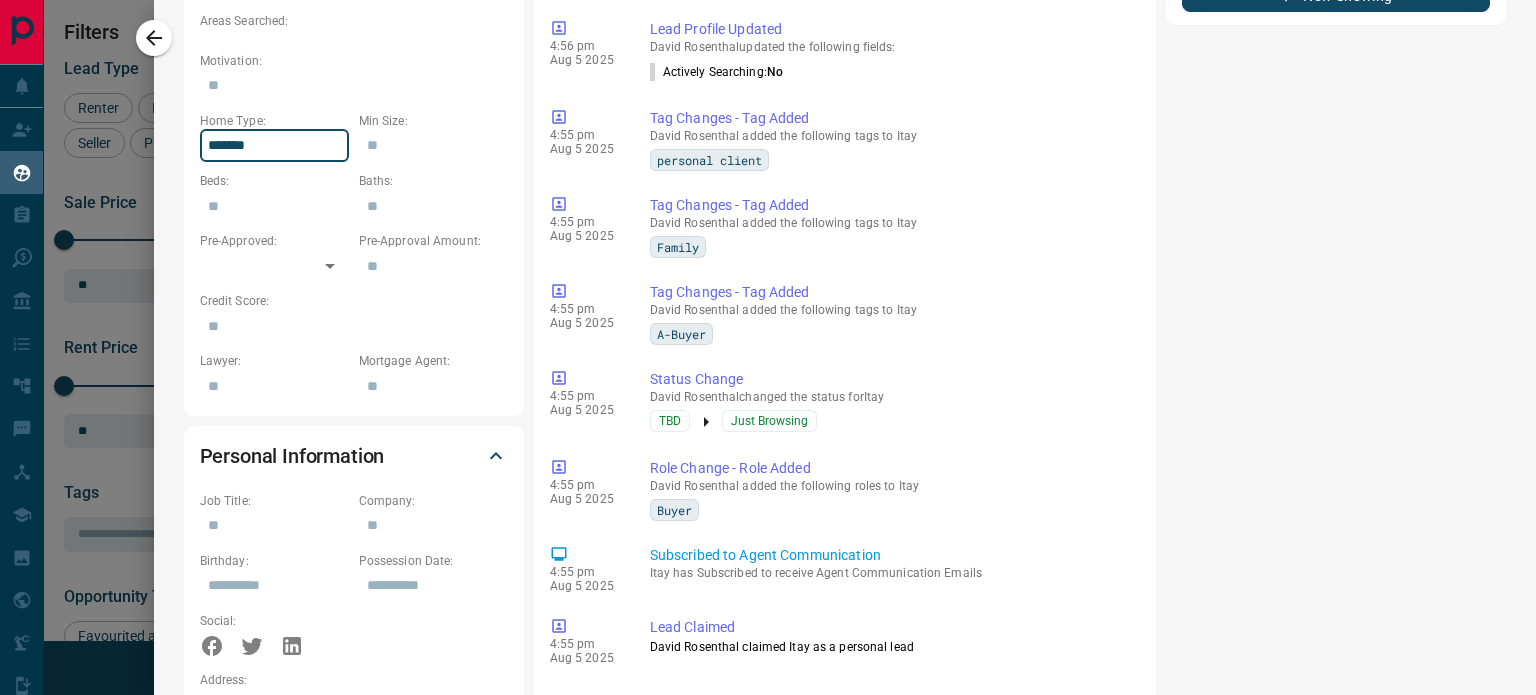 scroll, scrollTop: 800, scrollLeft: 0, axis: vertical 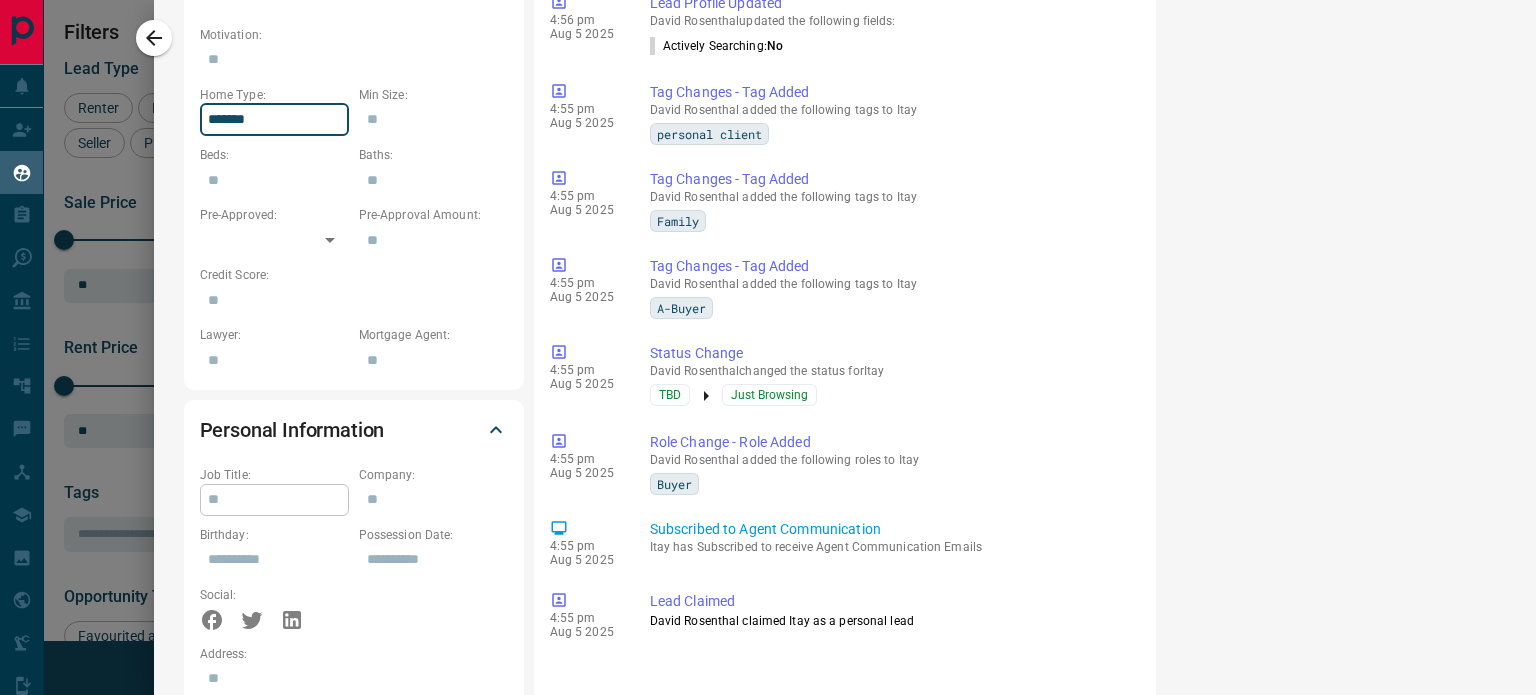 type on "*******" 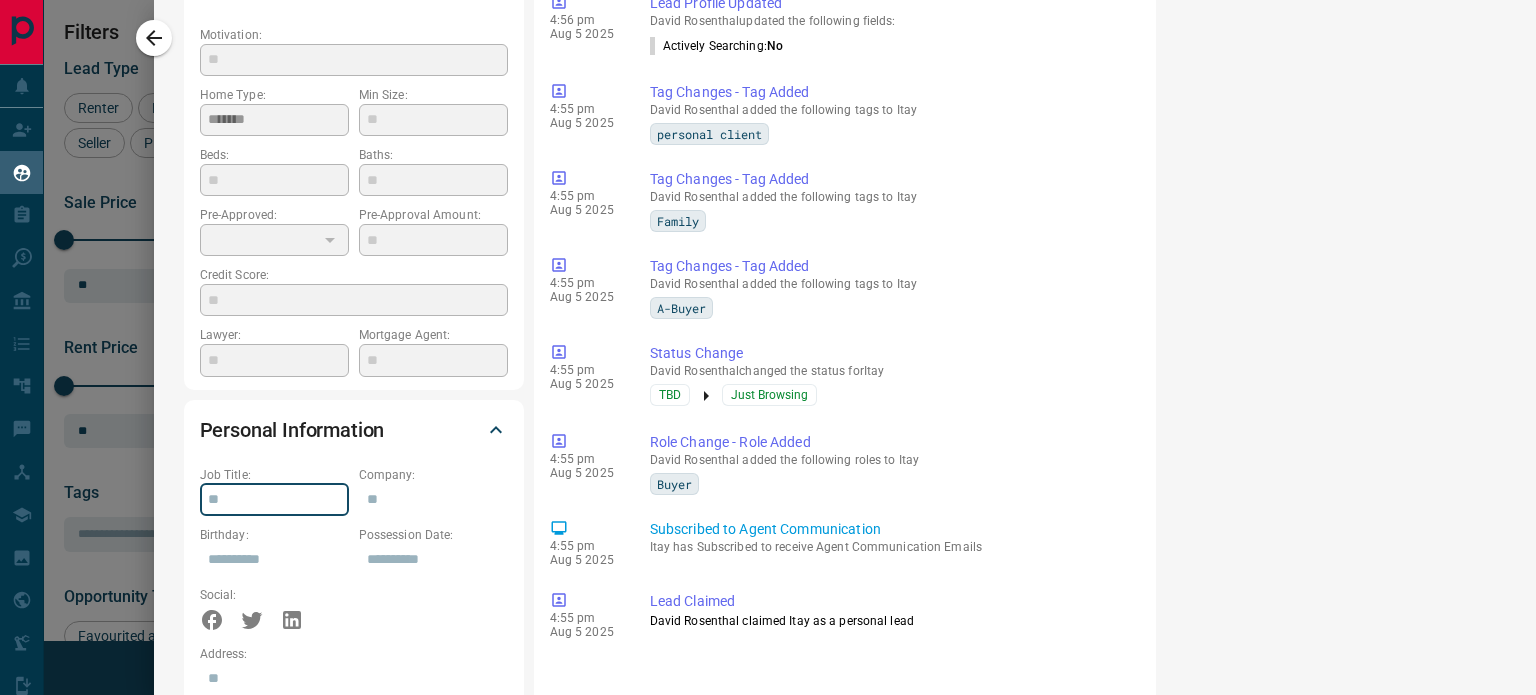 click at bounding box center (274, 500) 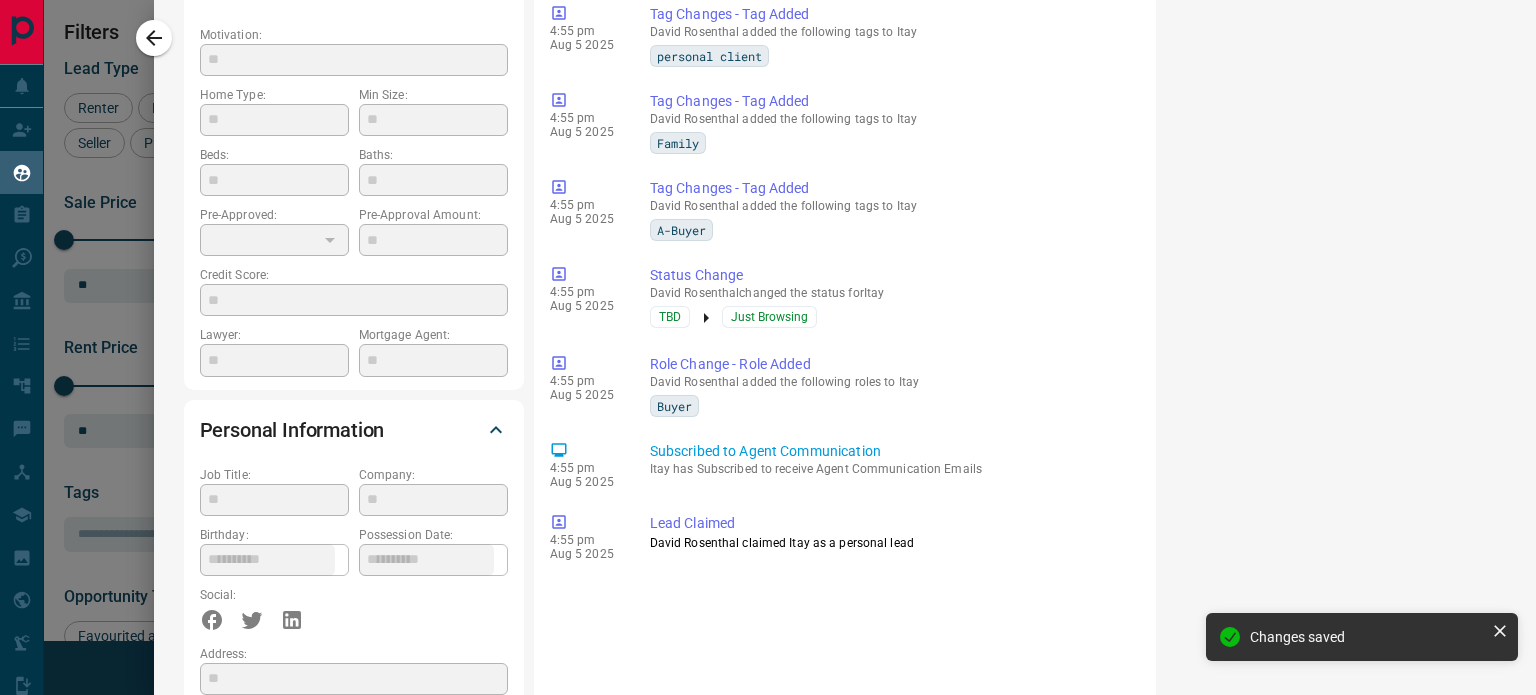 type on "*******" 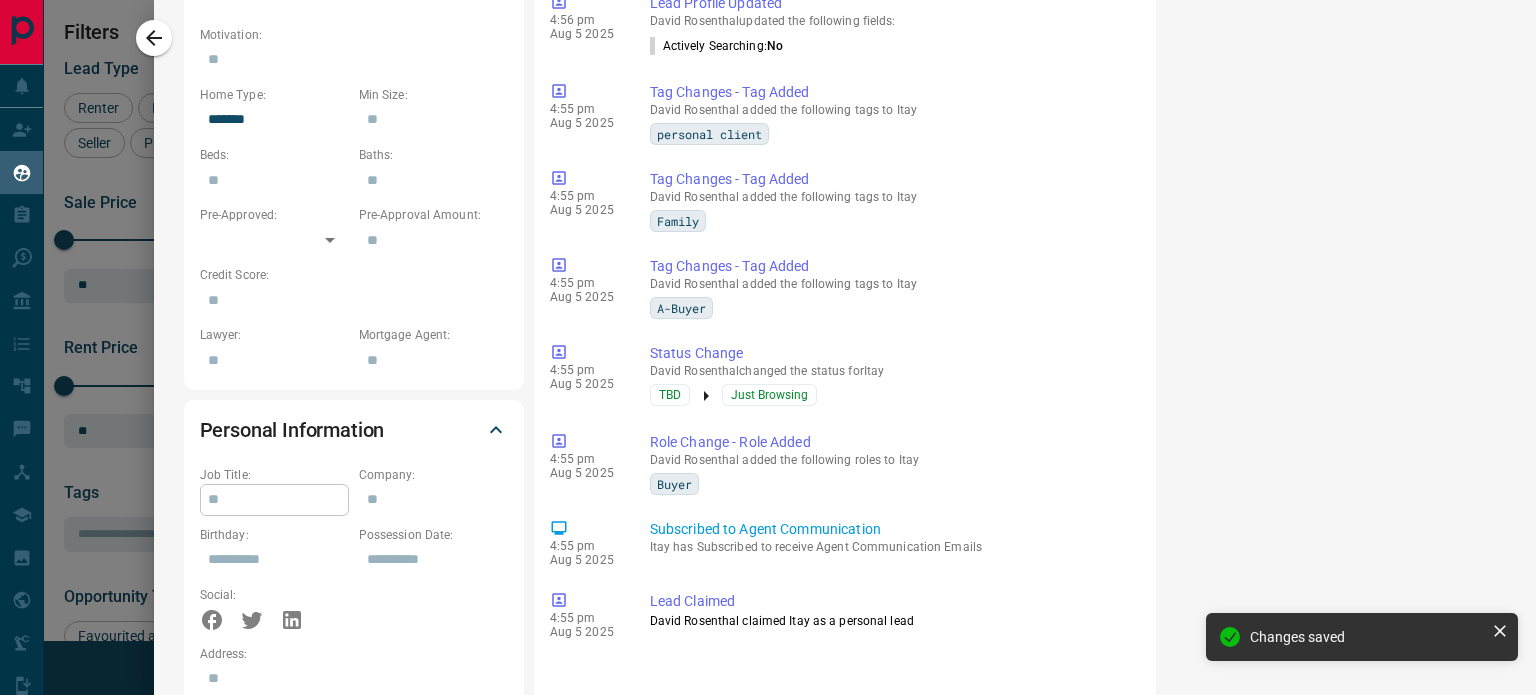 click at bounding box center [274, 500] 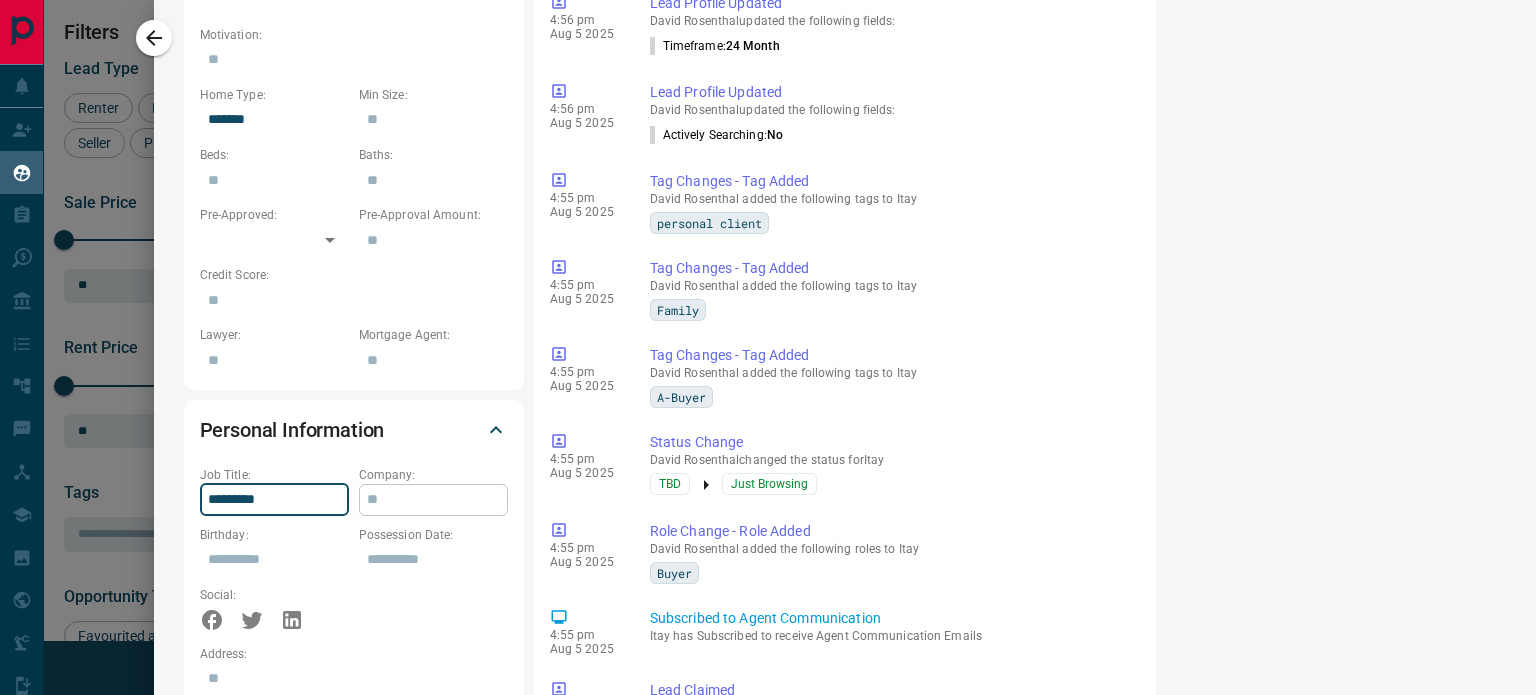 type on "*********" 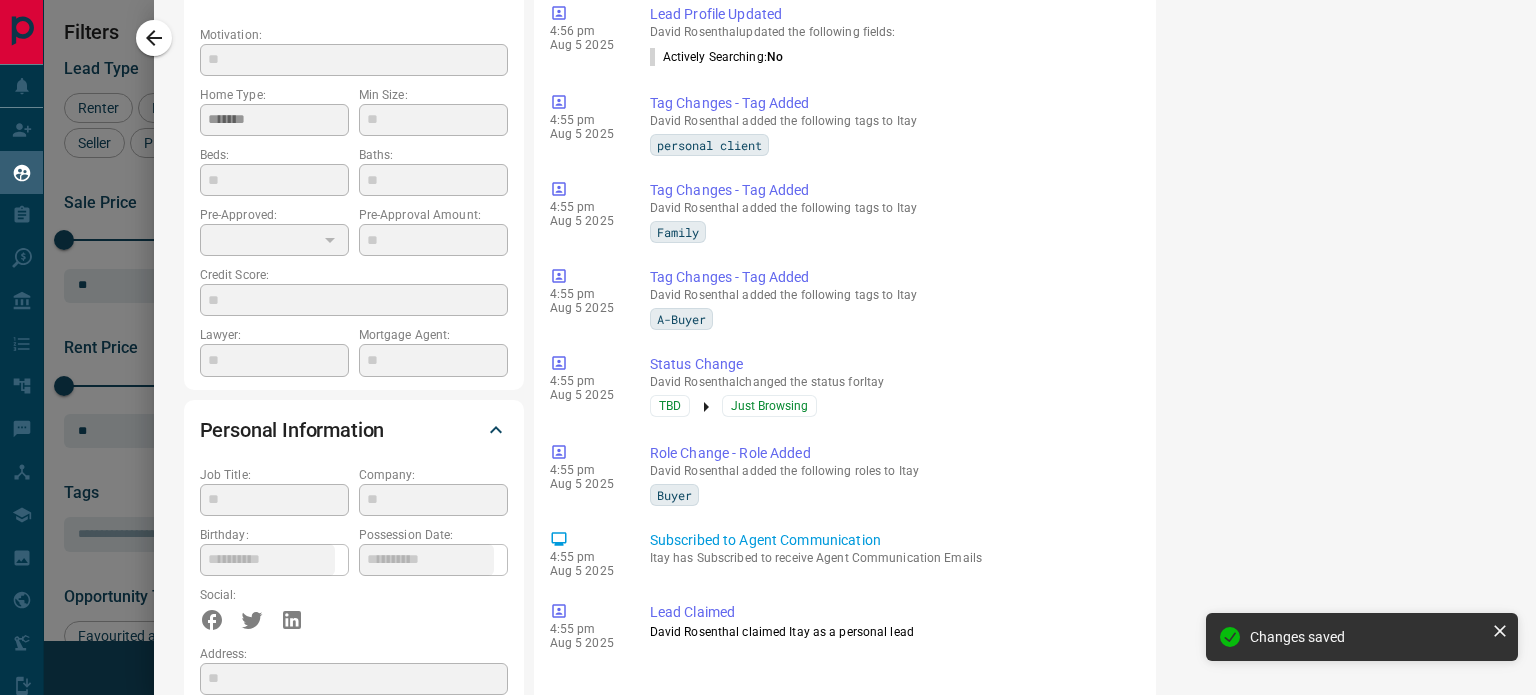 type on "*********" 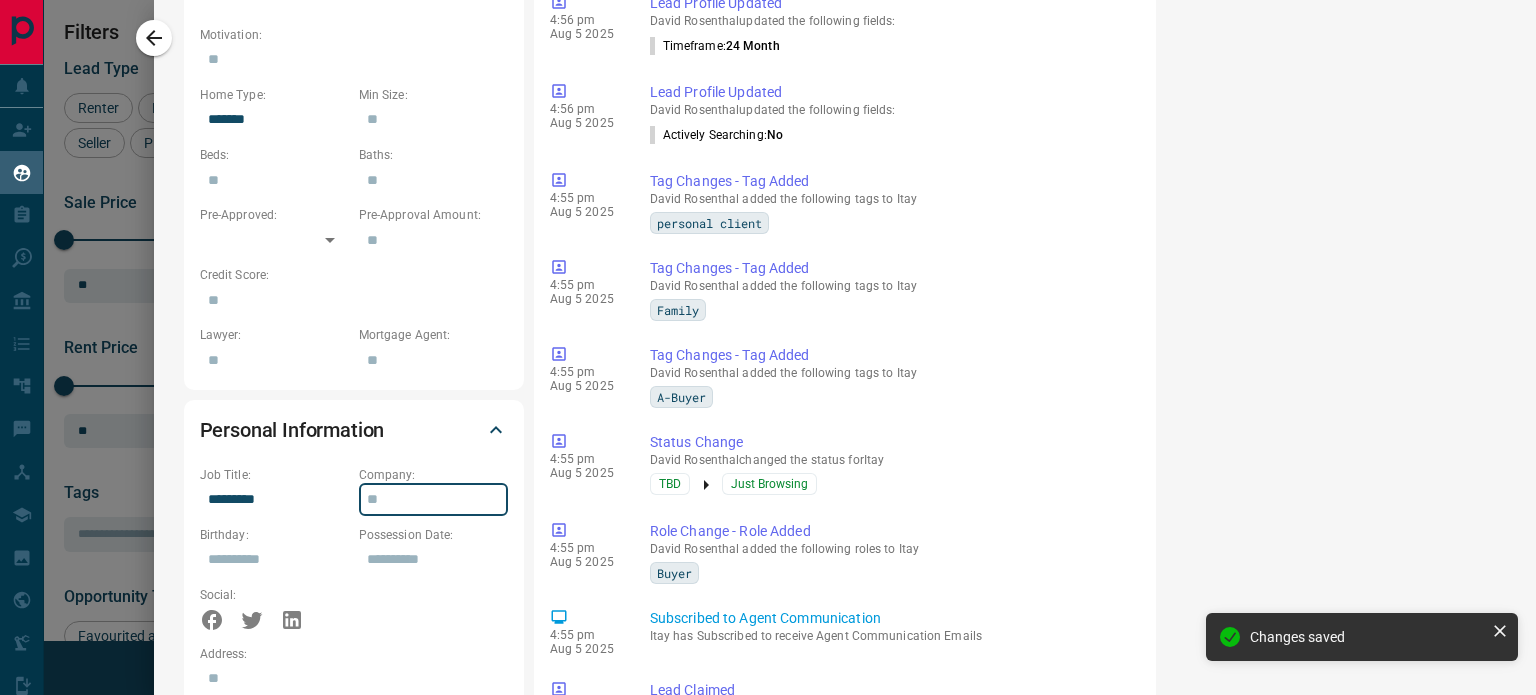 click at bounding box center (433, 500) 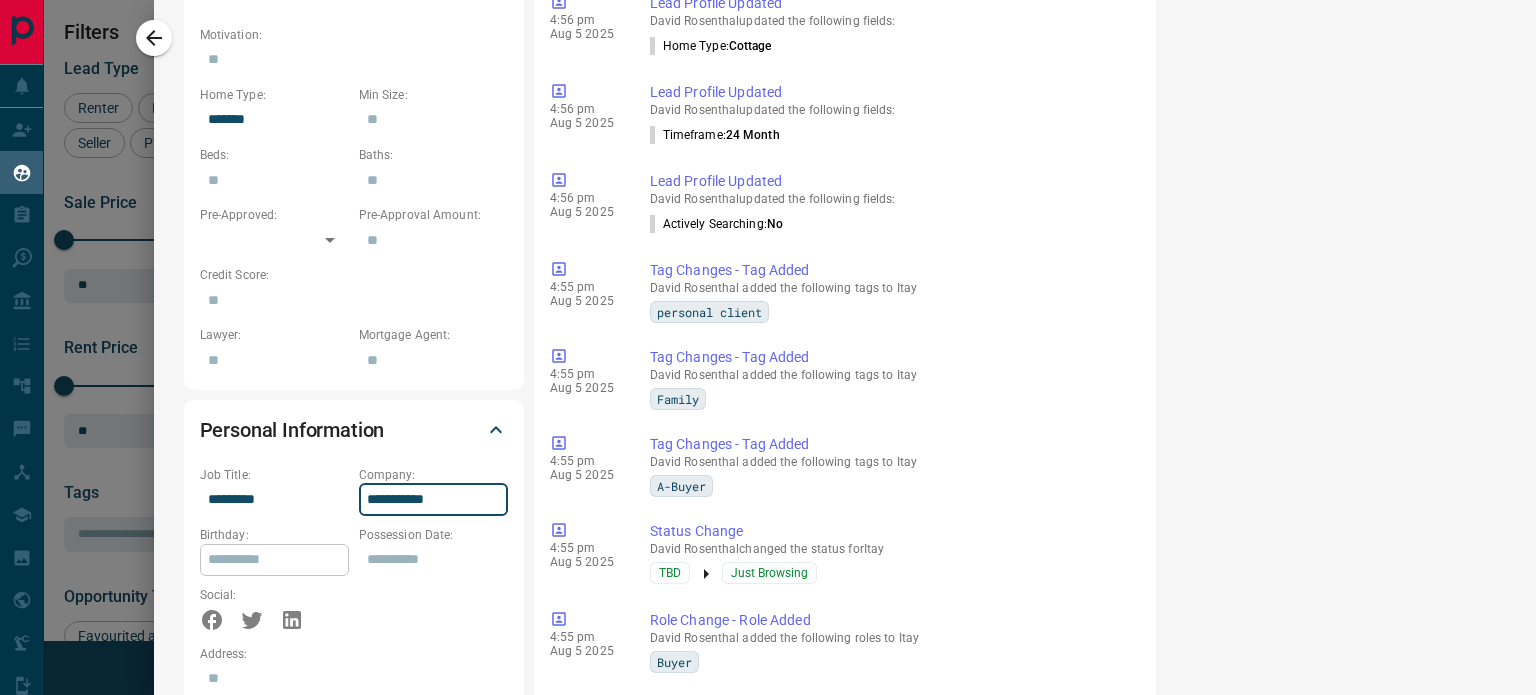 type on "**********" 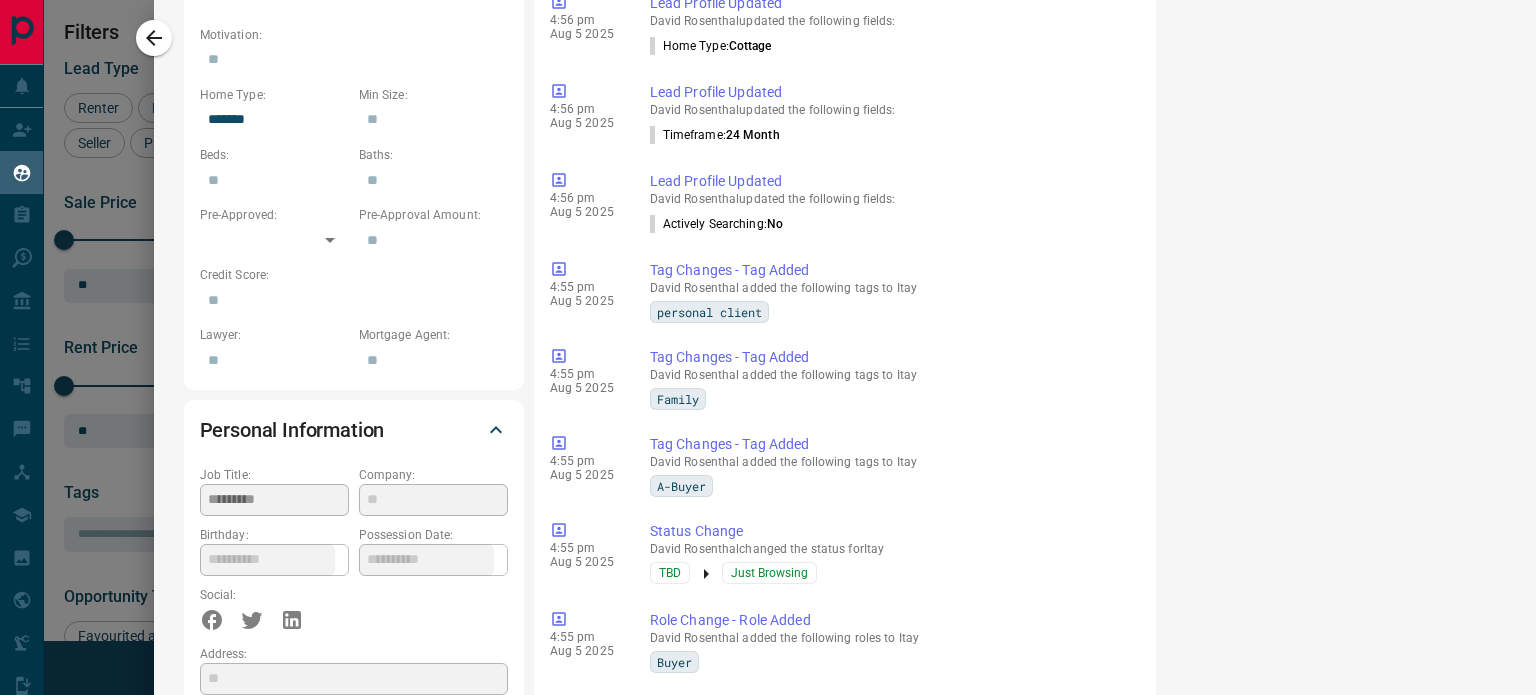 type on "**********" 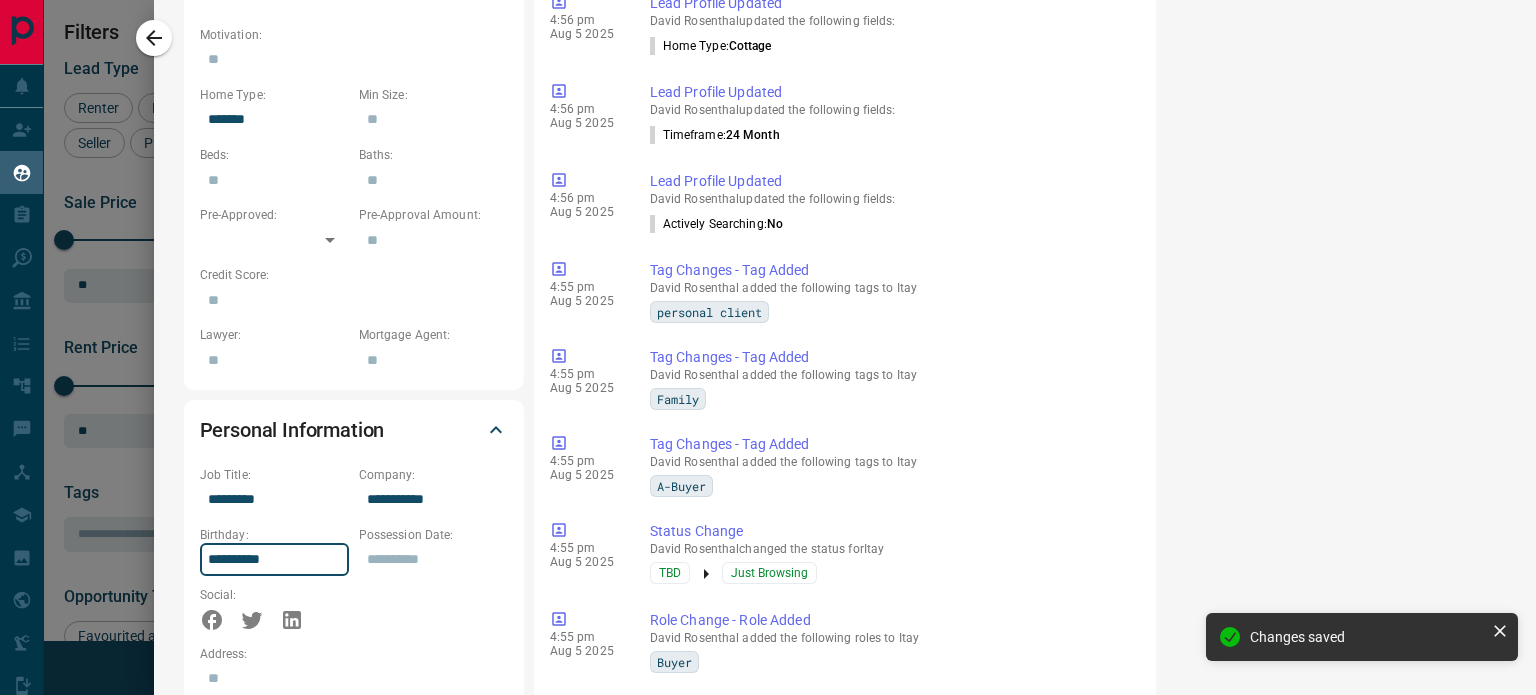 click on "**********" at bounding box center [267, 560] 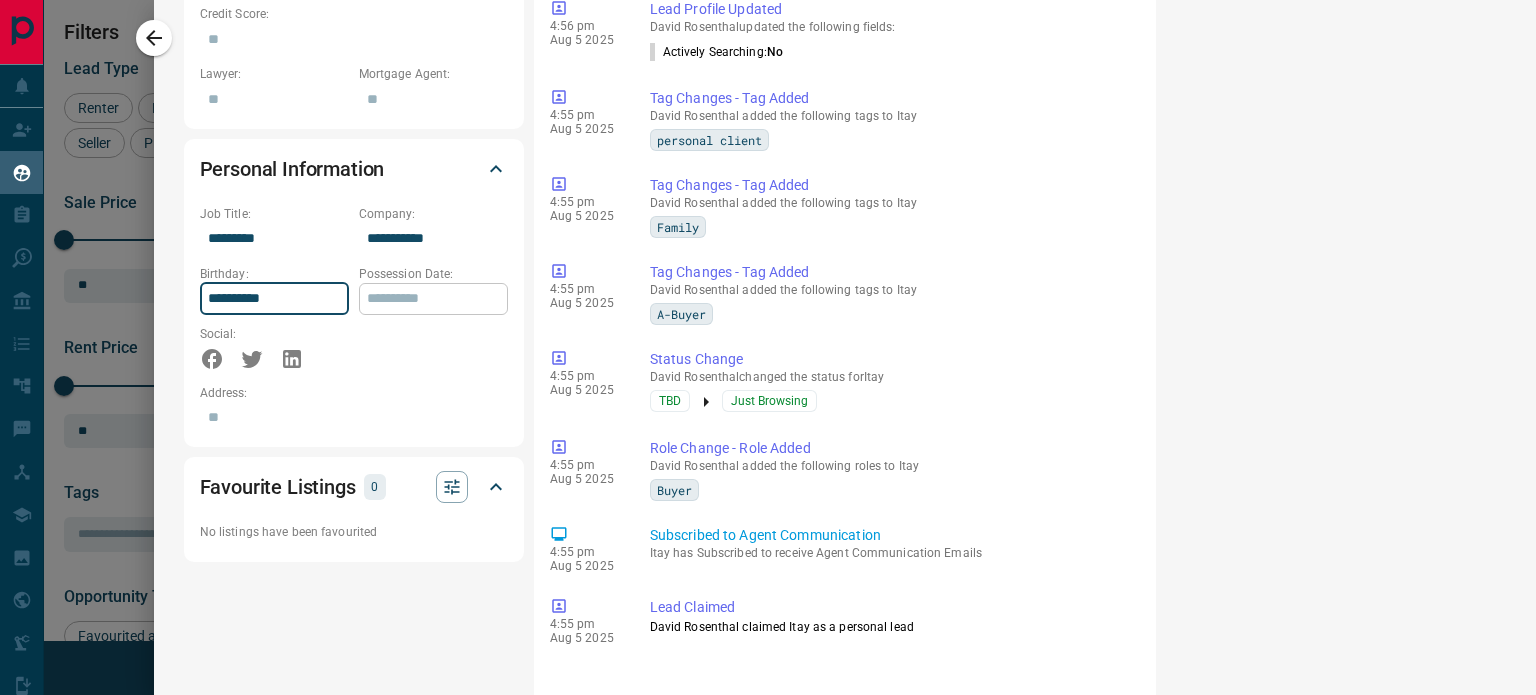 scroll, scrollTop: 1100, scrollLeft: 0, axis: vertical 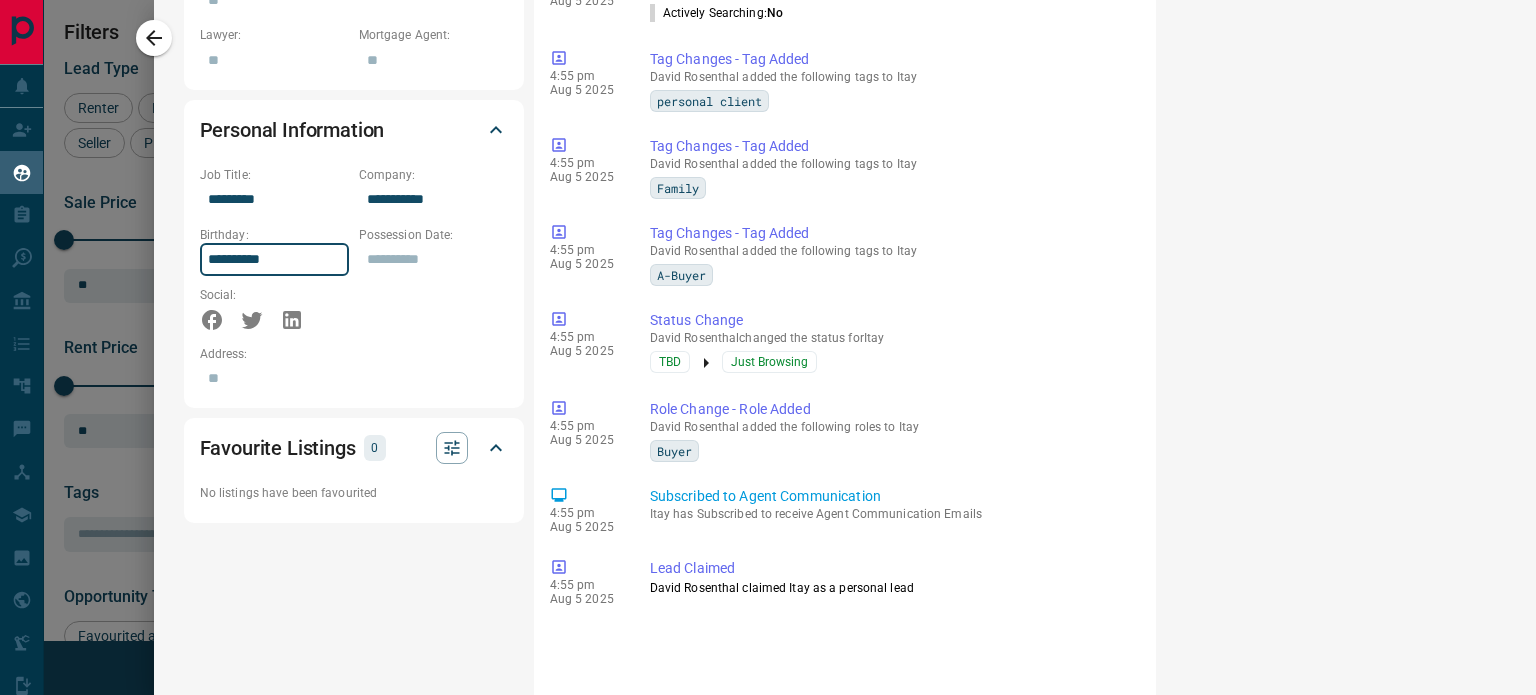type on "**********" 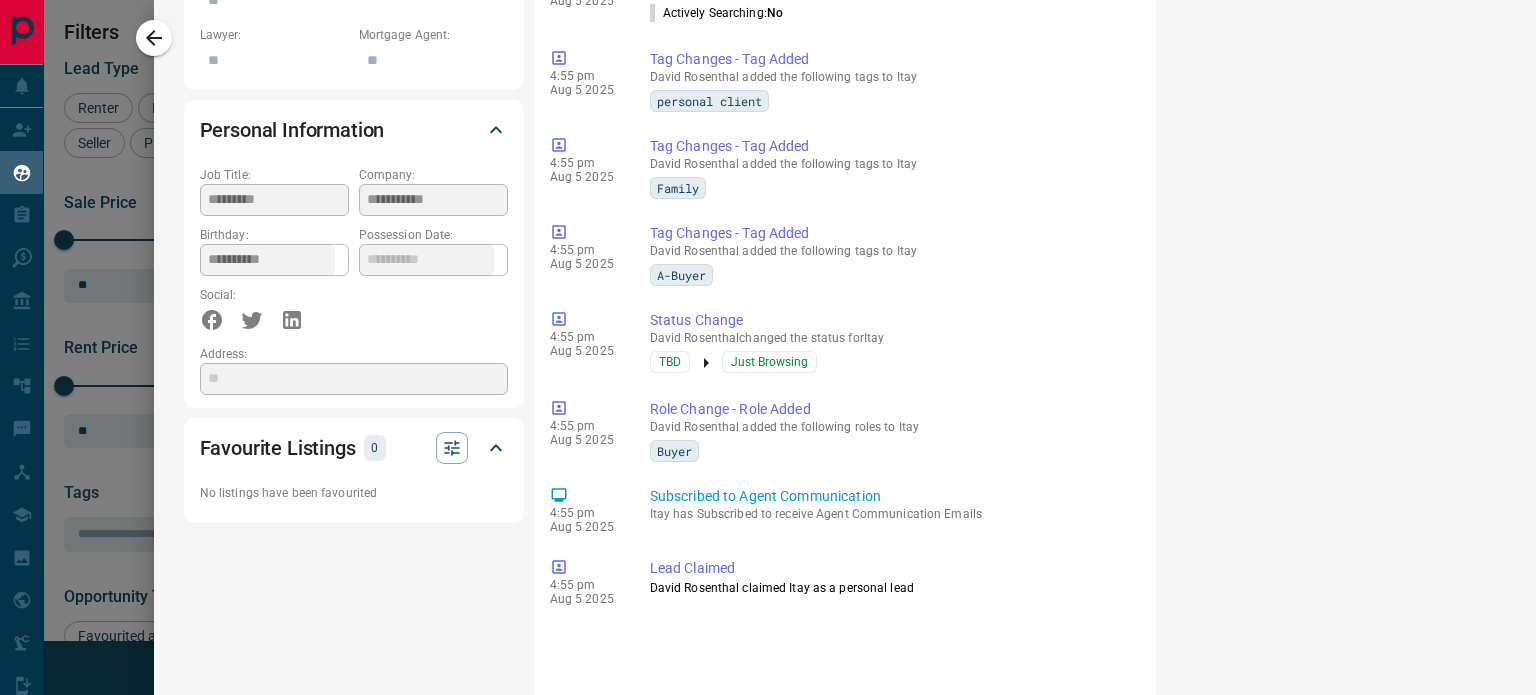 click on "**********" at bounding box center [354, -131] 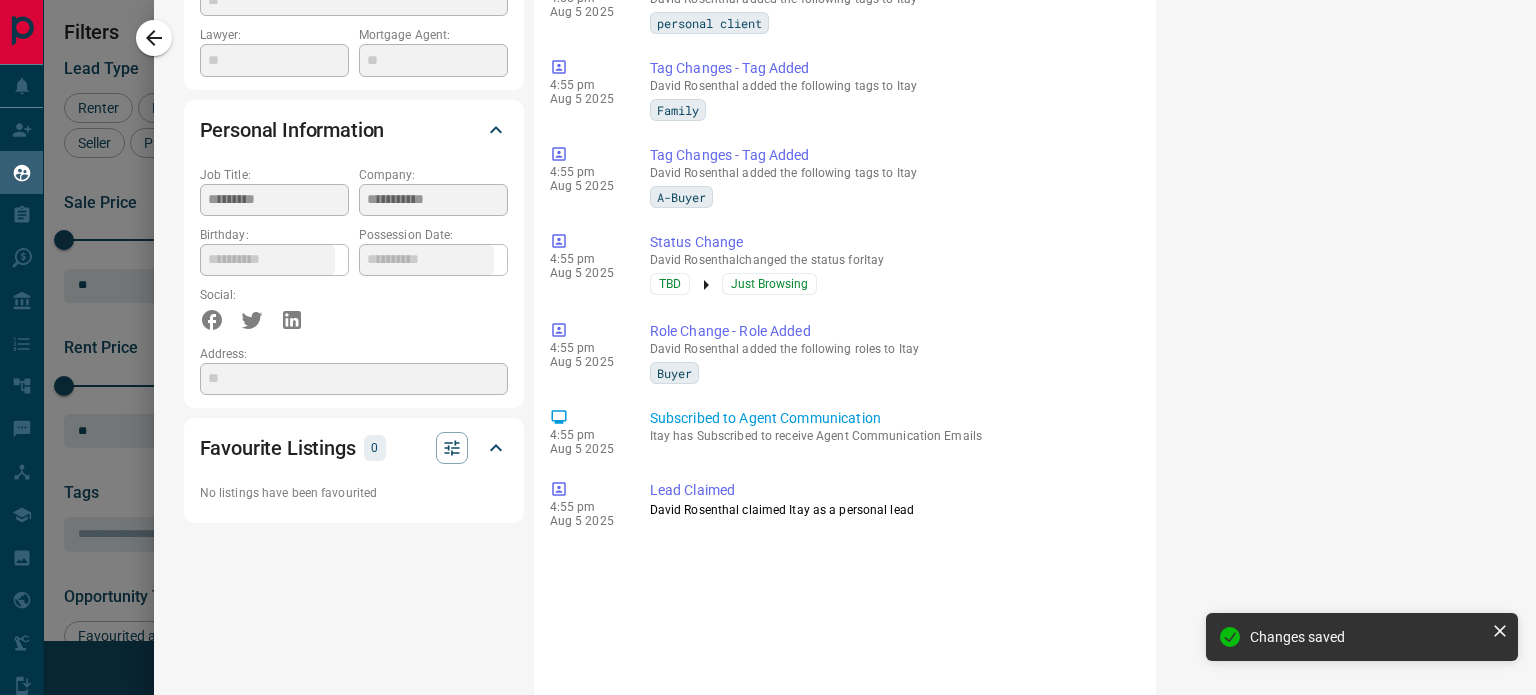 type on "**********" 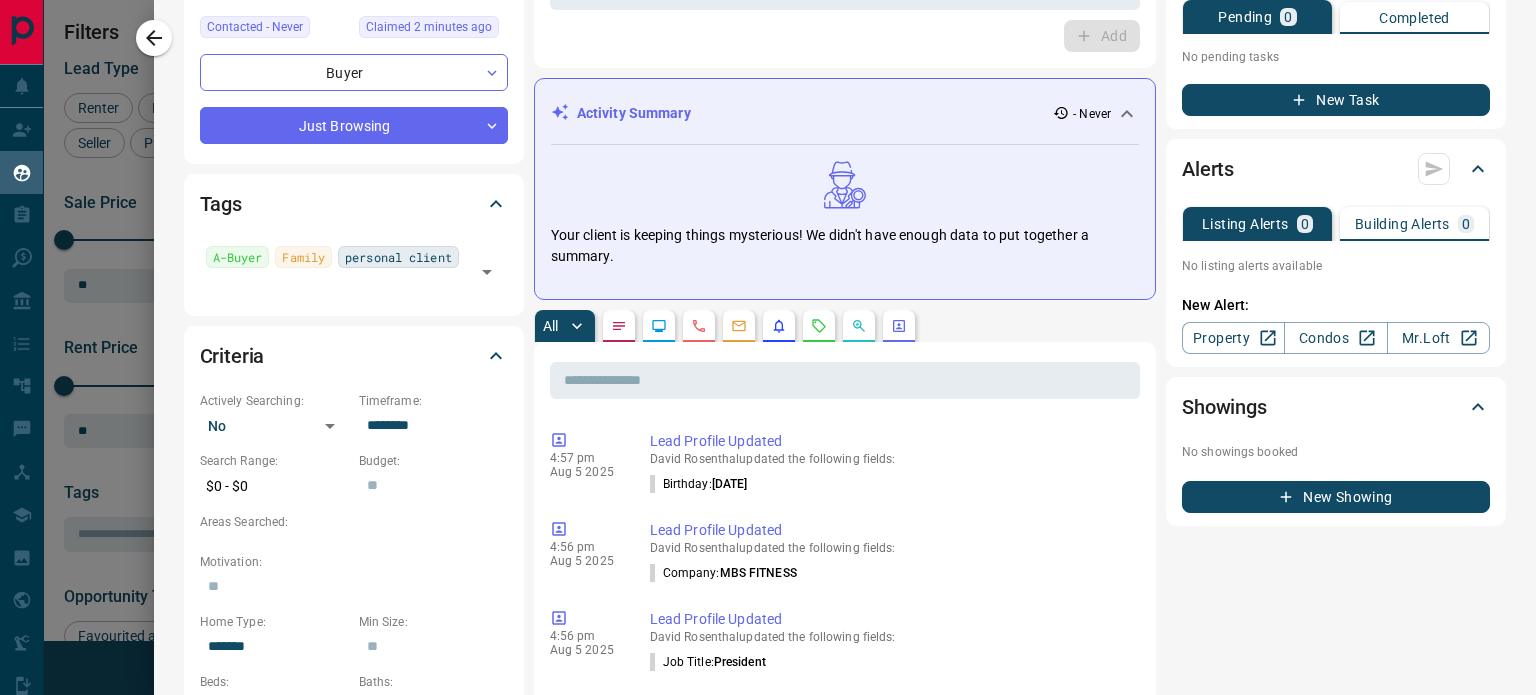scroll, scrollTop: 0, scrollLeft: 0, axis: both 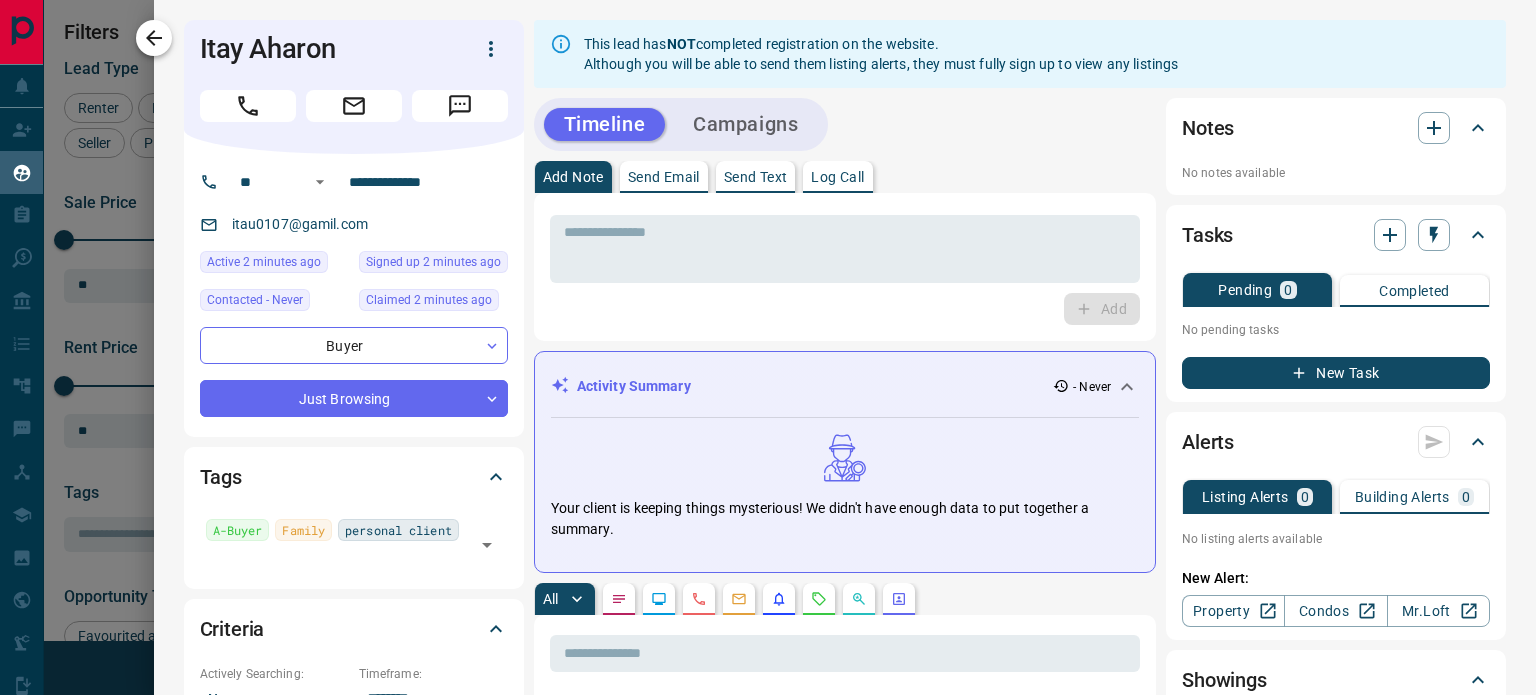 click 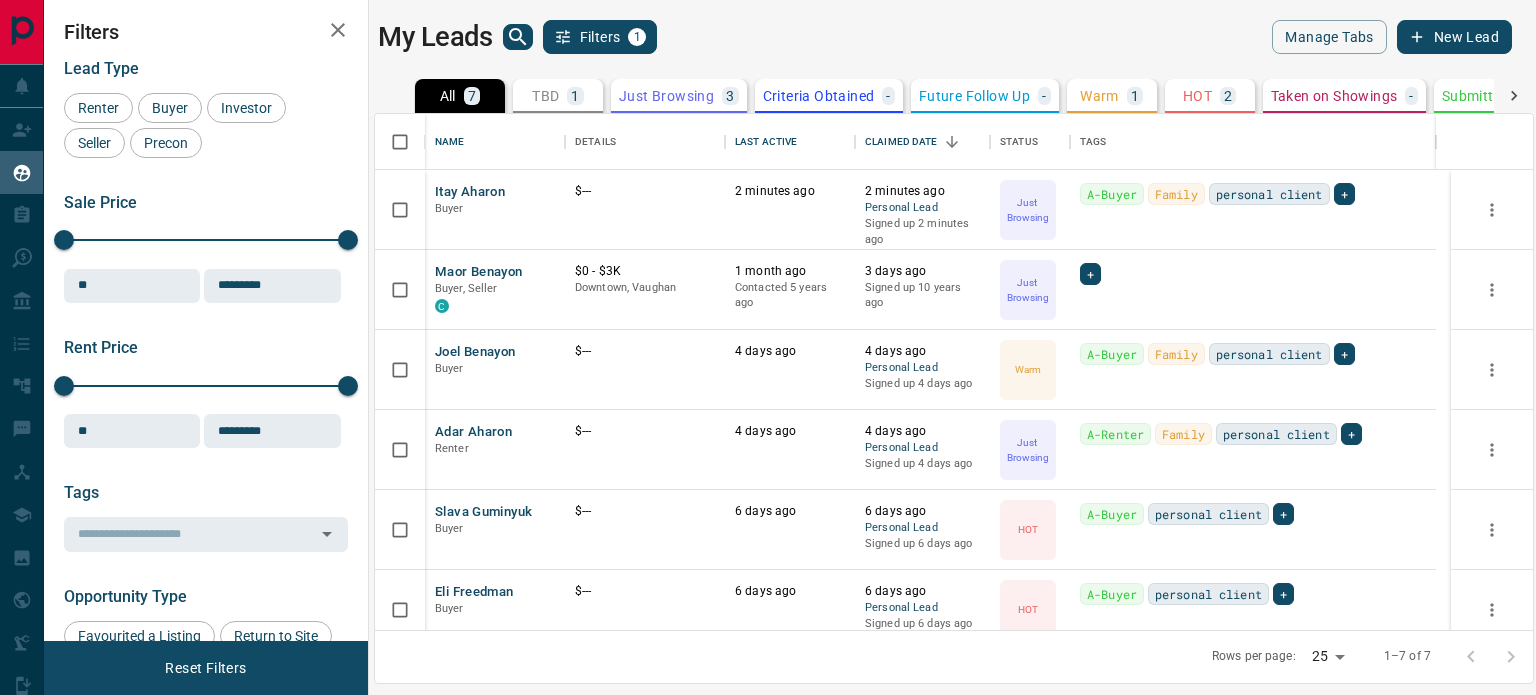 click on "TBD" at bounding box center (545, 96) 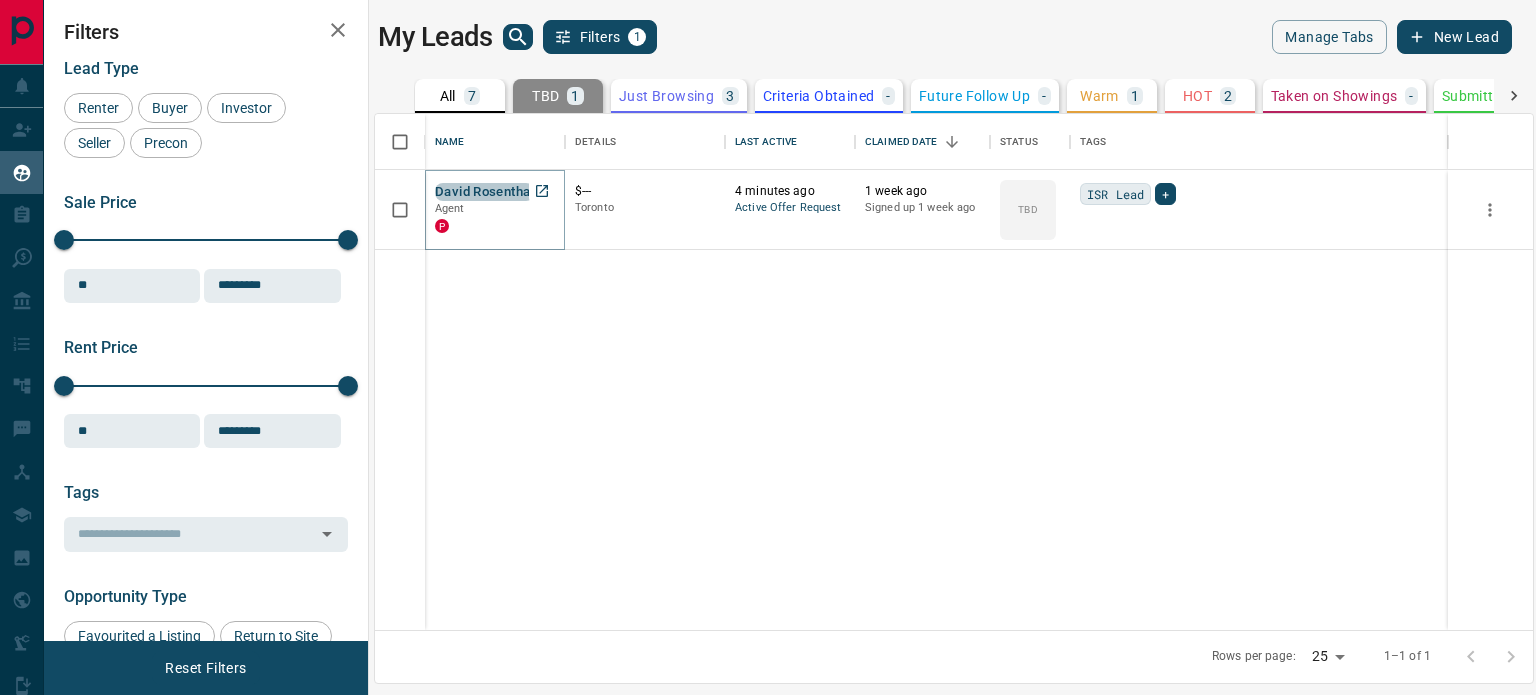 click on "David Rosenthal" at bounding box center (484, 192) 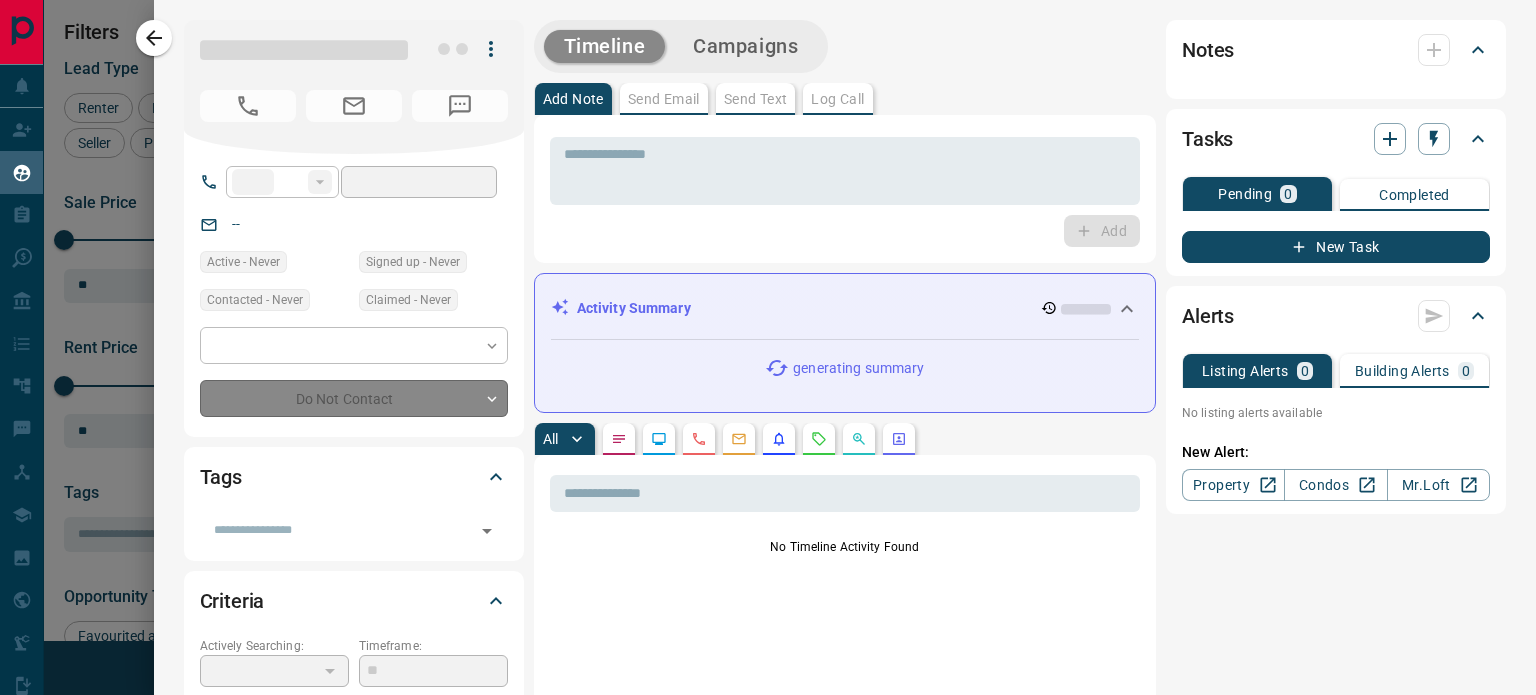 type on "**" 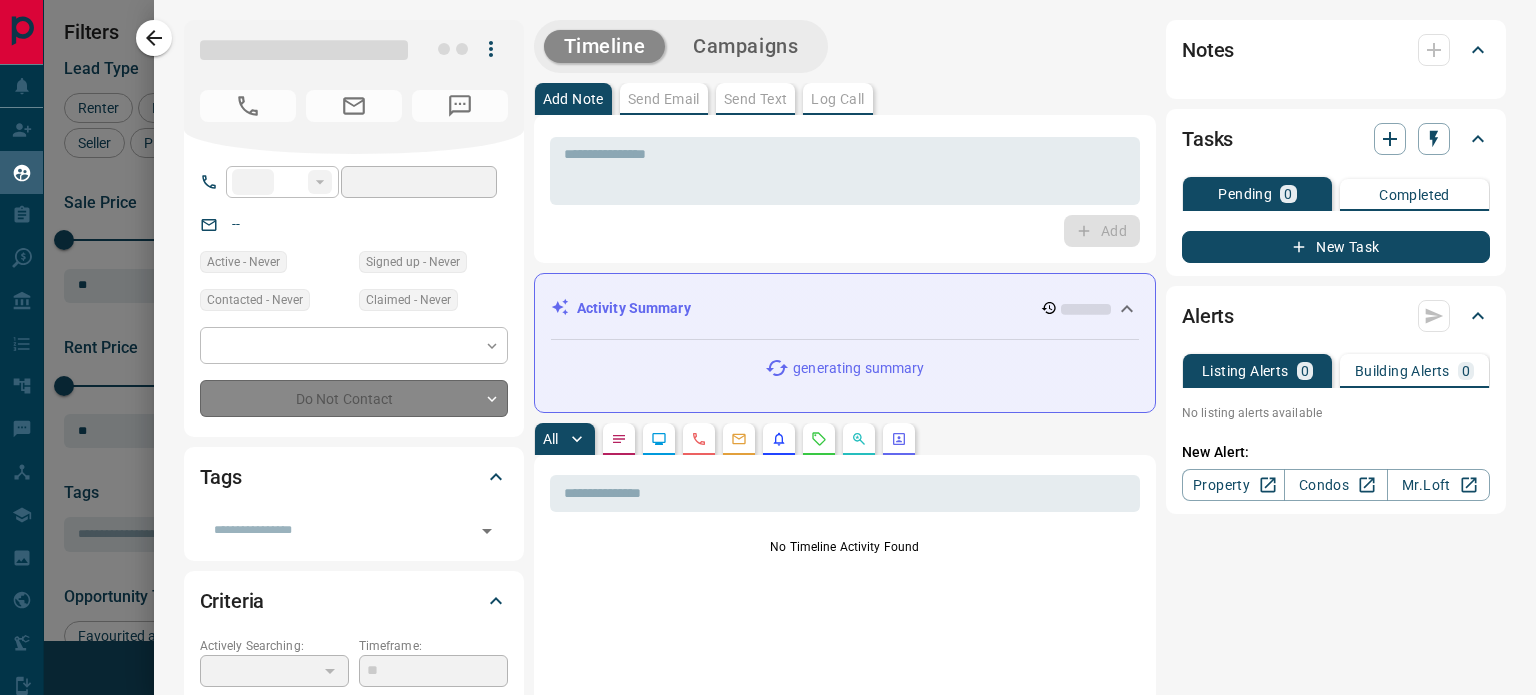 type on "**********" 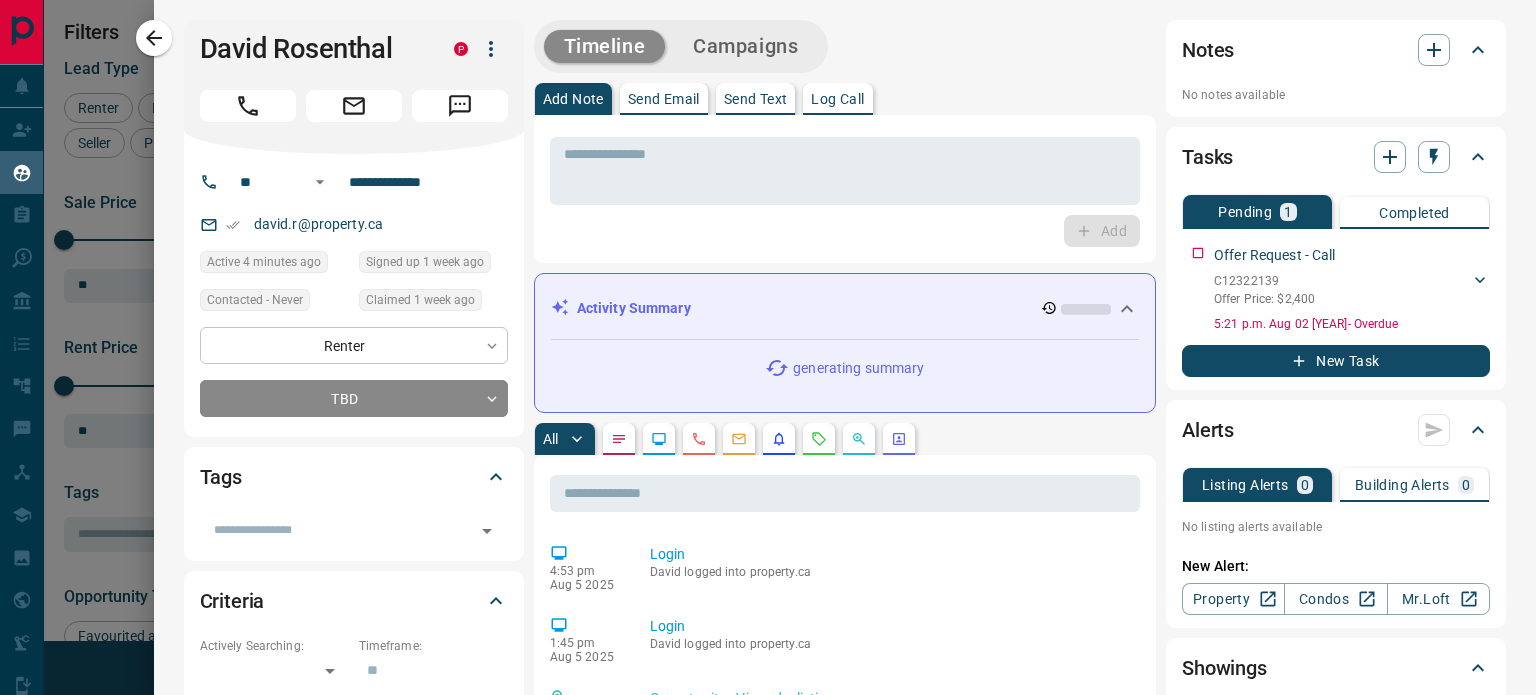click on "Lead Transfers Claim Leads My Leads Tasks Opportunities Deals Campaigns Automations Messages Broker Bay Training Media Services Agent Resources Precon Worksheet Mobile Apps Disclosure Logout My Leads Filters 1 Manage Tabs New Lead All 7 TBD 1 Do Not Contact - Not Responsive - Bogus - Just Browsing 3 Criteria Obtained - Future Follow Up - Warm 1 HOT 2 Taken on Showings - Submitted Offer - Client - Name Details Last Active Claimed Date Status Tags David Rosenthal Agent P $--- Toronto 4 minutes ago Active Offer Request 1 week ago Signed up 1 week ago TBD ISR Lead + Rows per page: 25 ** 1–1 of 1 Filters Lead Type Renter Buyer Investor Seller Precon Sale Price 0 5500000 Sale price range ** ​ Input sale price range Sale price range ********* ​ Input sale price range Rent Price 0 20000 Rent price range ** ​ Input rent price range Rent price range ********* ​ Input rent price range Tags ​ Opportunity Type Favourited a Listing Return to Site Viewed a Listing Set up Listing Alert Set up Building Alert From" at bounding box center [768, 335] 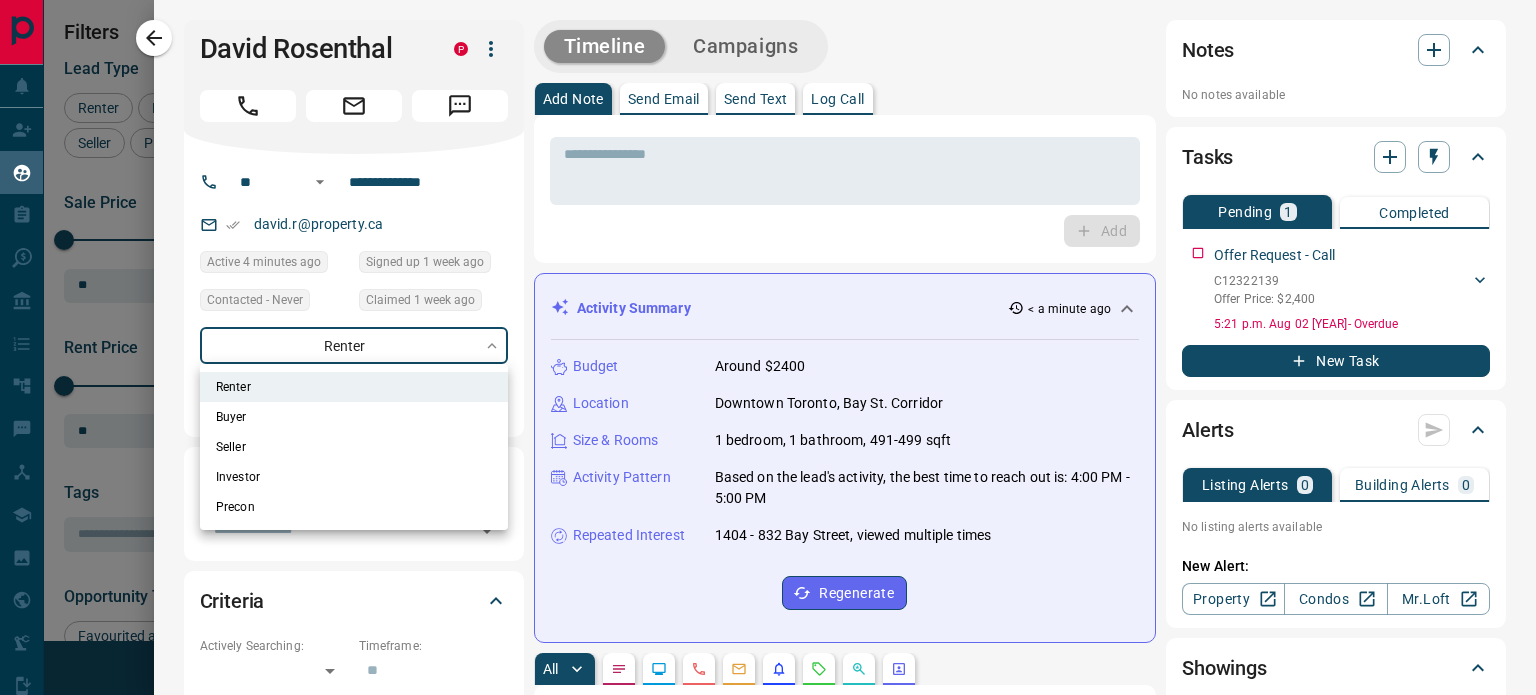 click at bounding box center [768, 347] 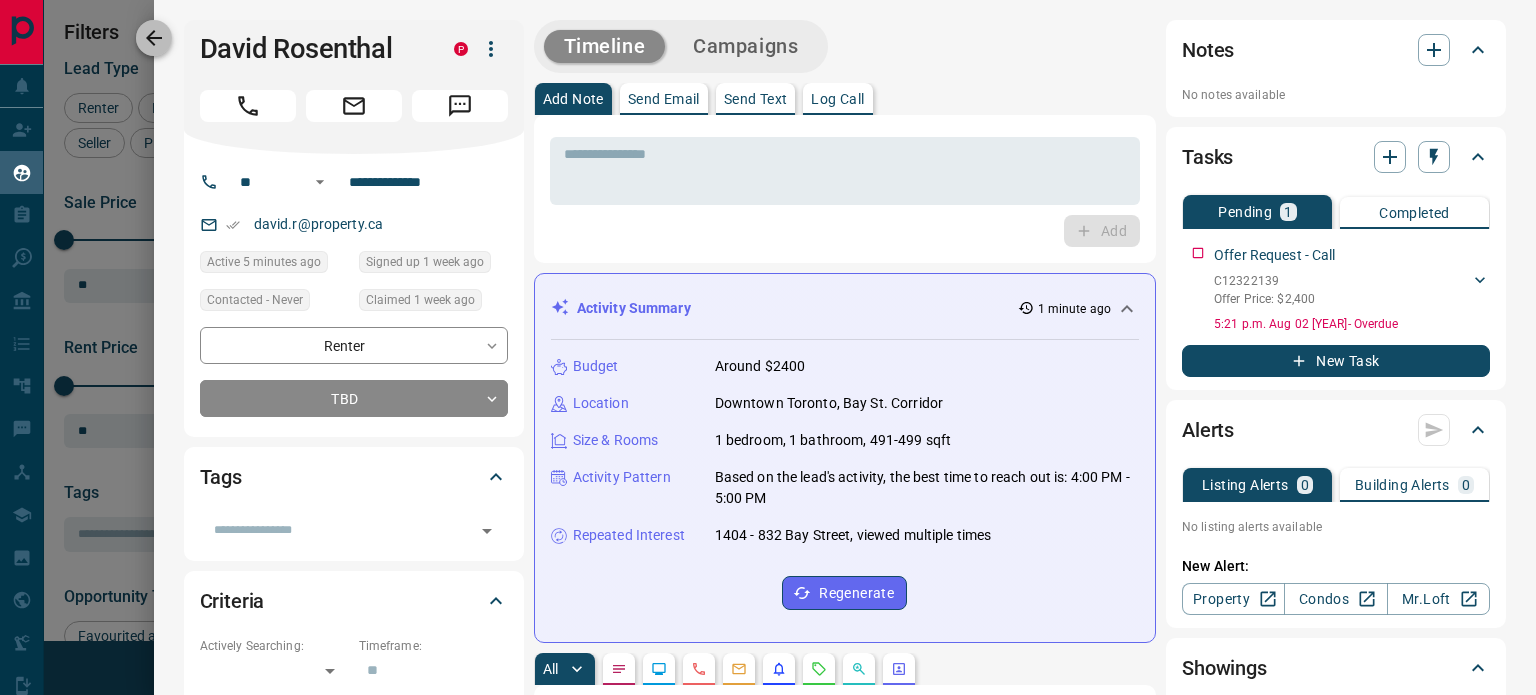 click 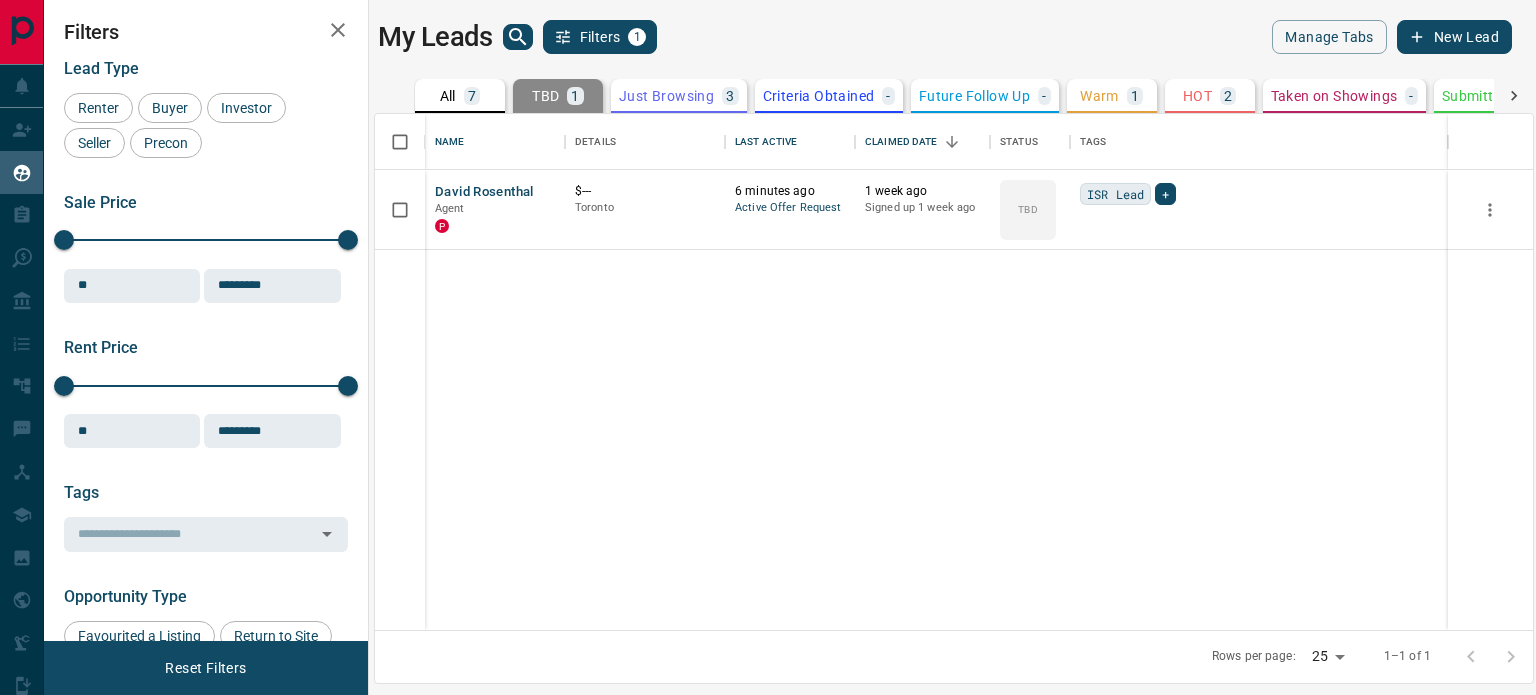 click on "All" at bounding box center (448, 96) 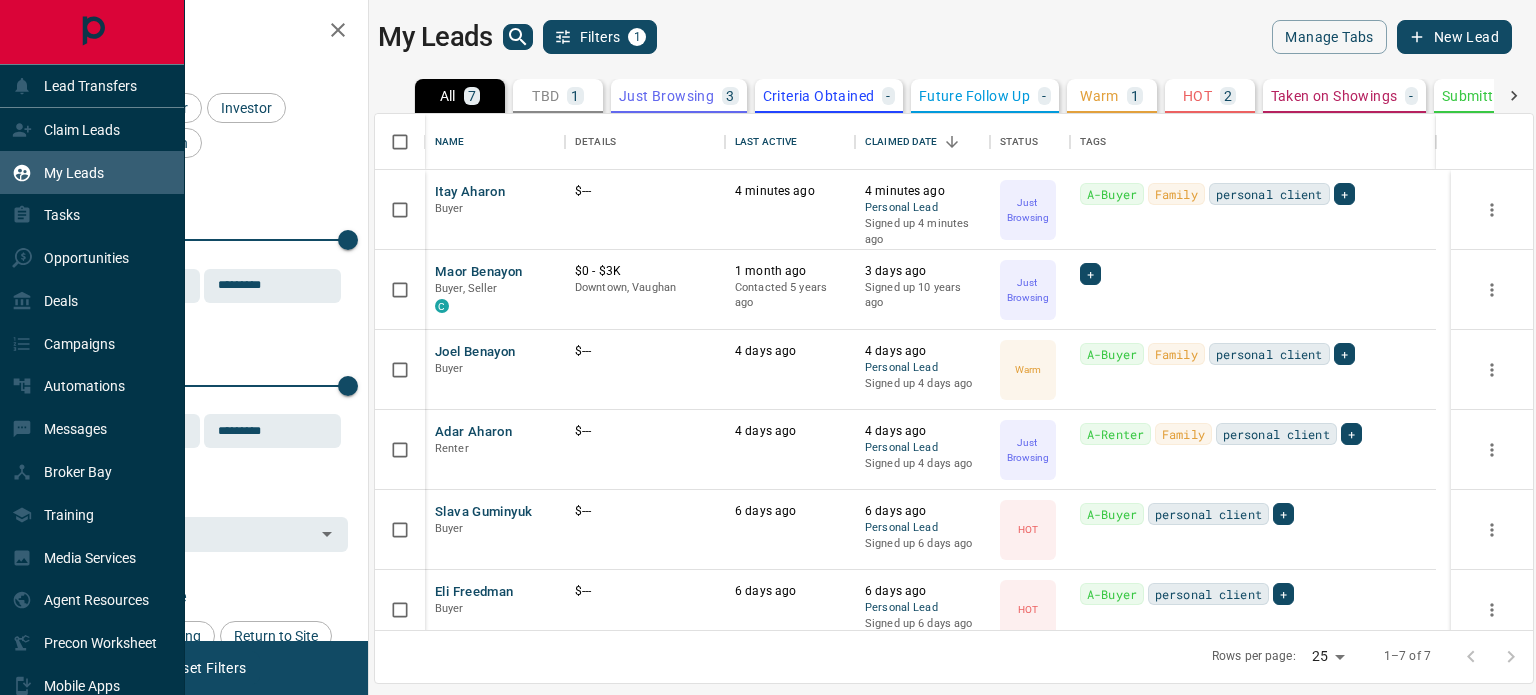 click on "My Leads" at bounding box center (74, 173) 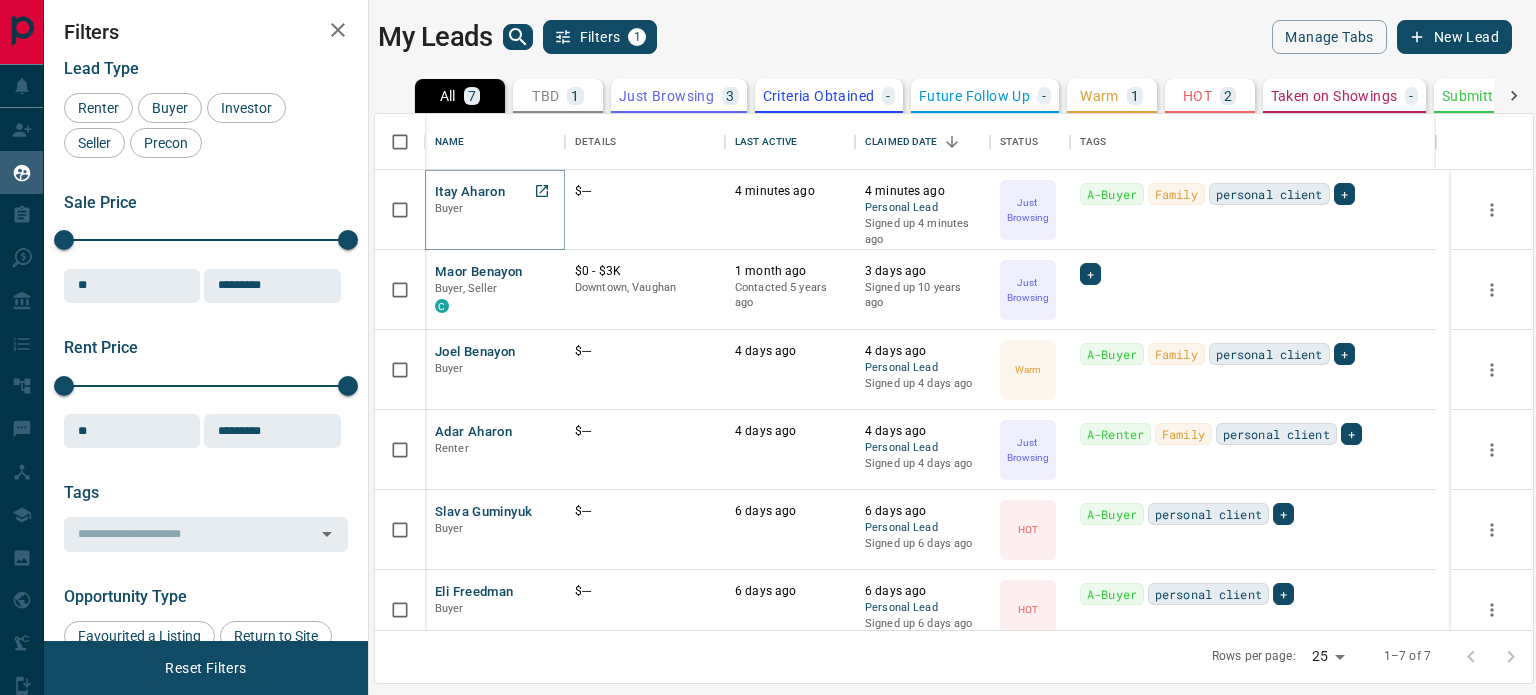 click on "Itay Aharon" at bounding box center (470, 192) 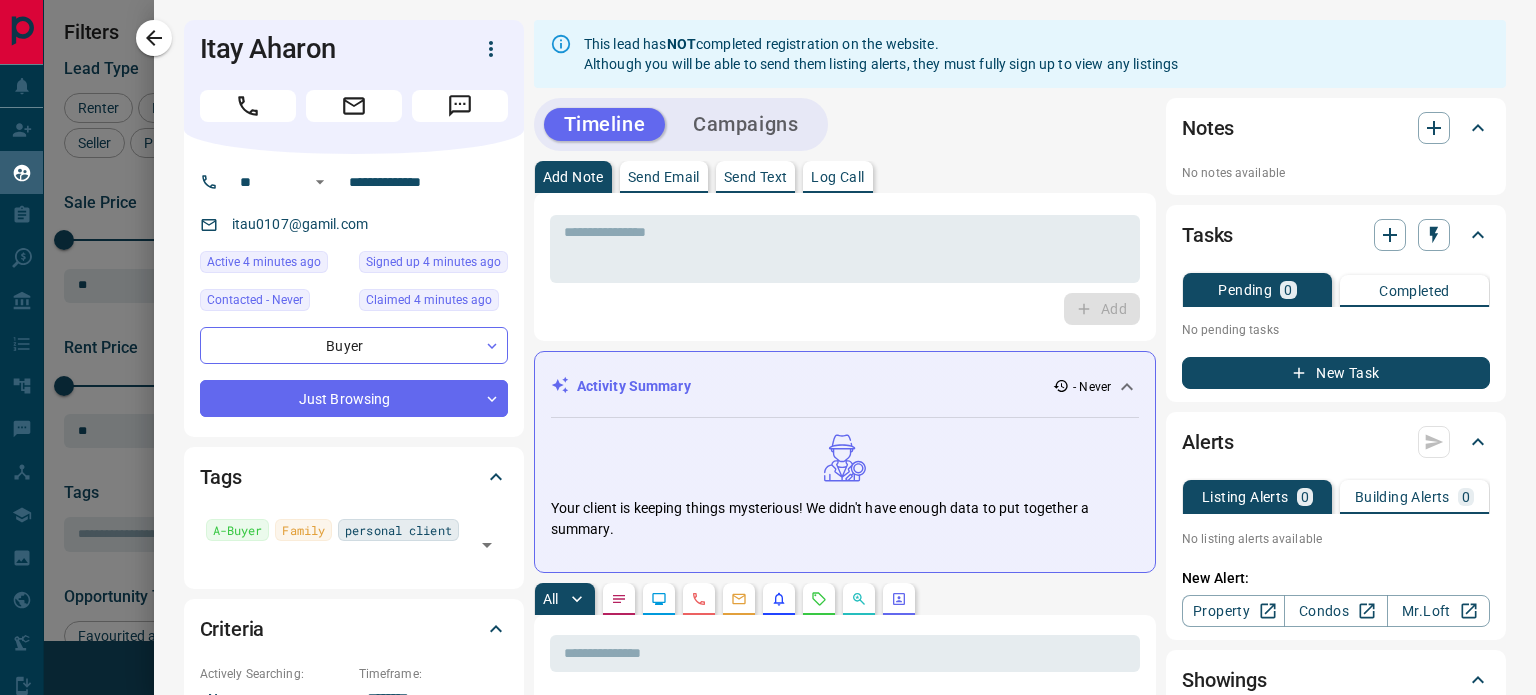 click 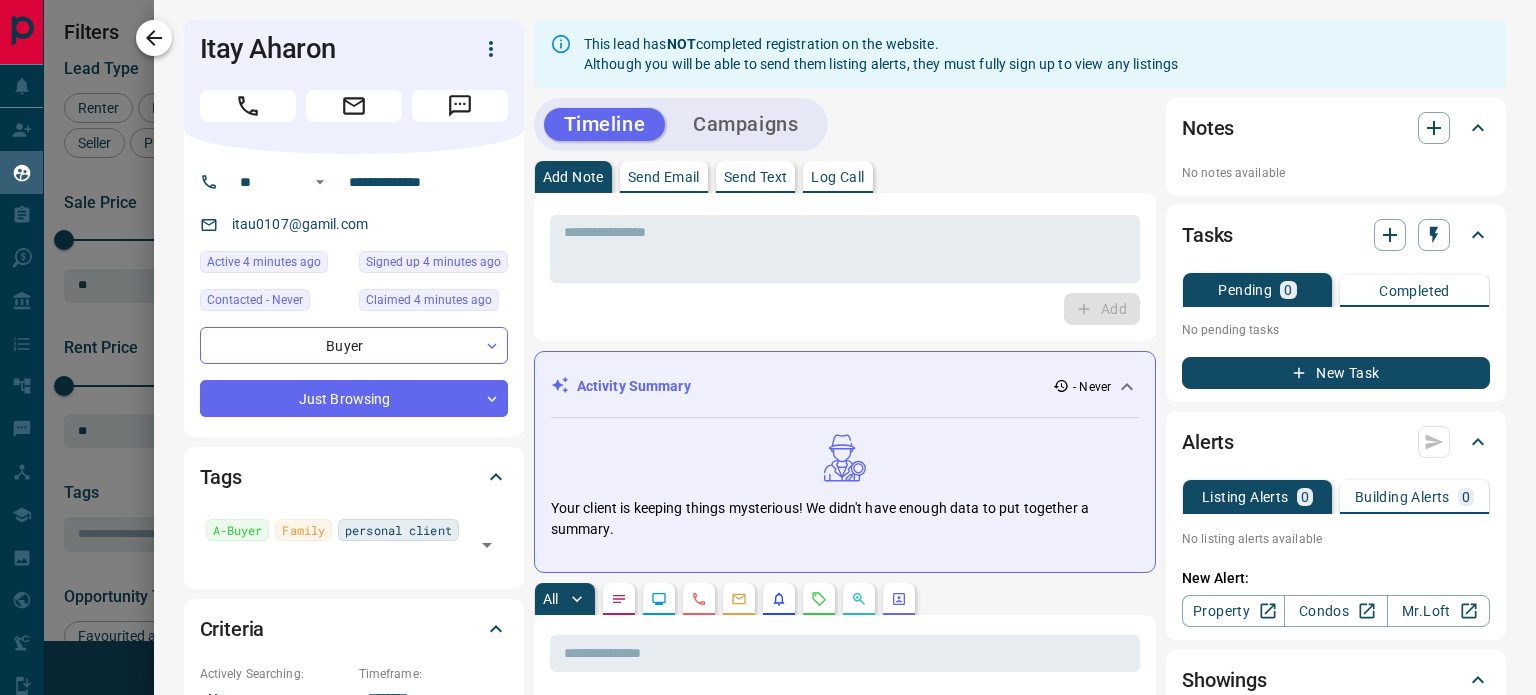 click 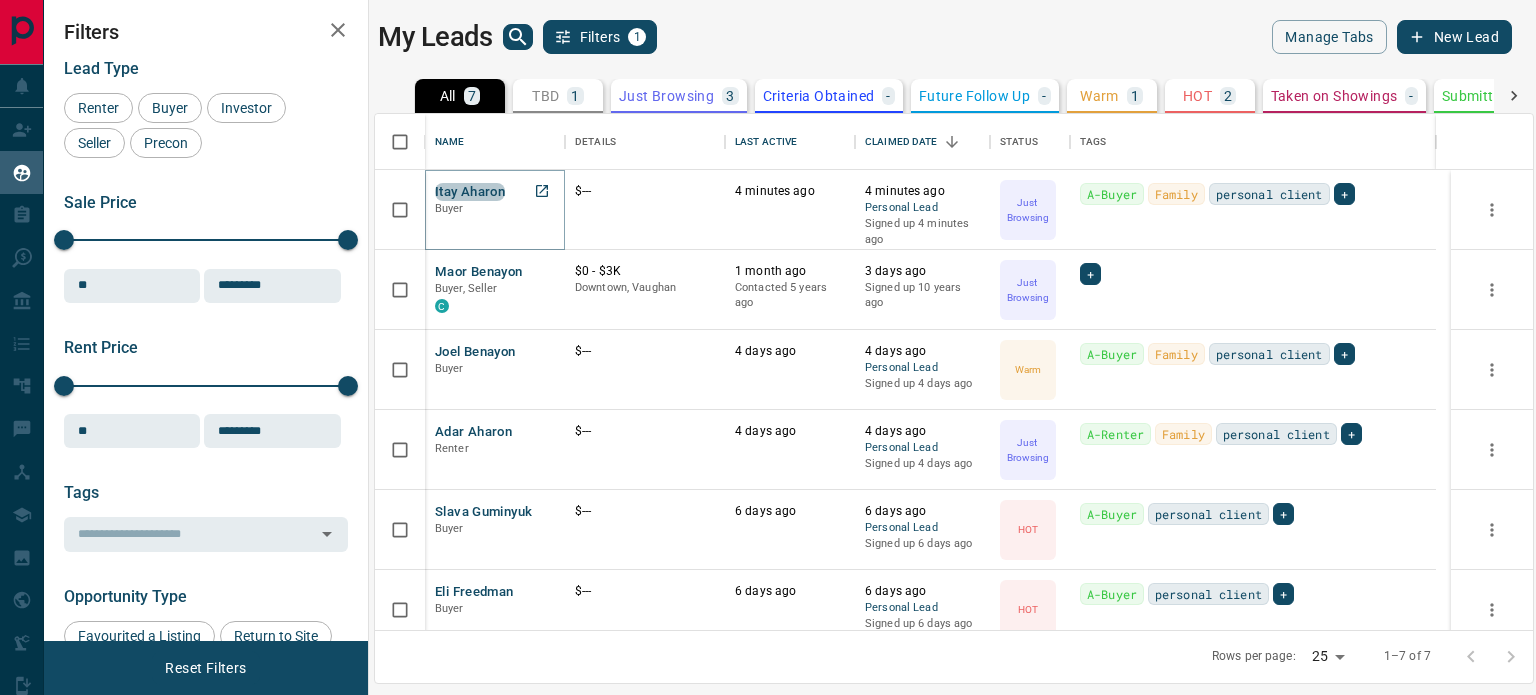 click on "Itay Aharon" at bounding box center [470, 192] 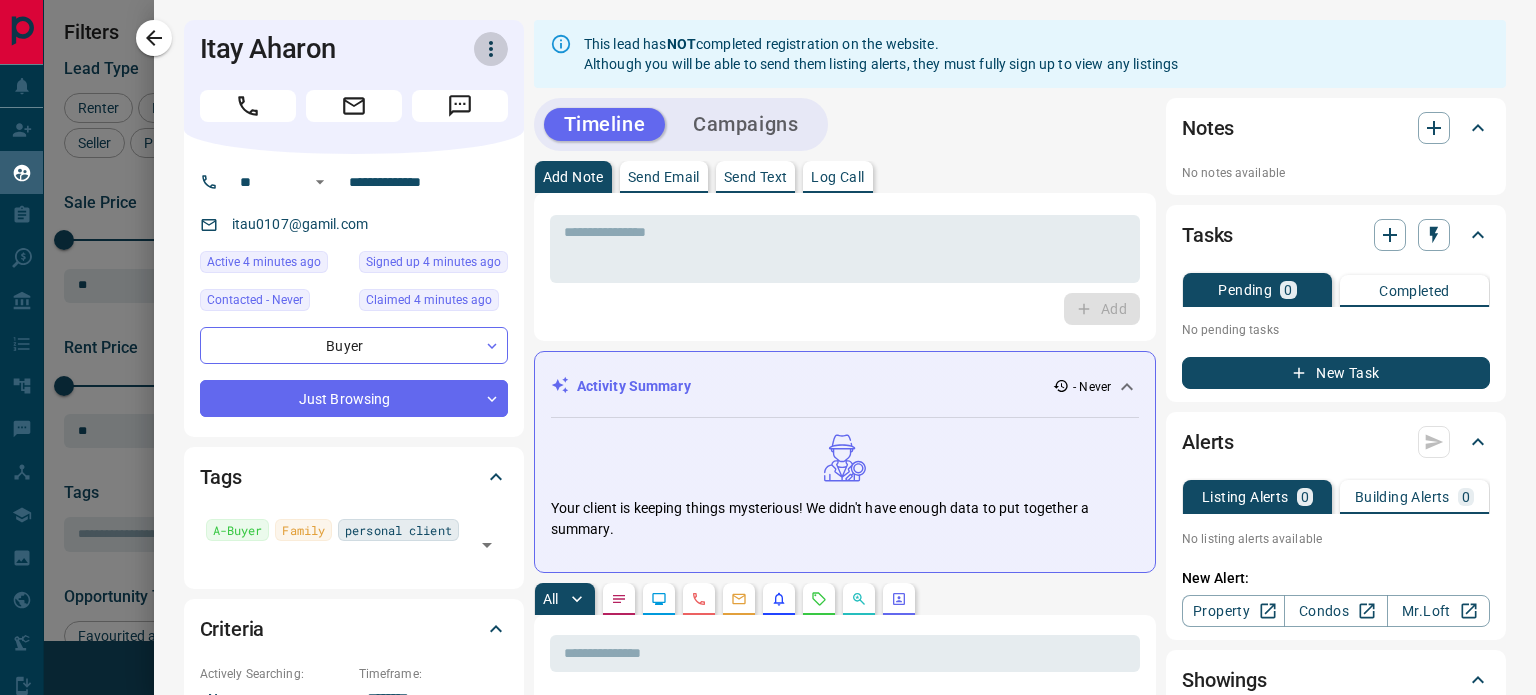 click 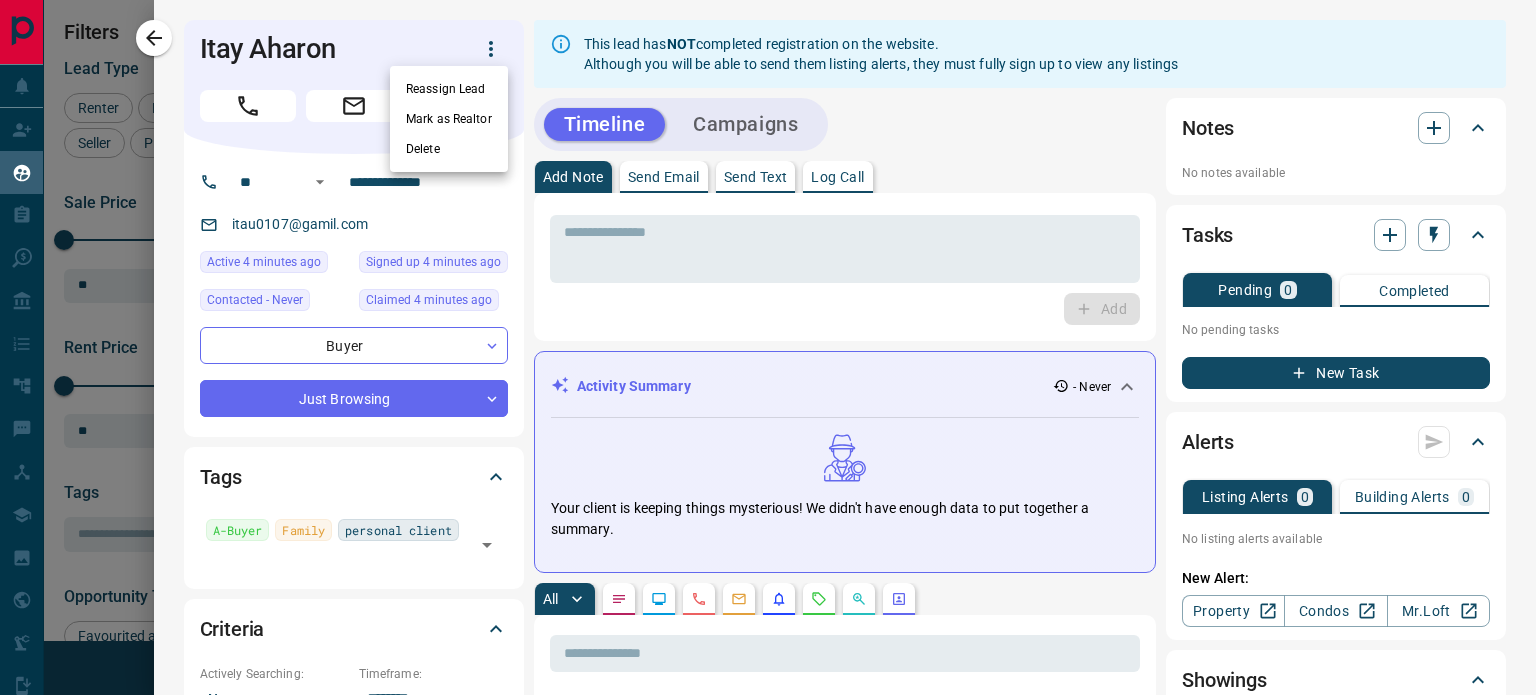 click at bounding box center (768, 347) 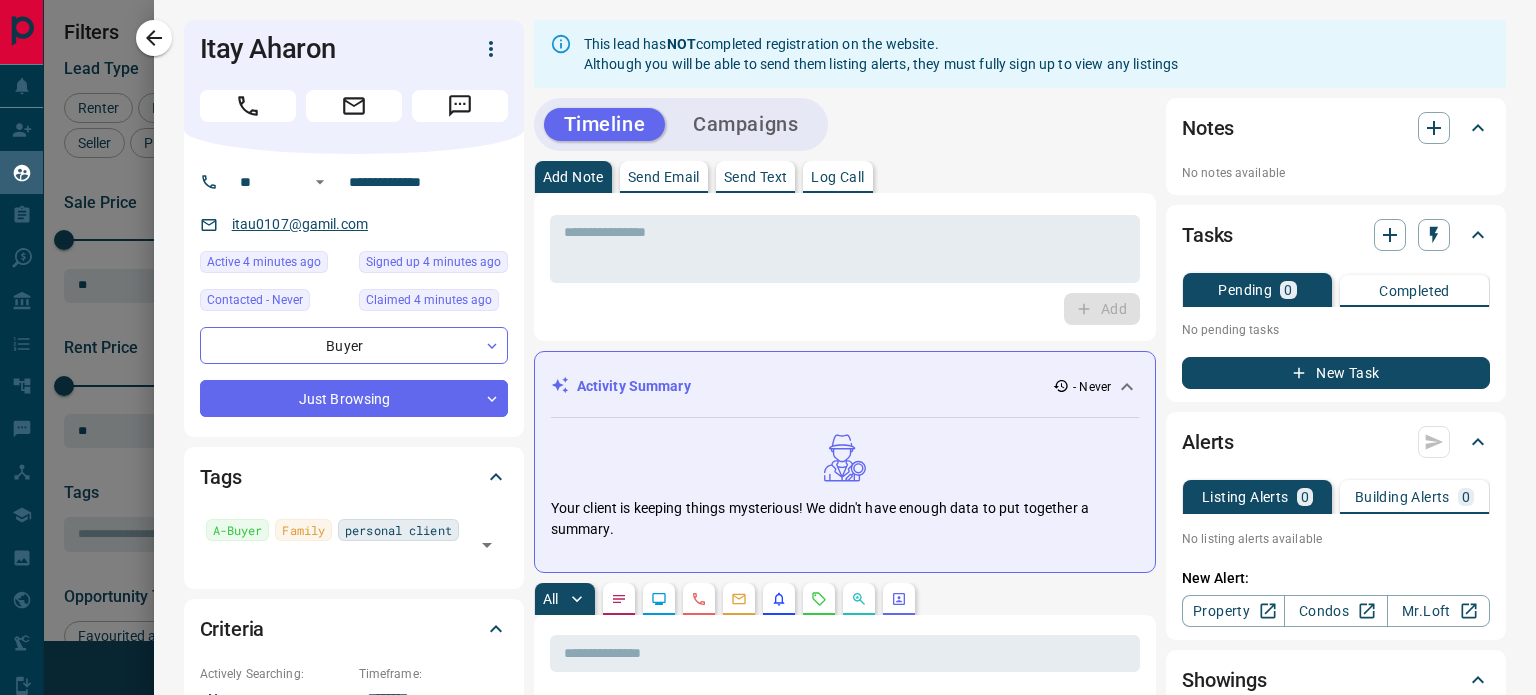click on "itau0107@gamil.com" at bounding box center [300, 224] 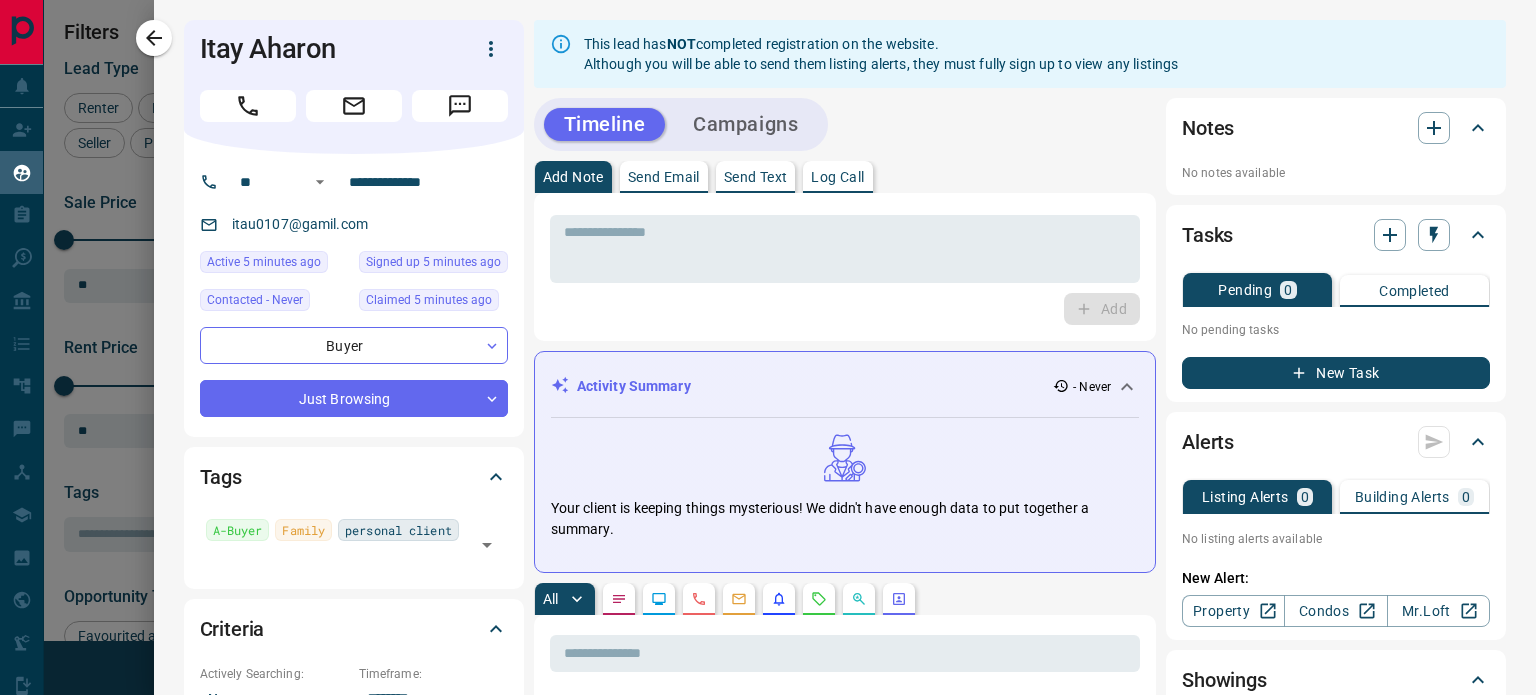 scroll, scrollTop: 501, scrollLeft: 1143, axis: both 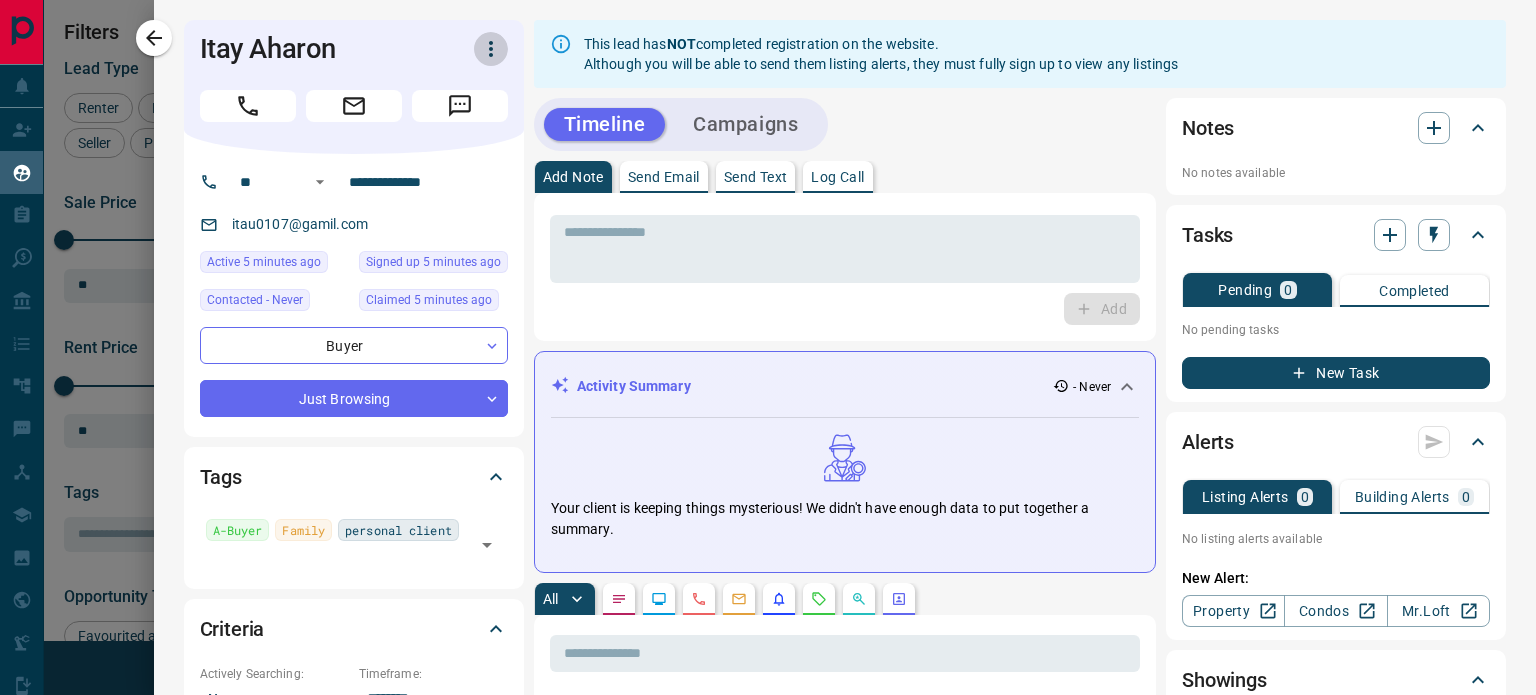 click 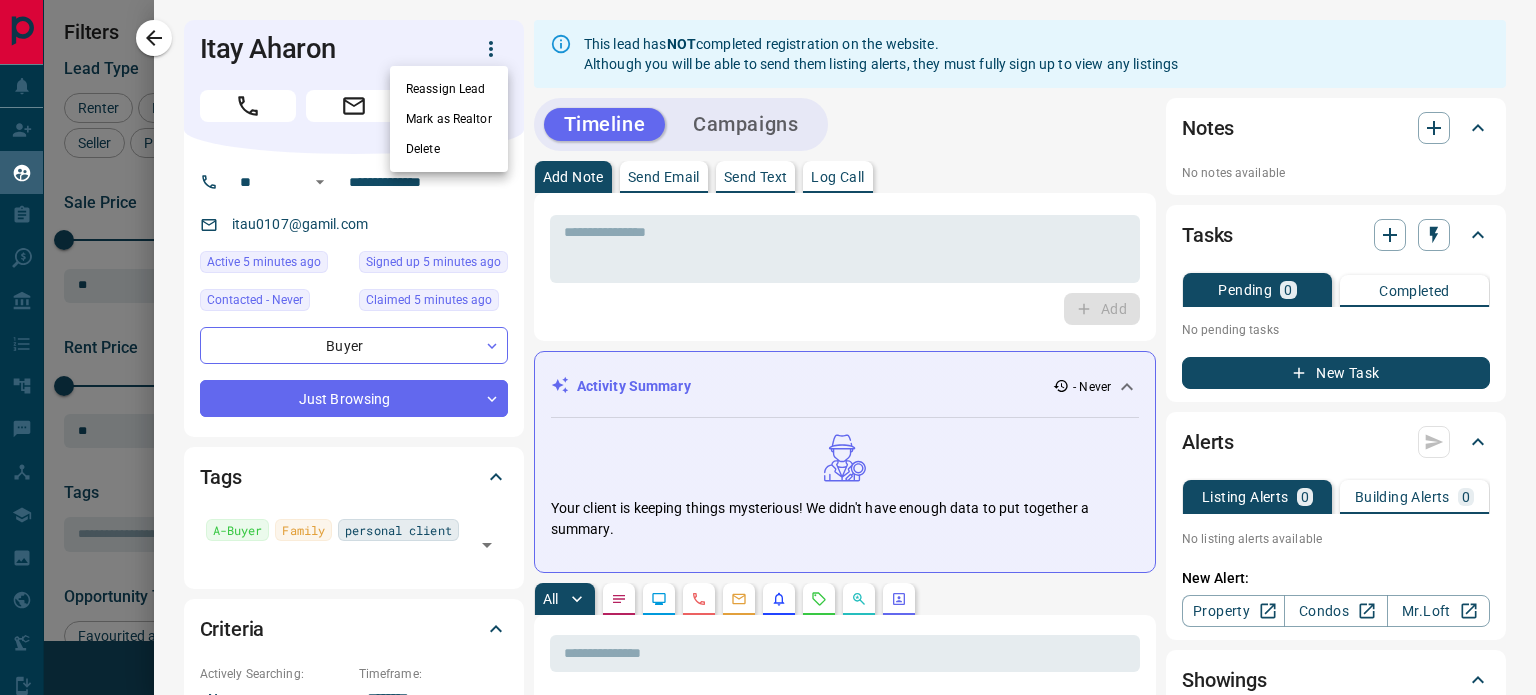 click at bounding box center (768, 347) 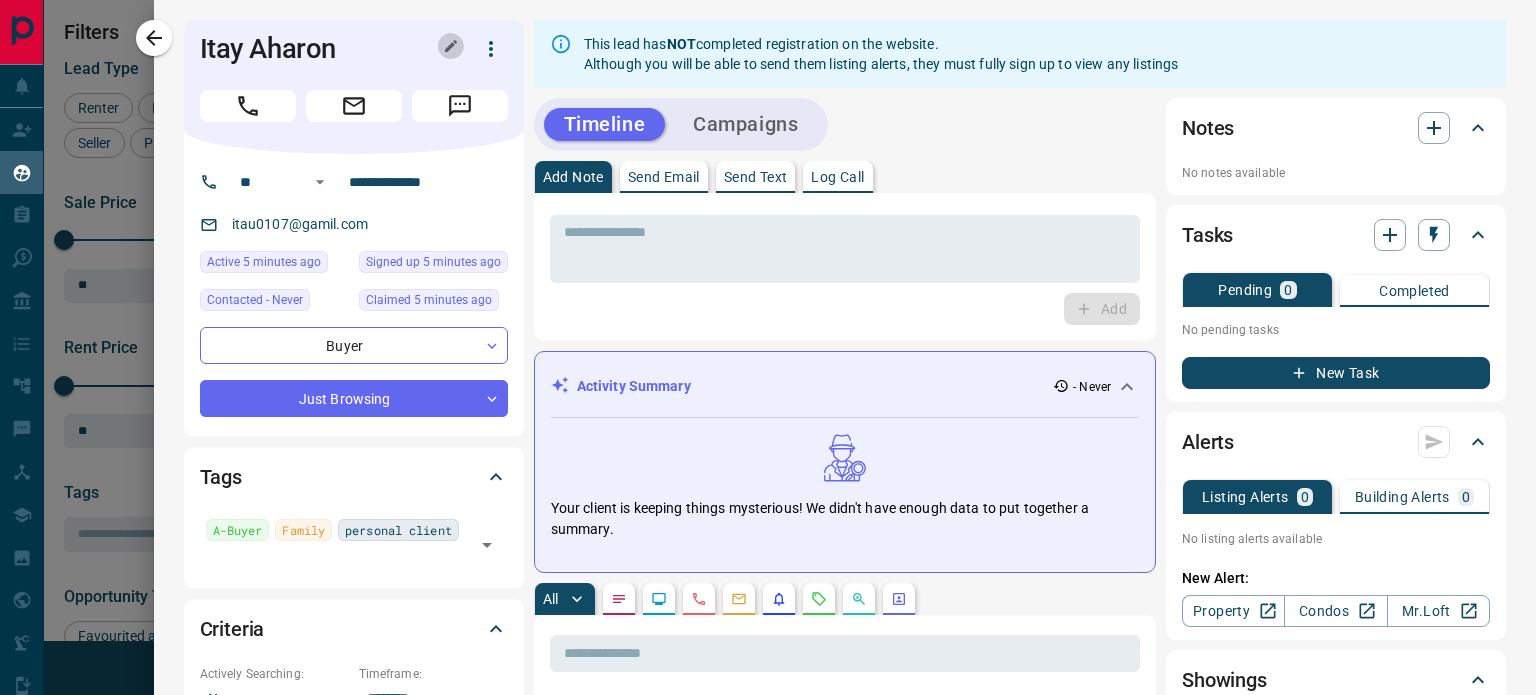 click 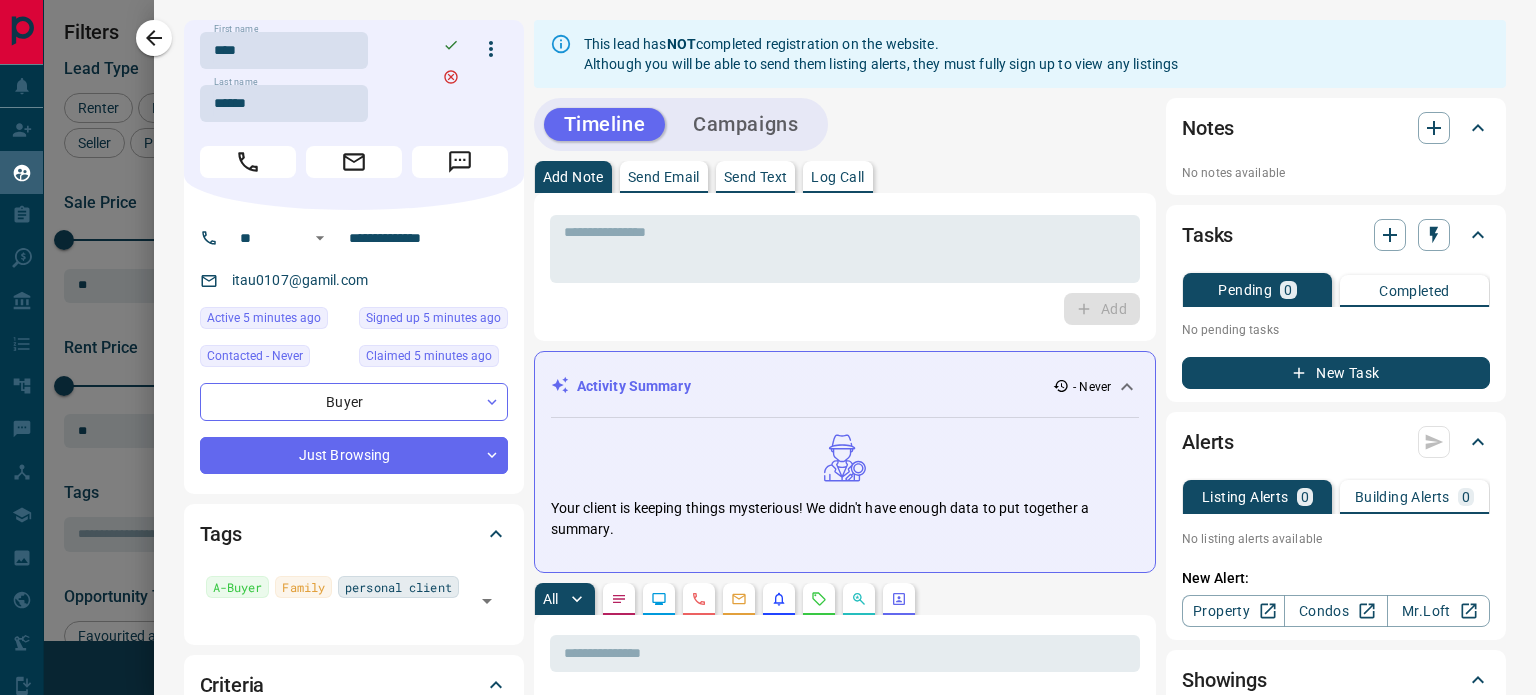 click on "itau0107@gamil.com" at bounding box center (354, 280) 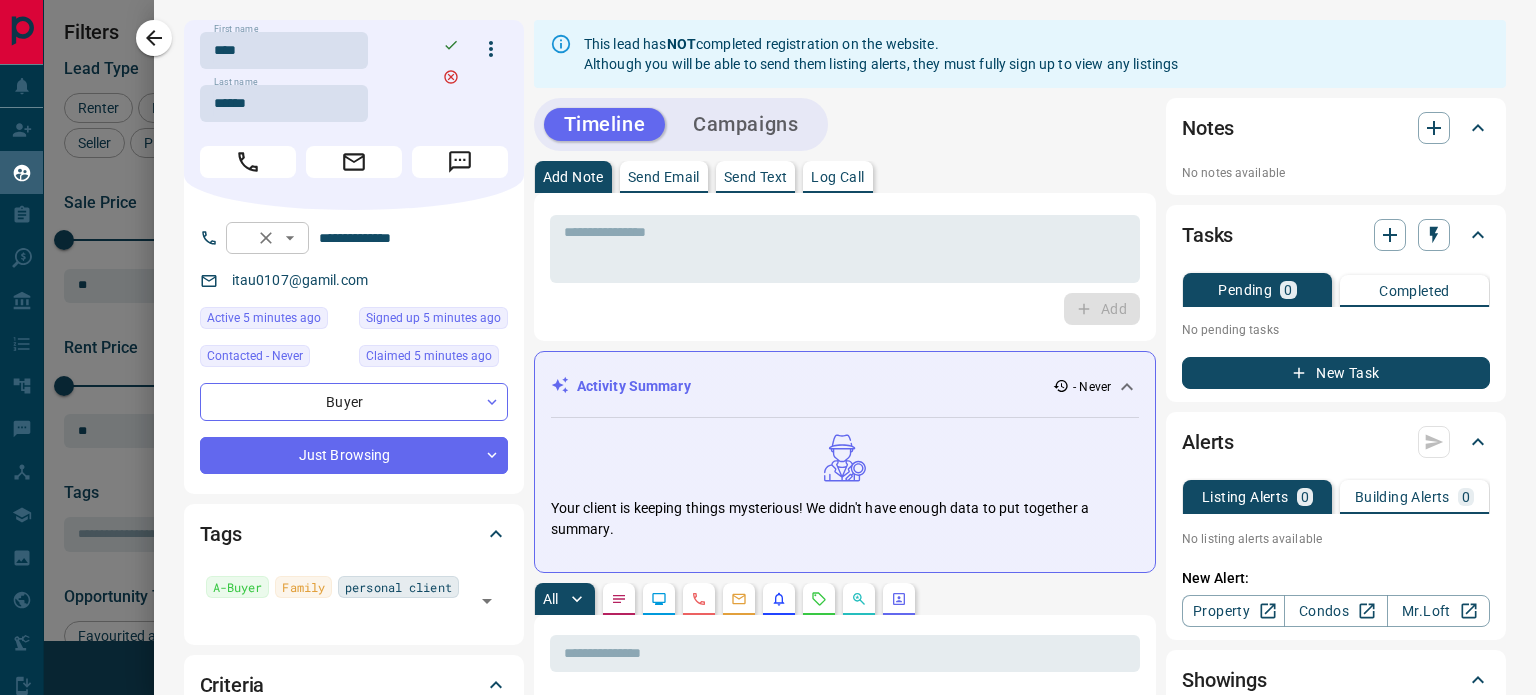 drag, startPoint x: 245, startPoint y: 280, endPoint x: 271, endPoint y: 251, distance: 38.948685 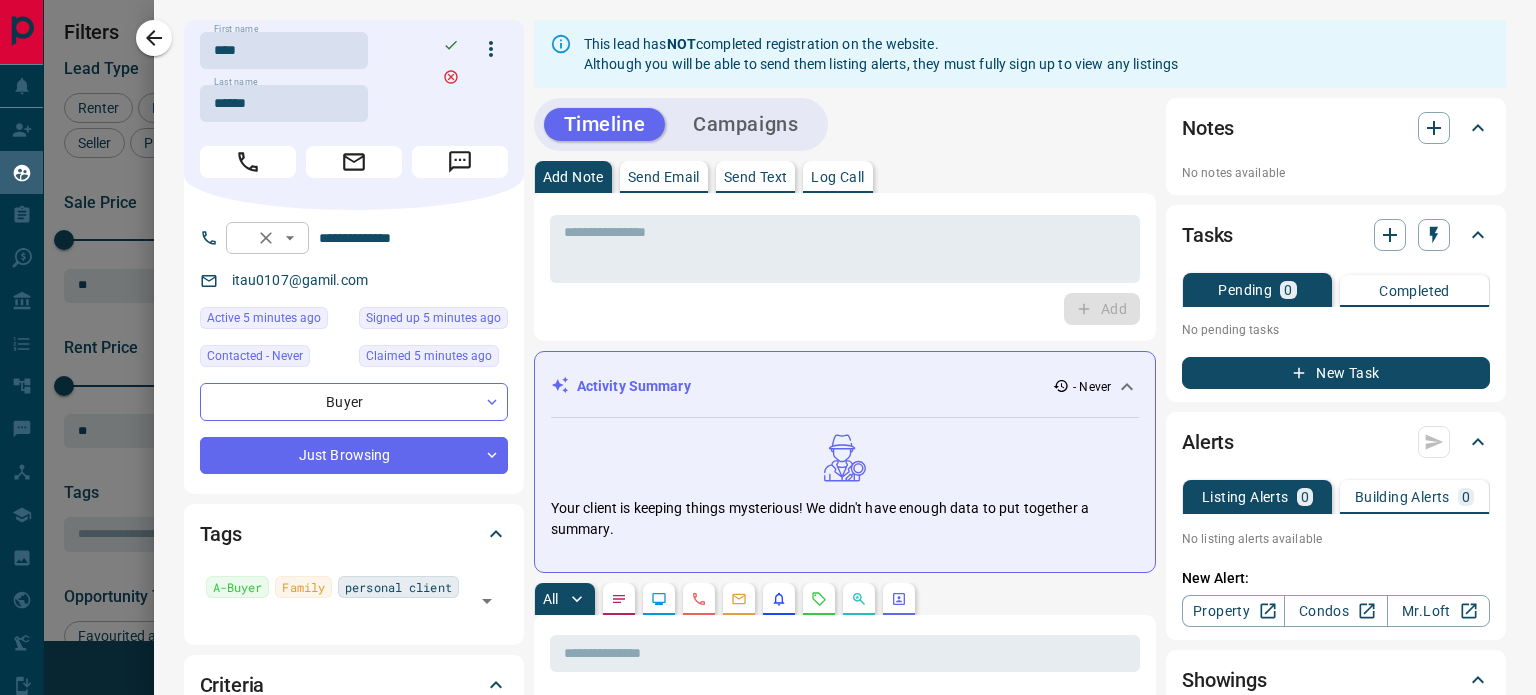 click on "** ​" at bounding box center [267, 238] 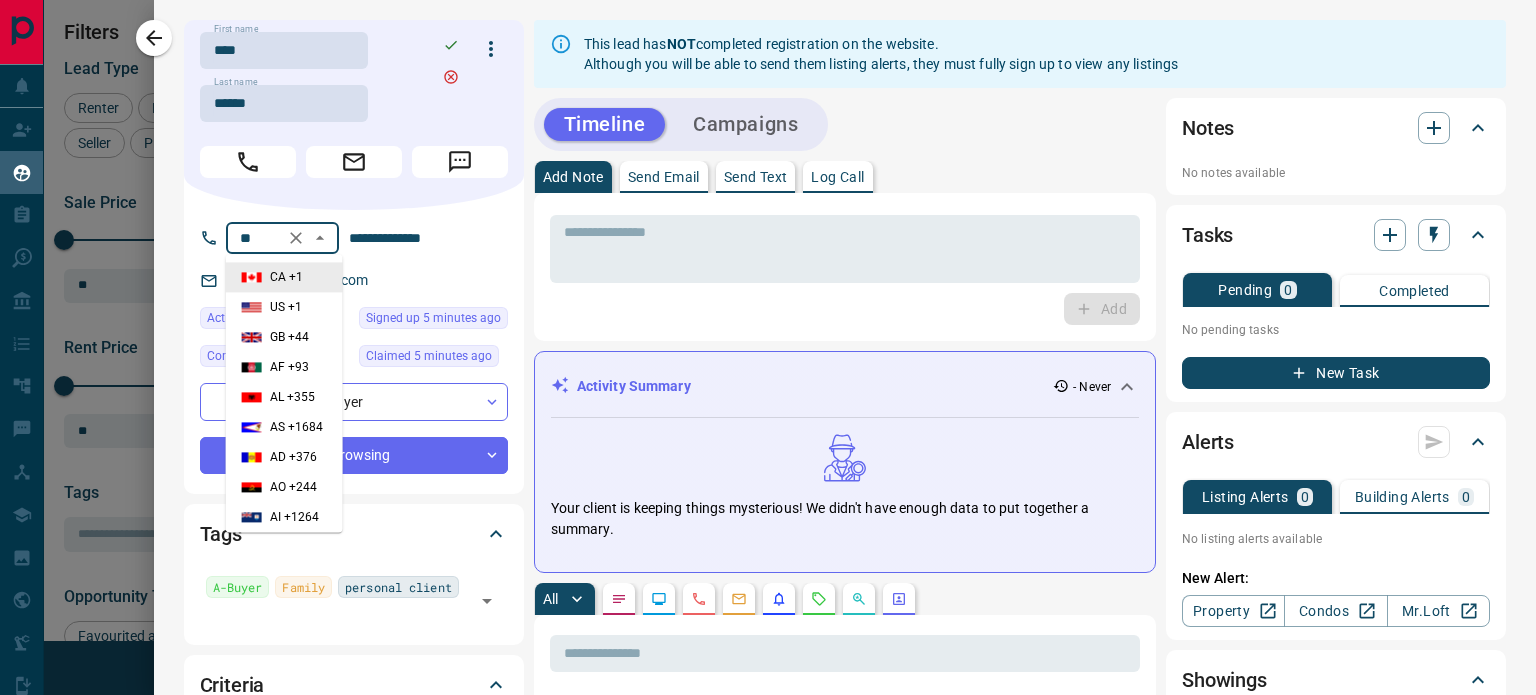 click on "itau0107@gamil.com" at bounding box center [354, 280] 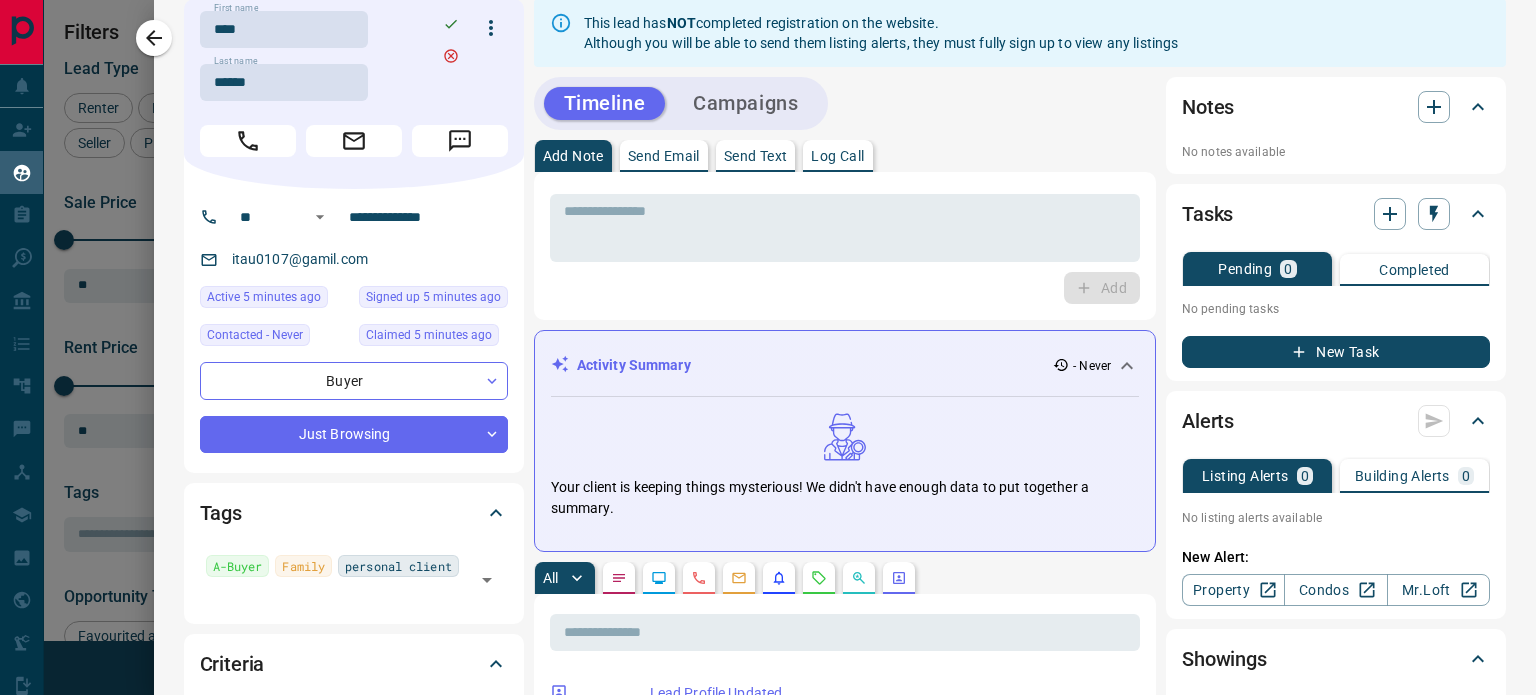 scroll, scrollTop: 0, scrollLeft: 0, axis: both 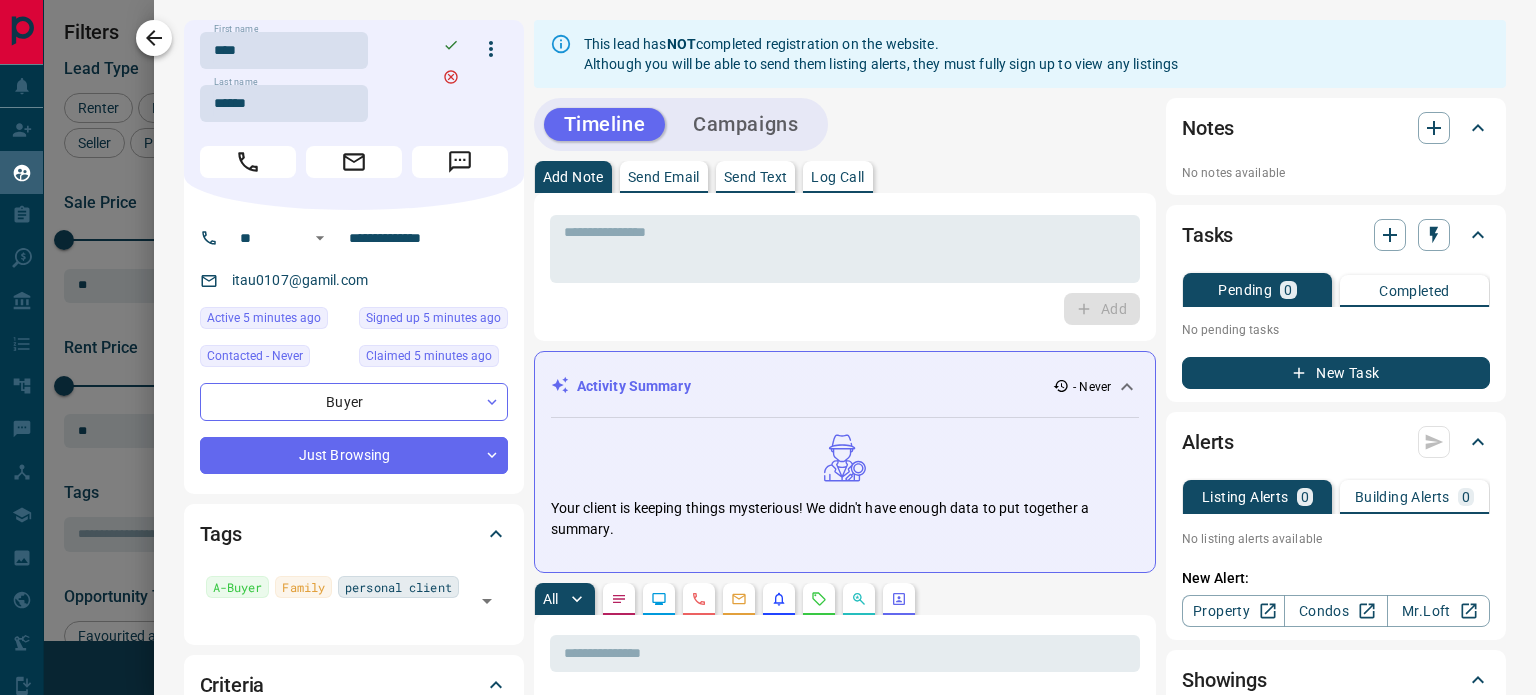 click 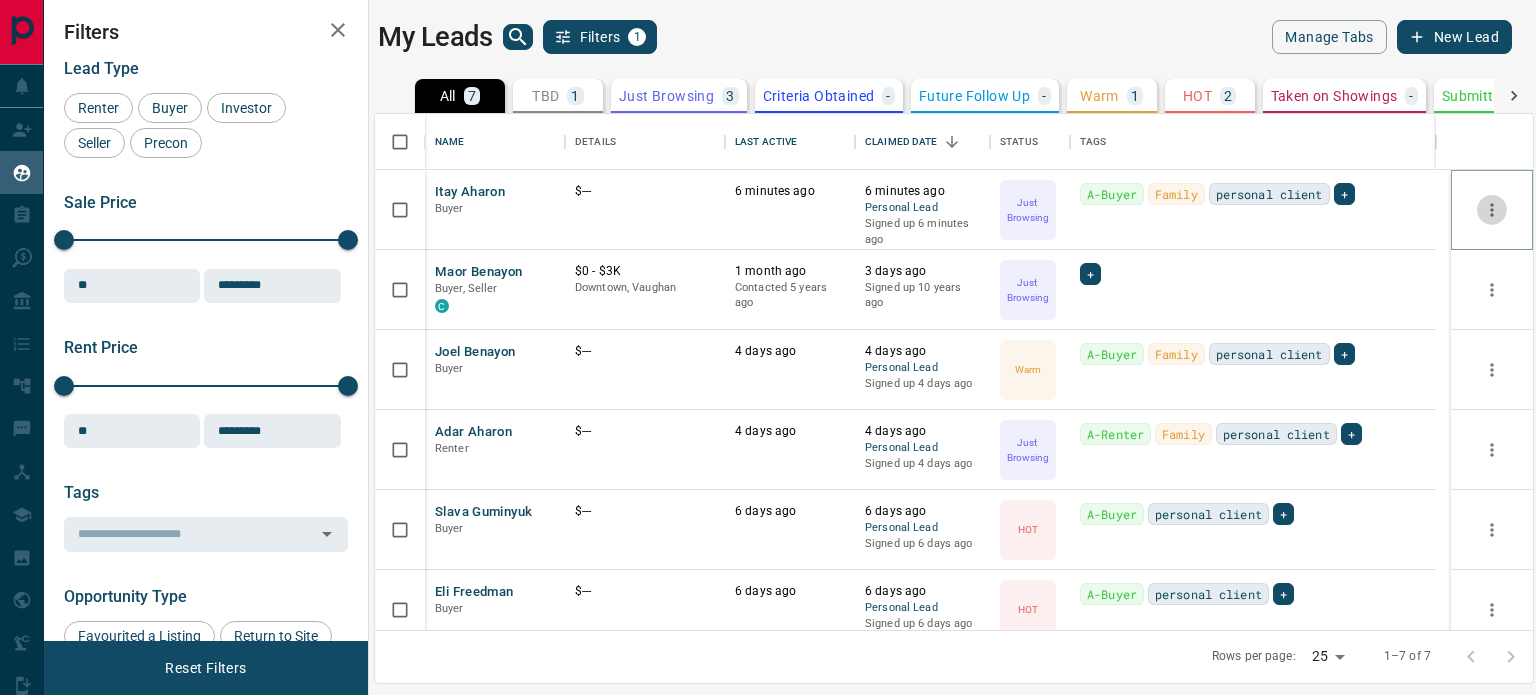 click 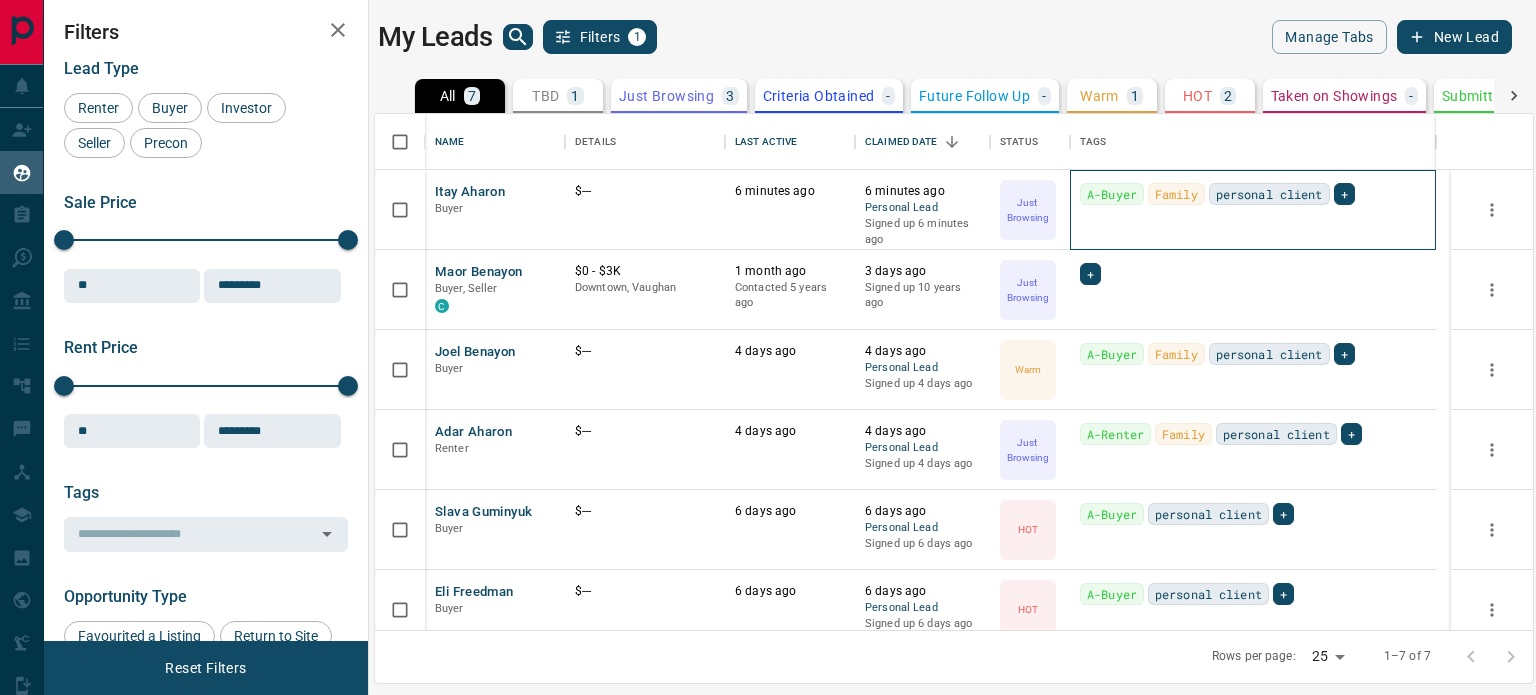 click on "A-Buyer Family personal client +" at bounding box center (1253, 194) 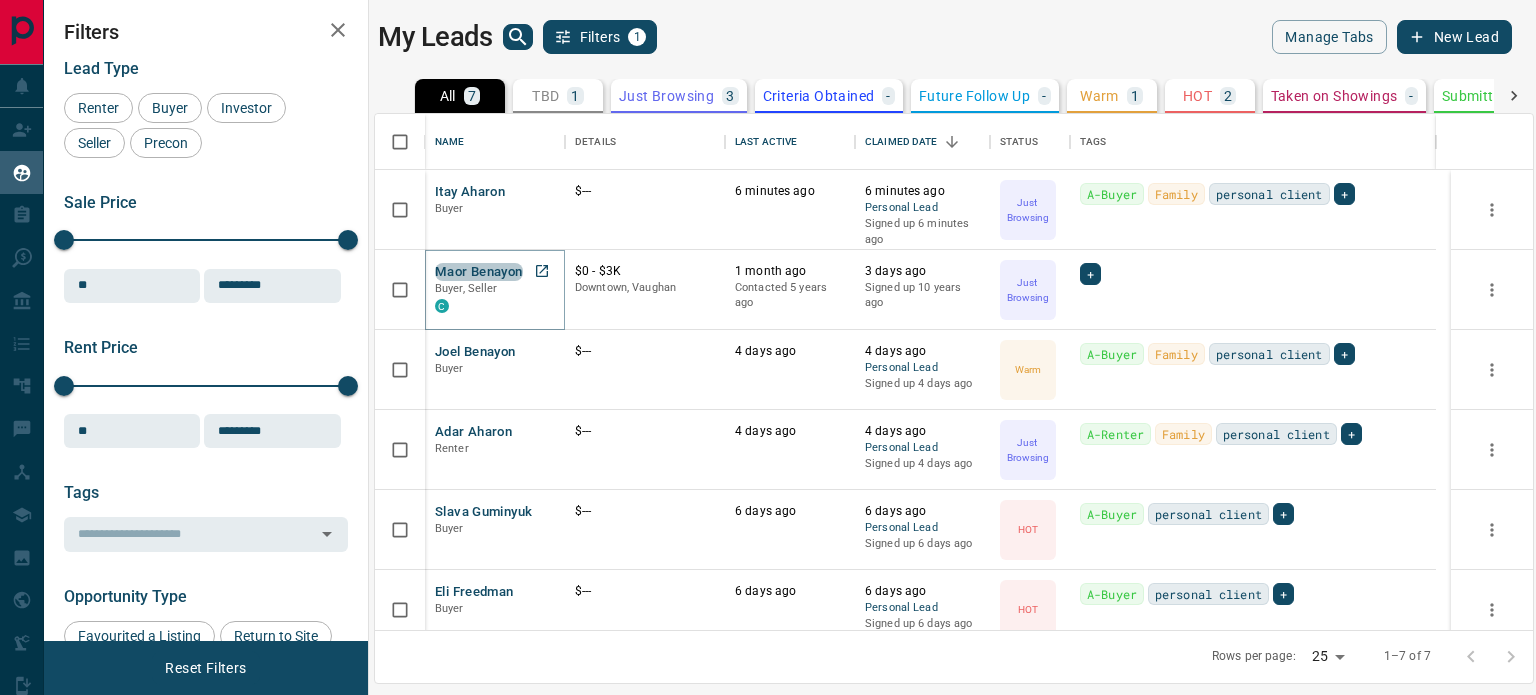 click on "Maor Benayon" at bounding box center (479, 272) 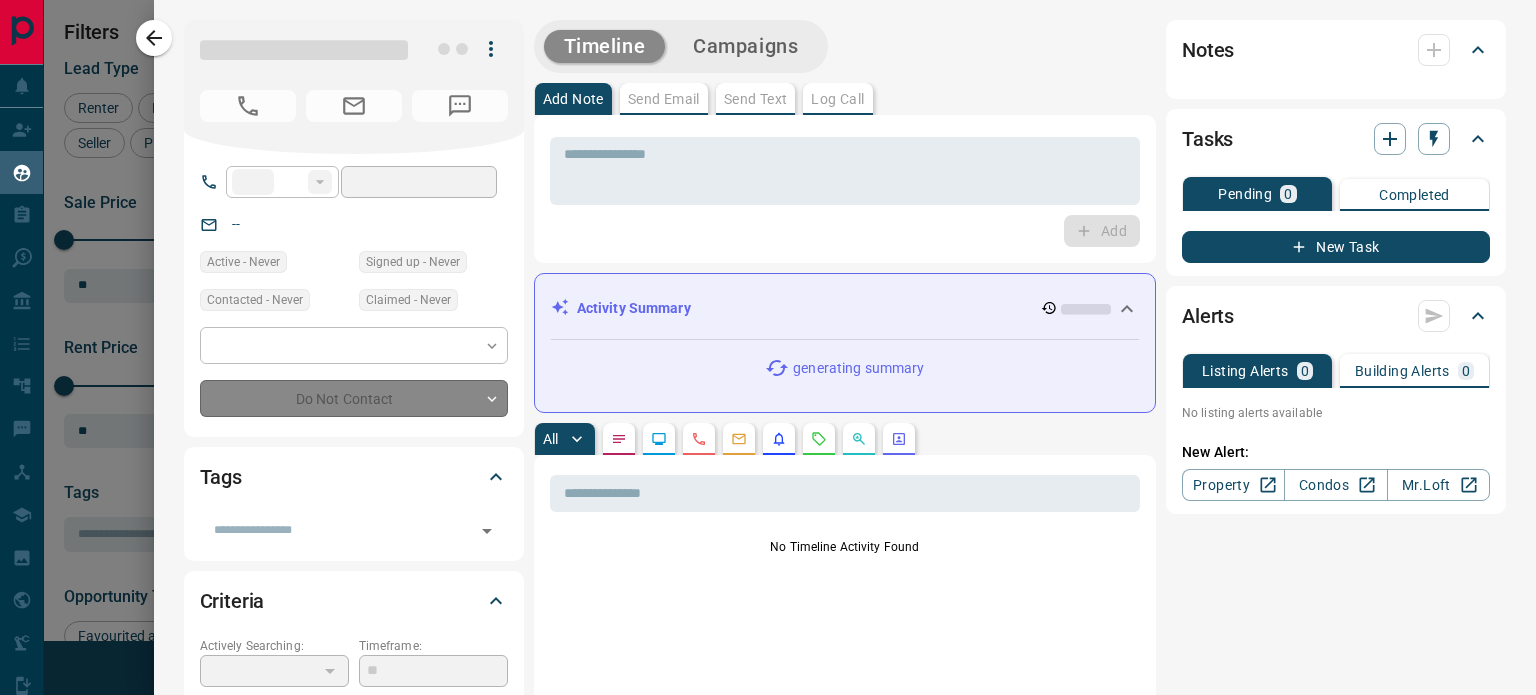 type on "**" 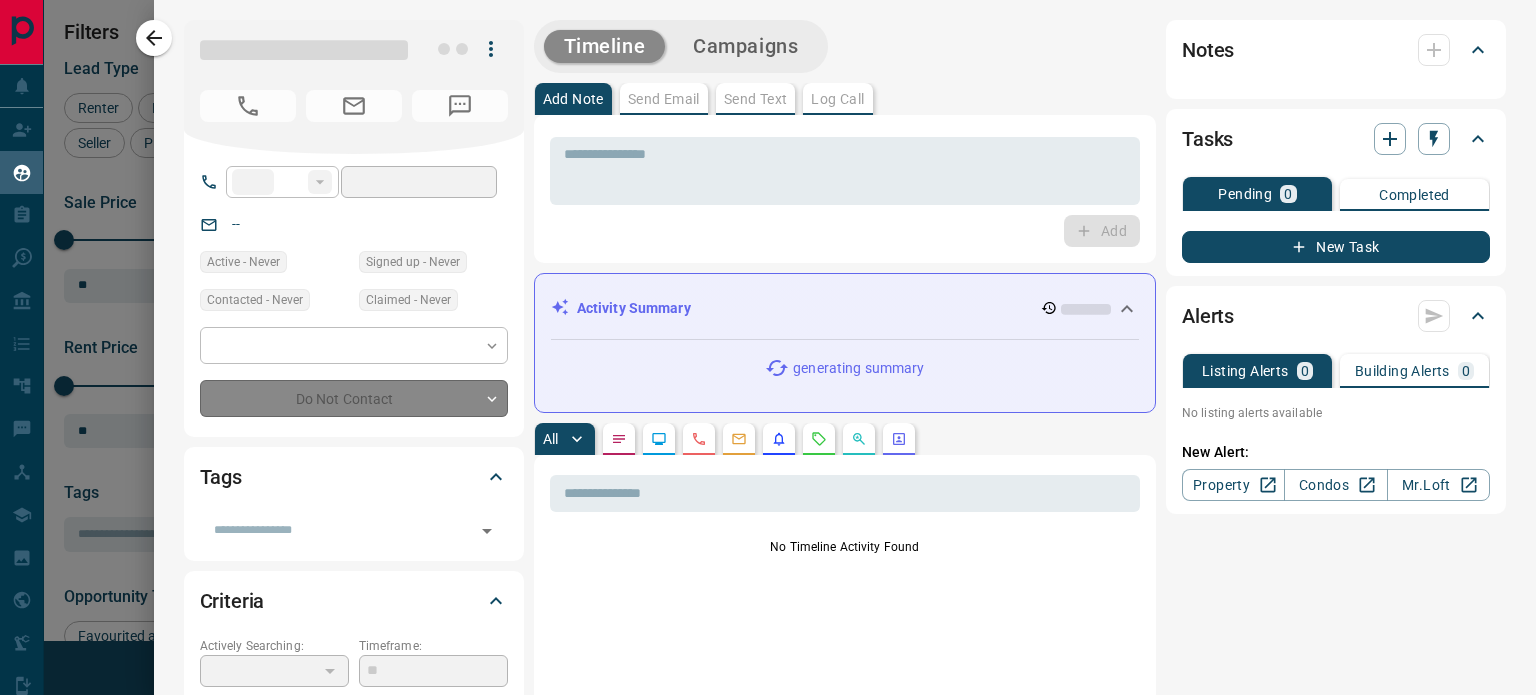 type on "**********" 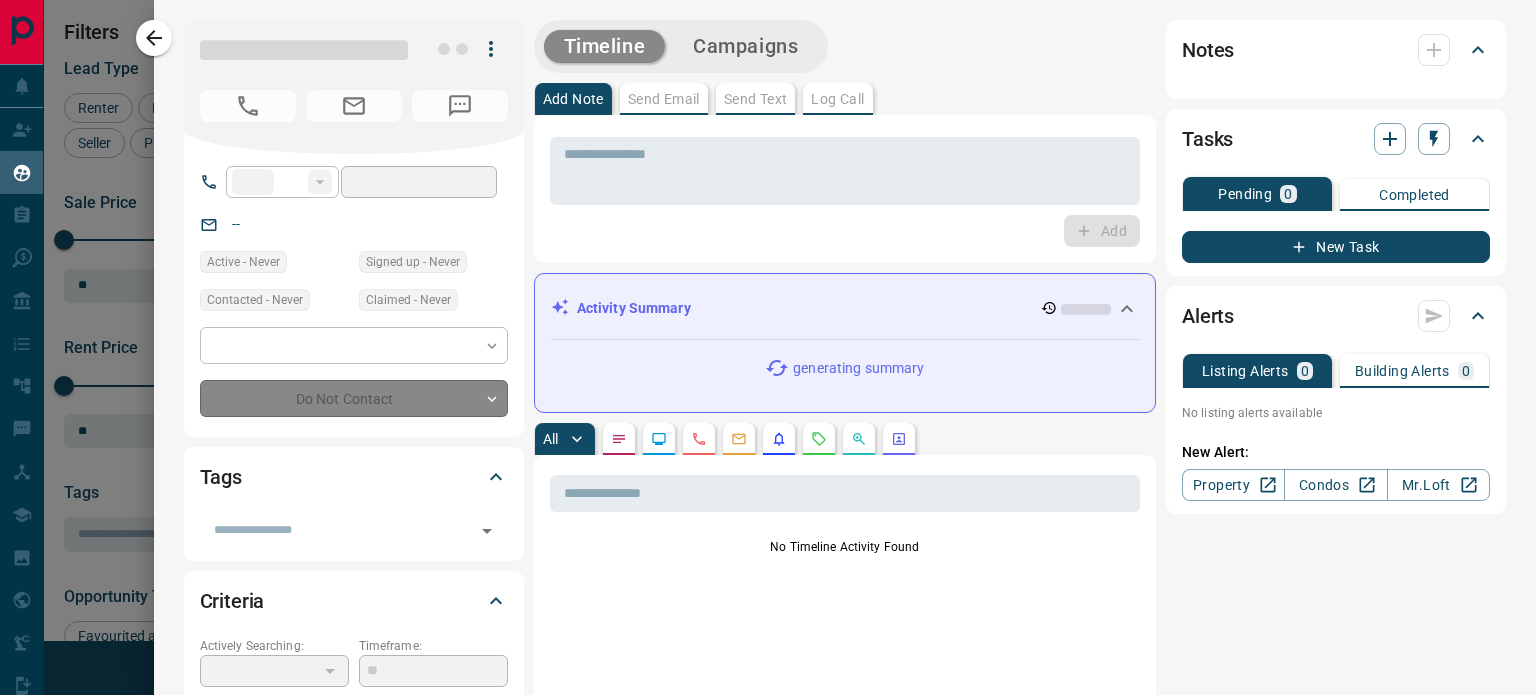 type on "*********" 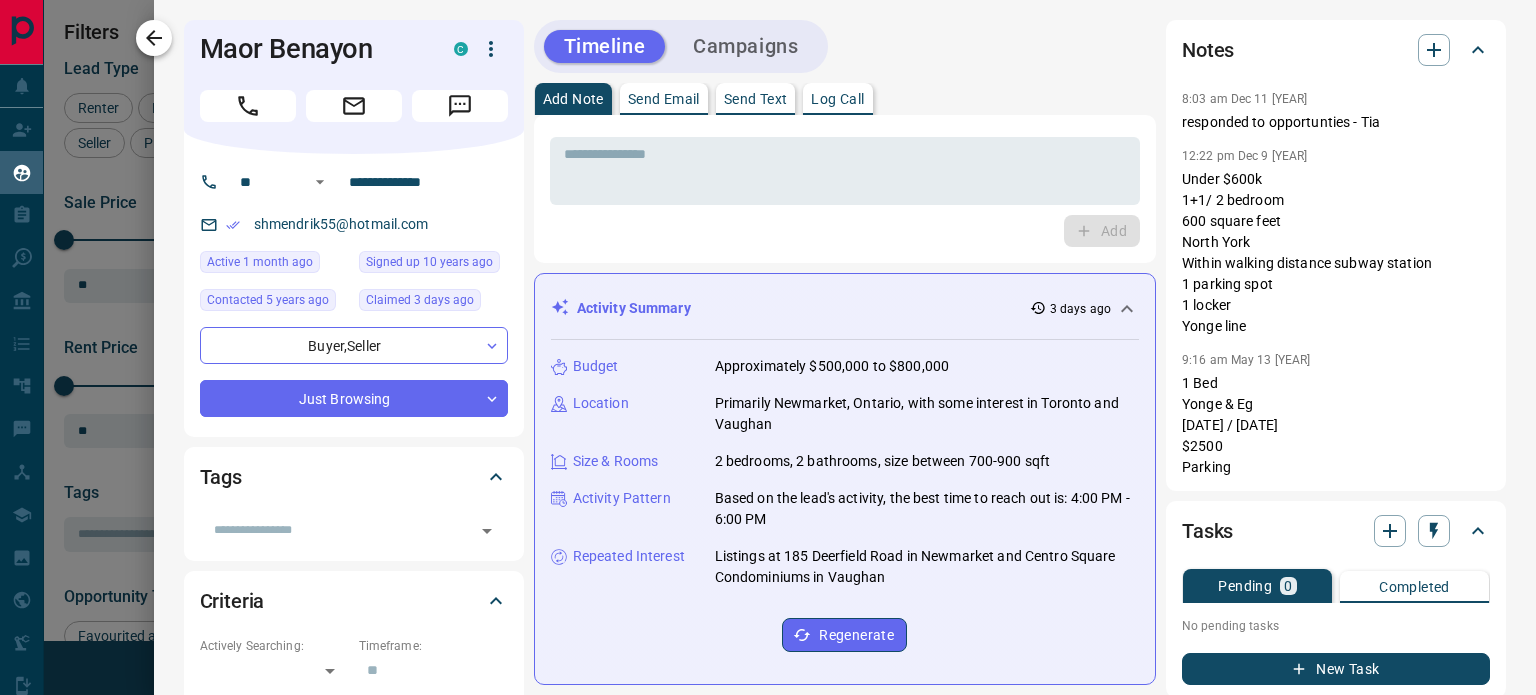 click 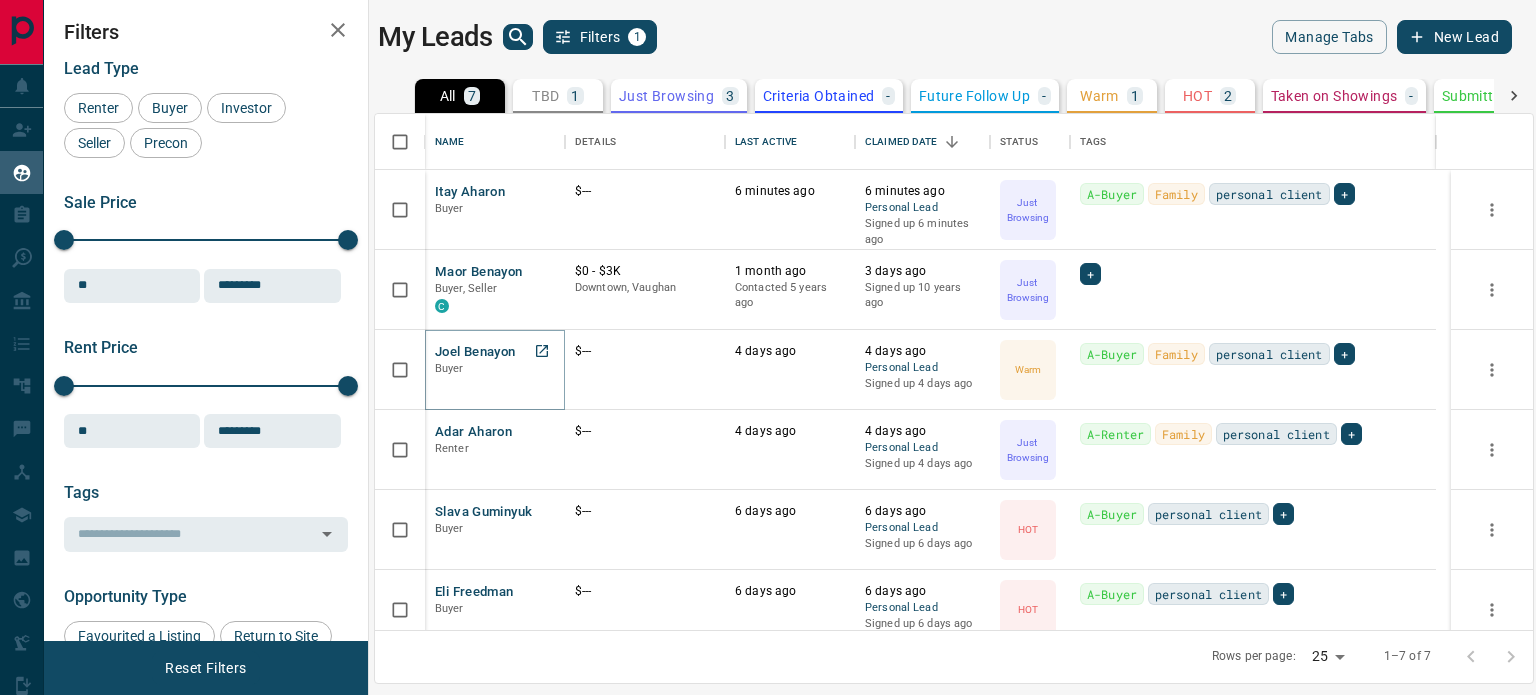click on "Joel Benayon" at bounding box center (475, 352) 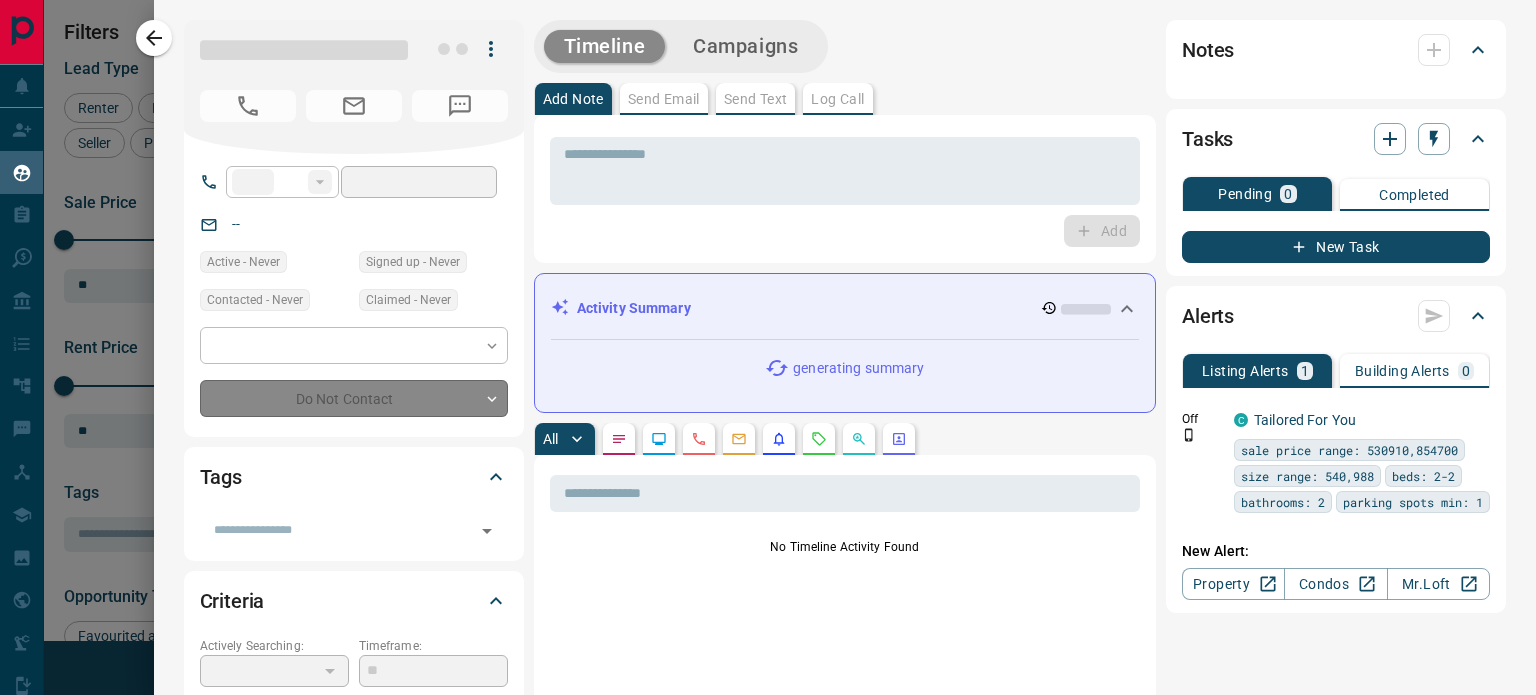 type on "**" 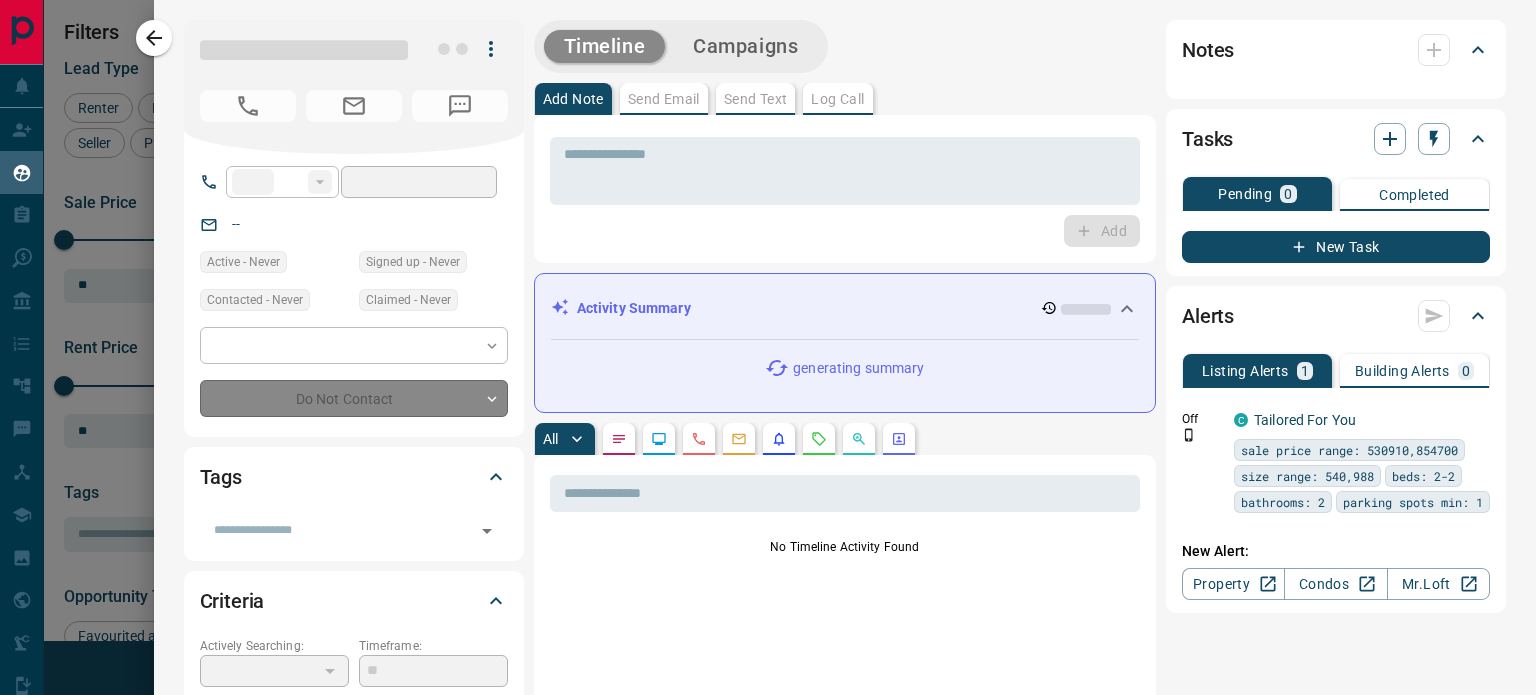 type on "**********" 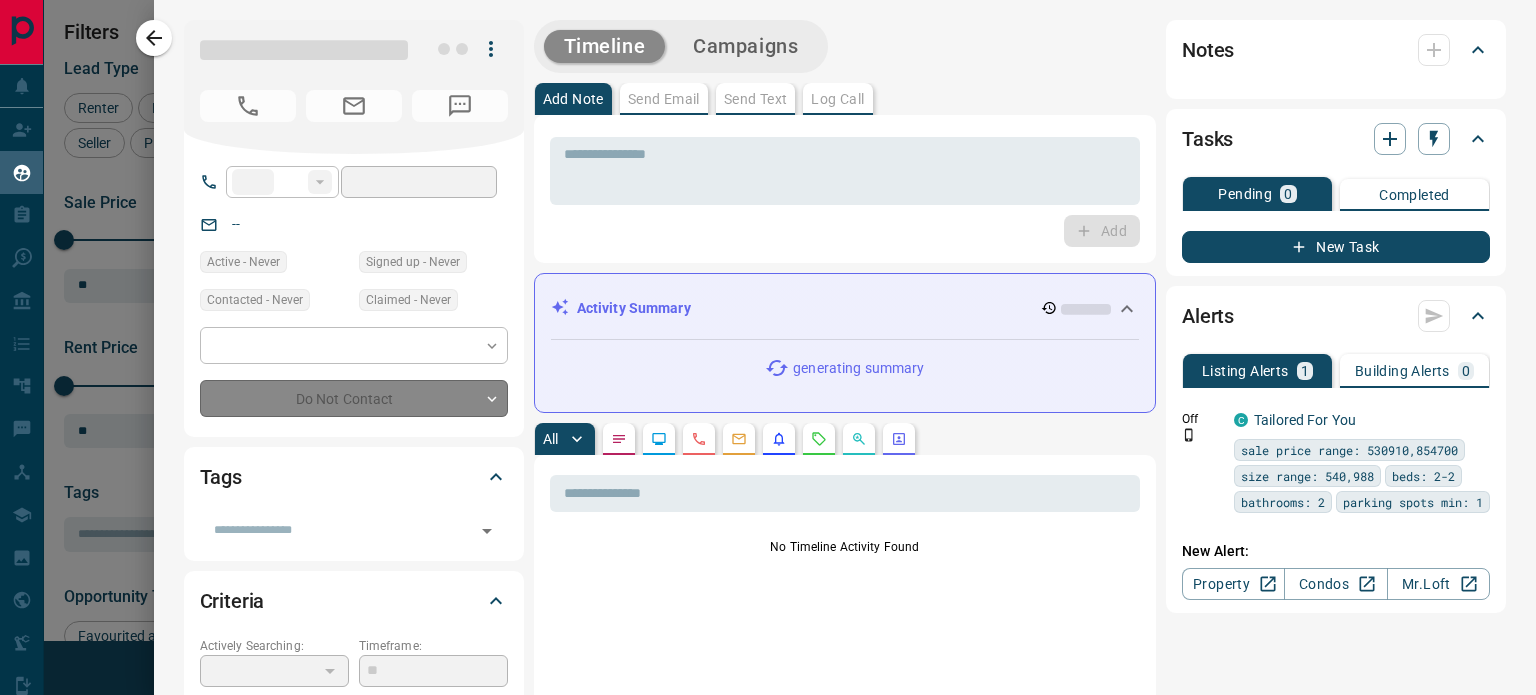 type on "*" 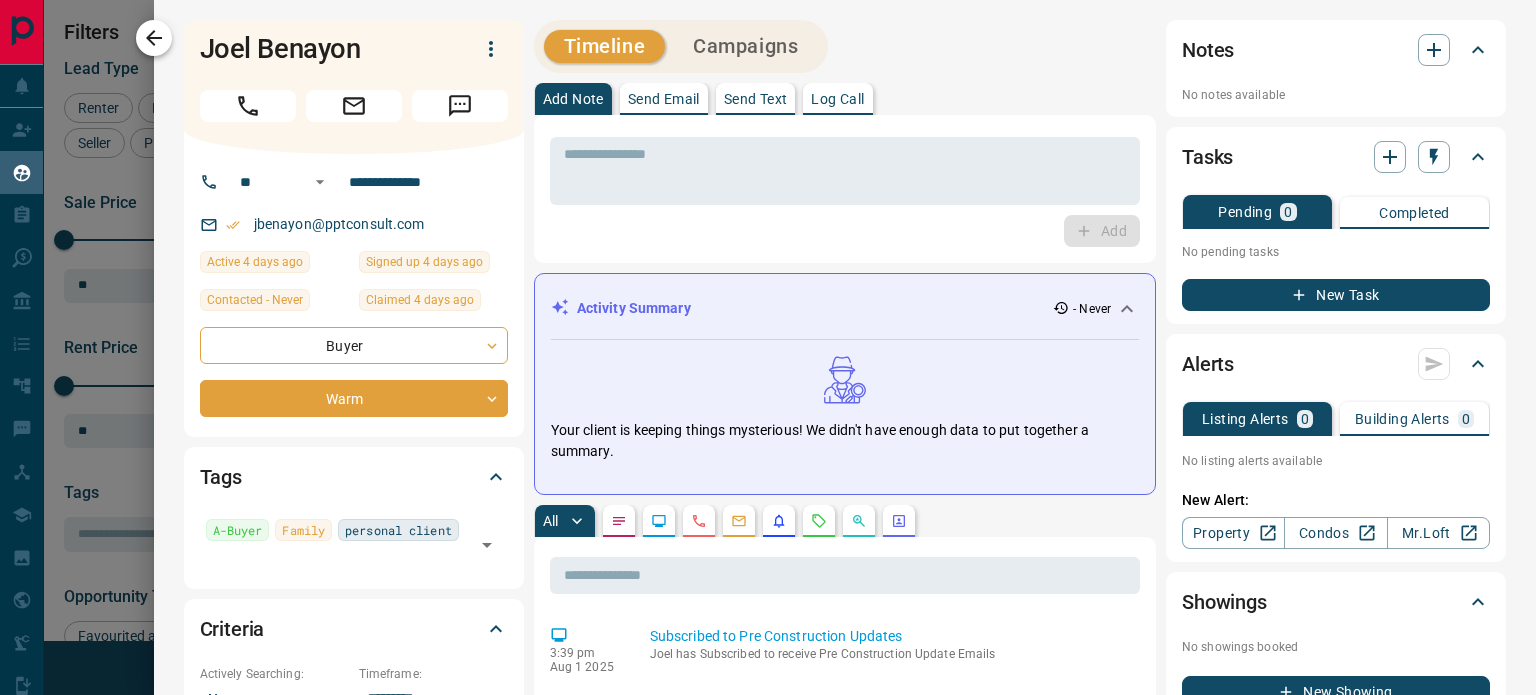 click 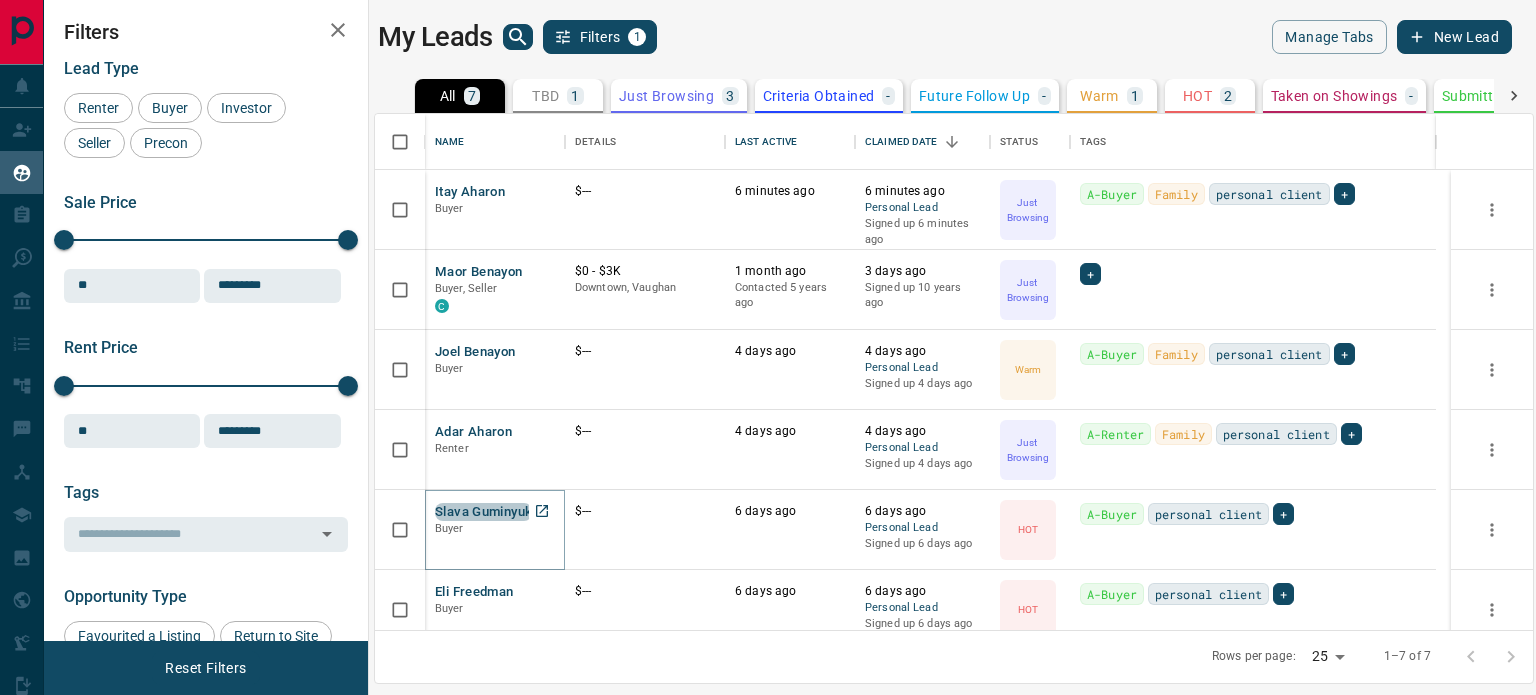 click on "Slava Guminyuk" at bounding box center [483, 512] 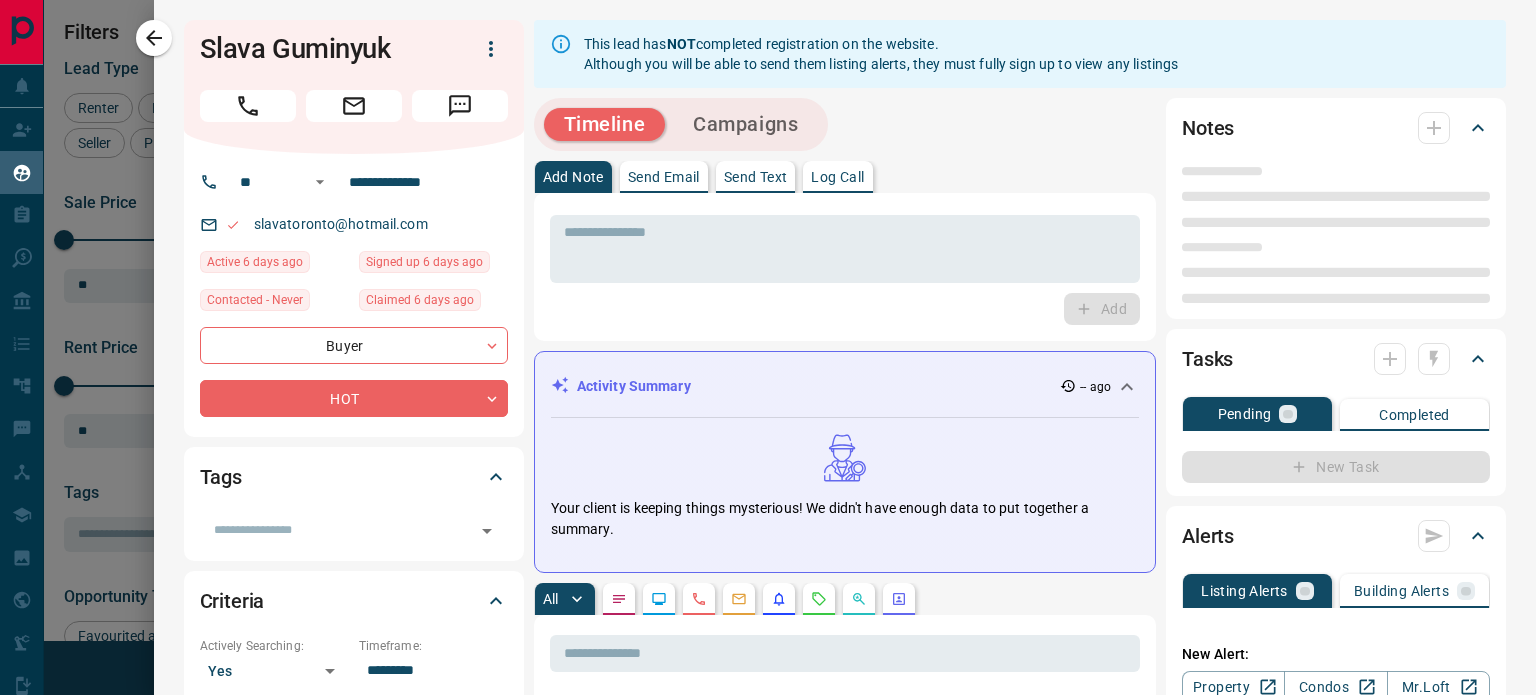 type on "**" 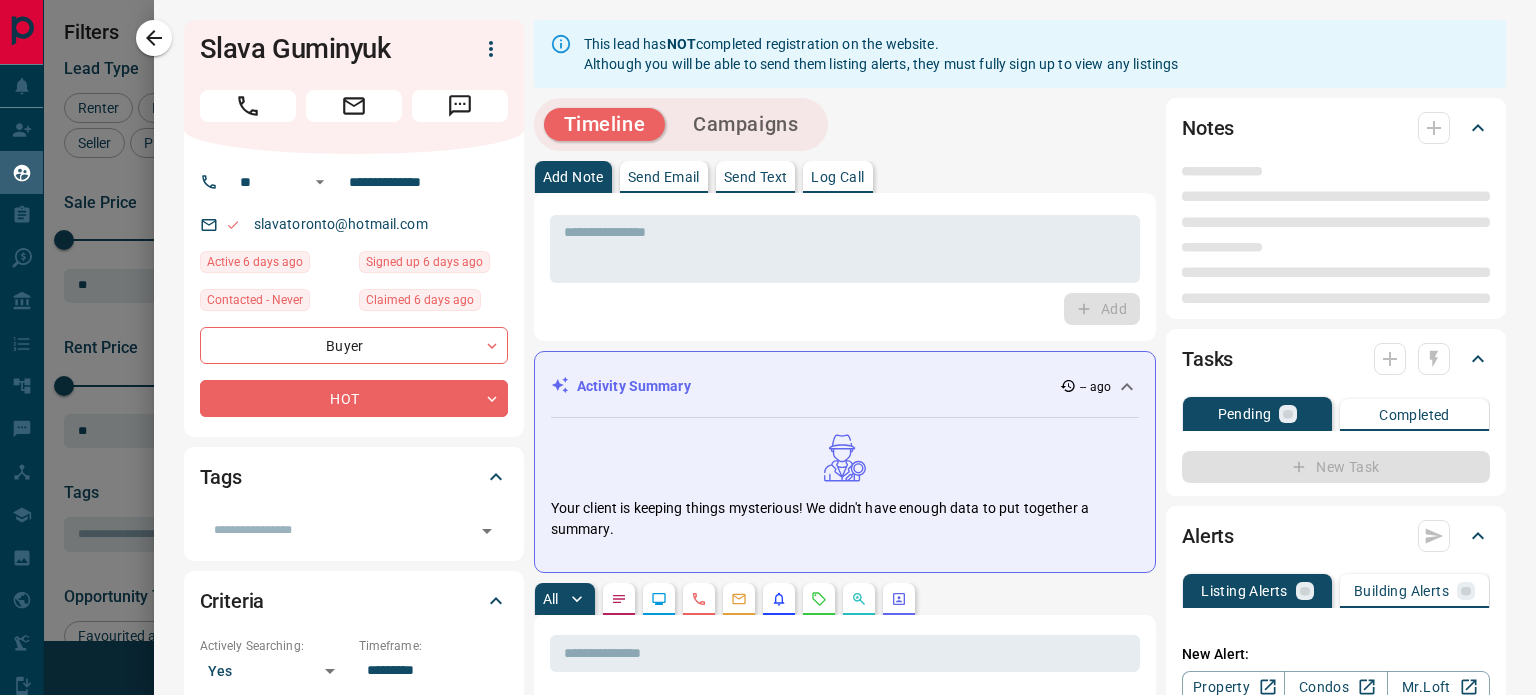 type on "**********" 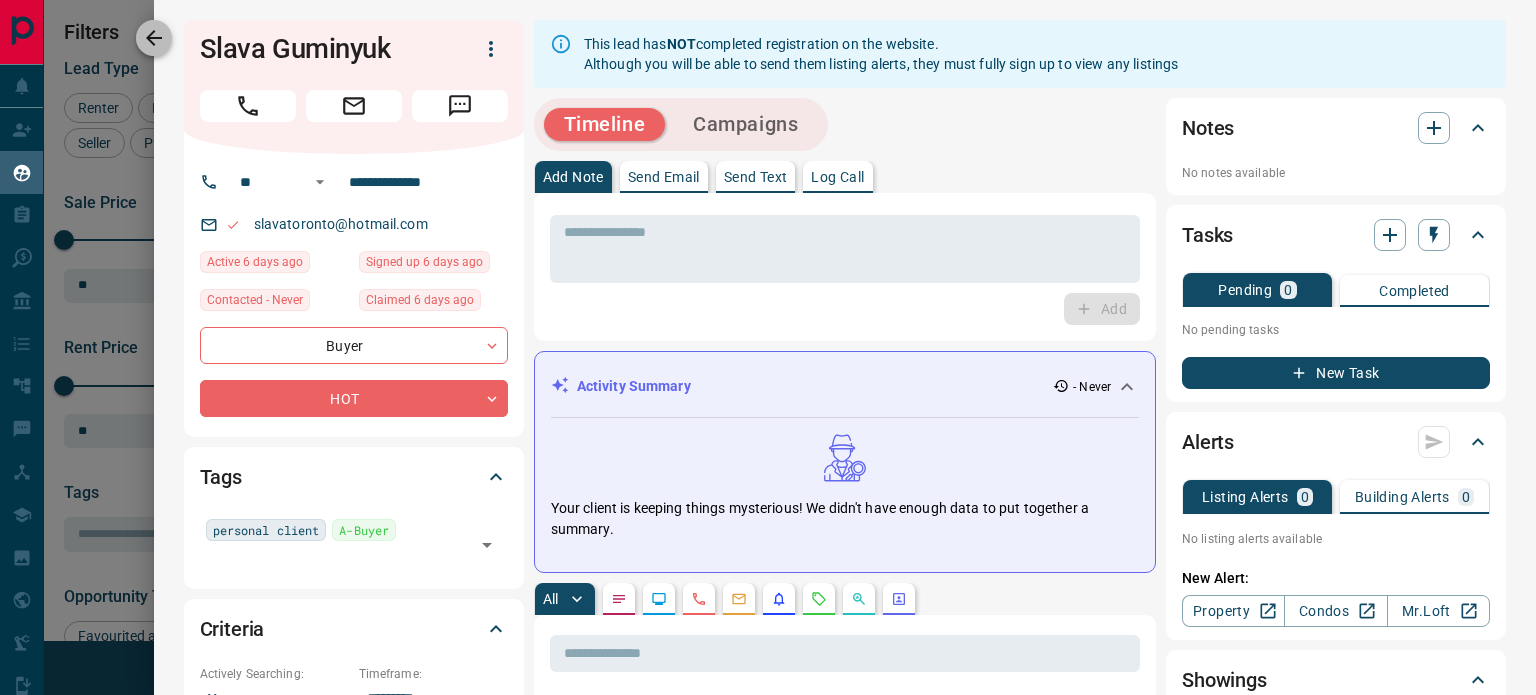 click 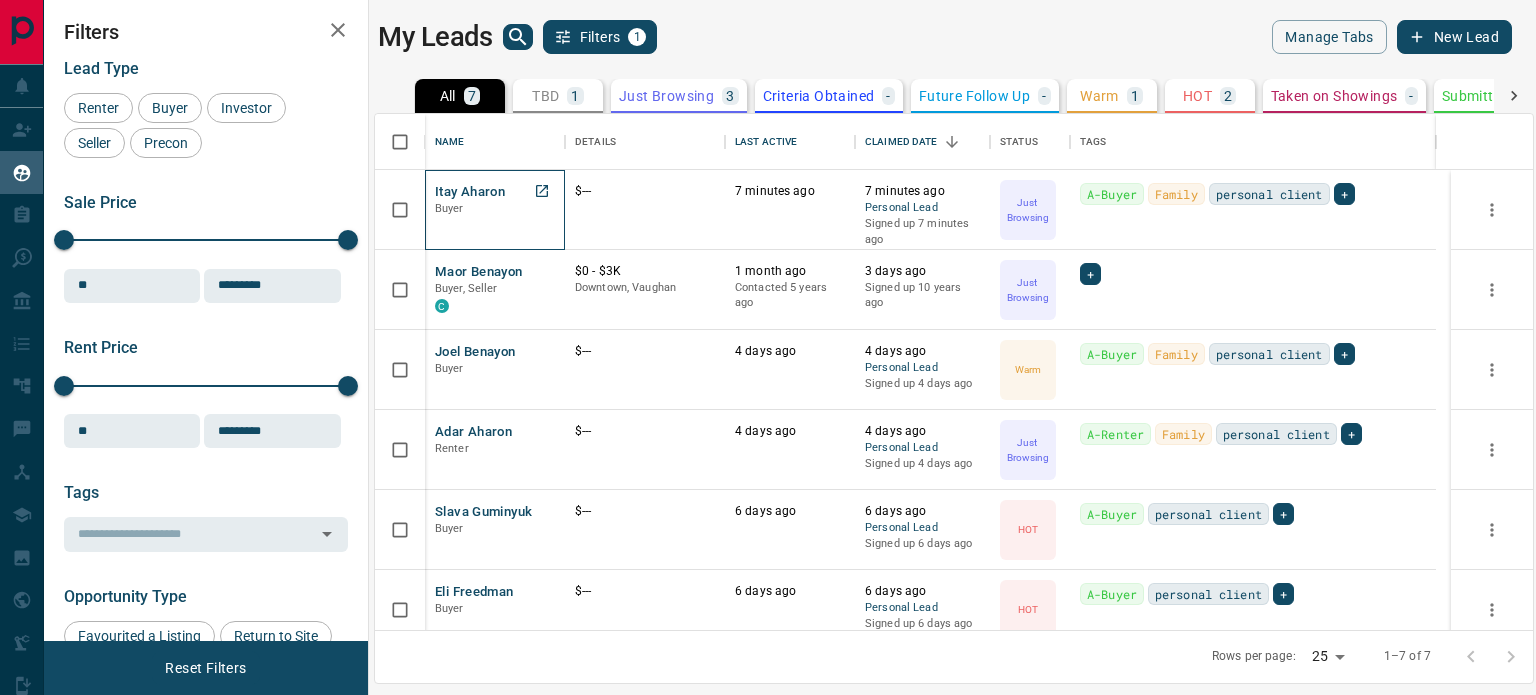 click on "Buyer" at bounding box center (495, 209) 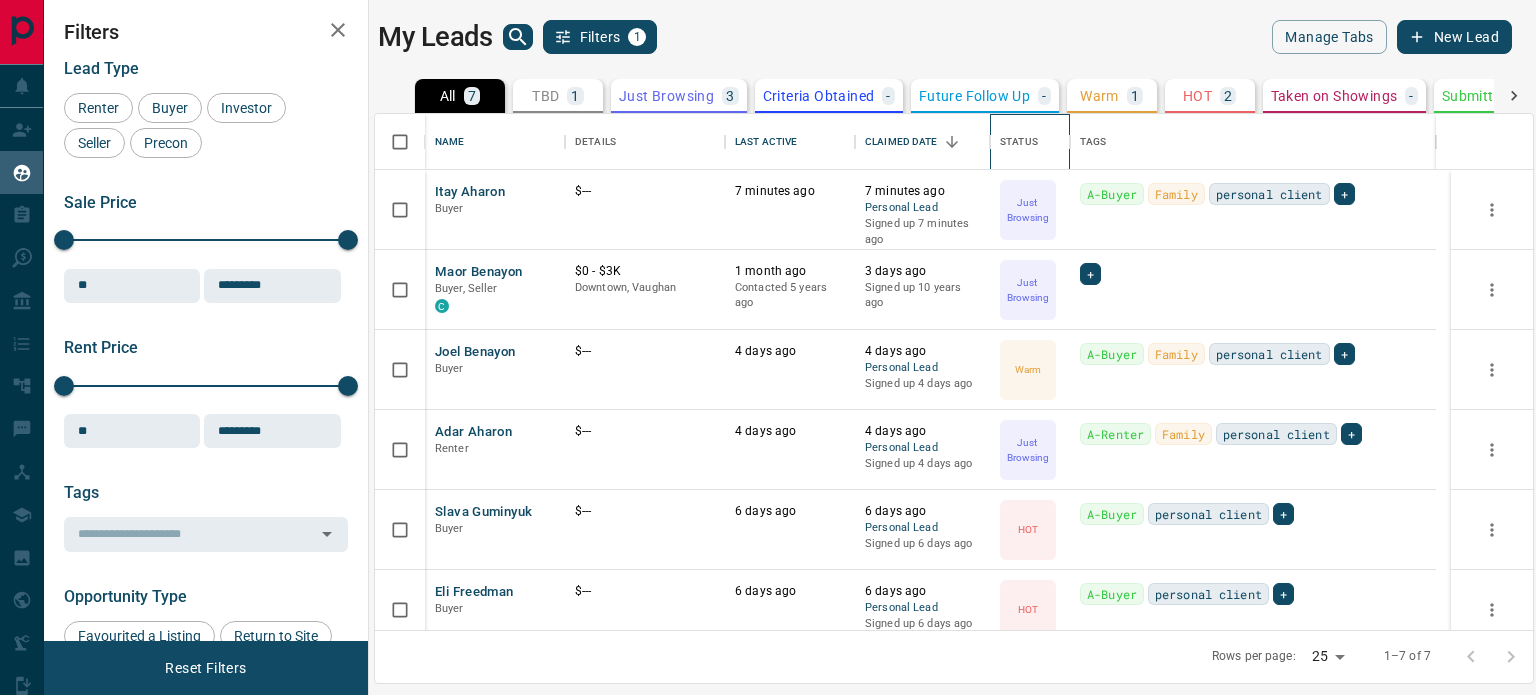 click on "Status" at bounding box center [1019, 142] 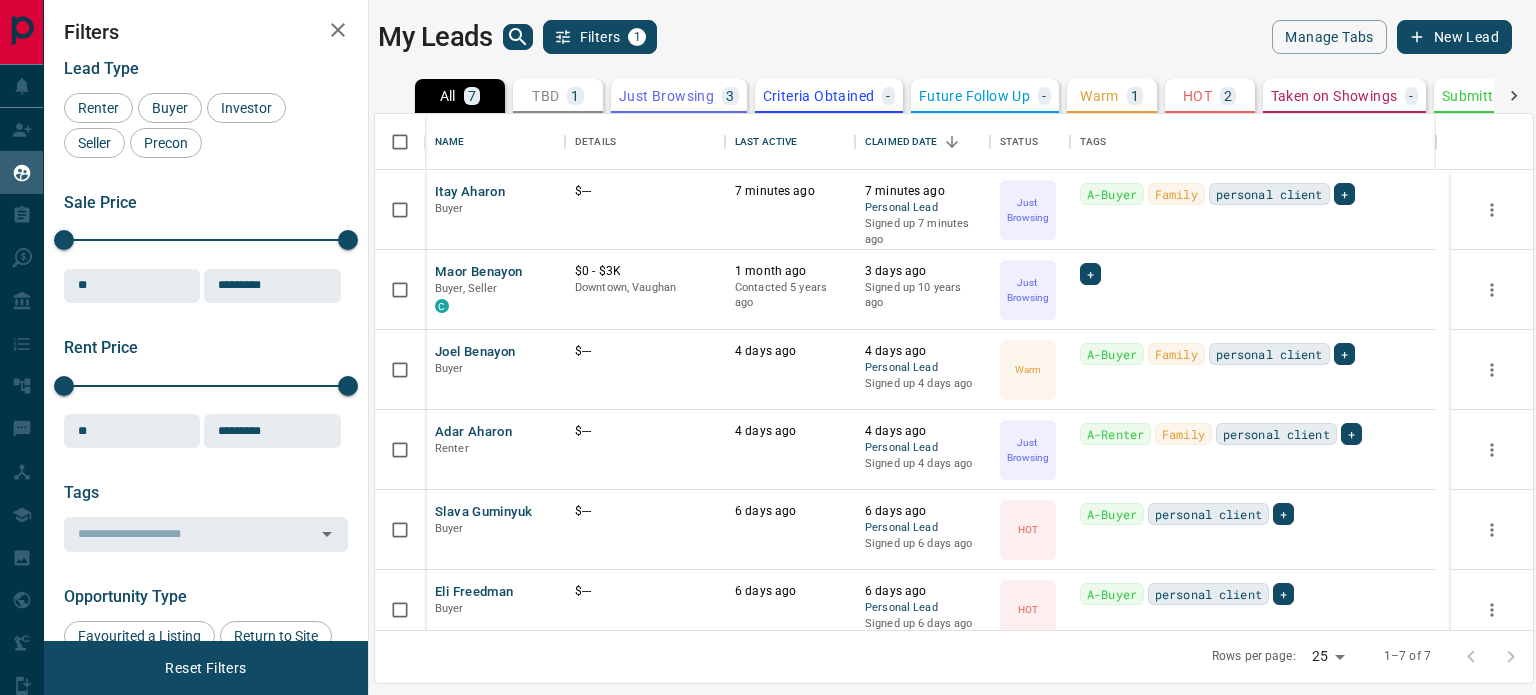 click on "Filters 1" at bounding box center (600, 37) 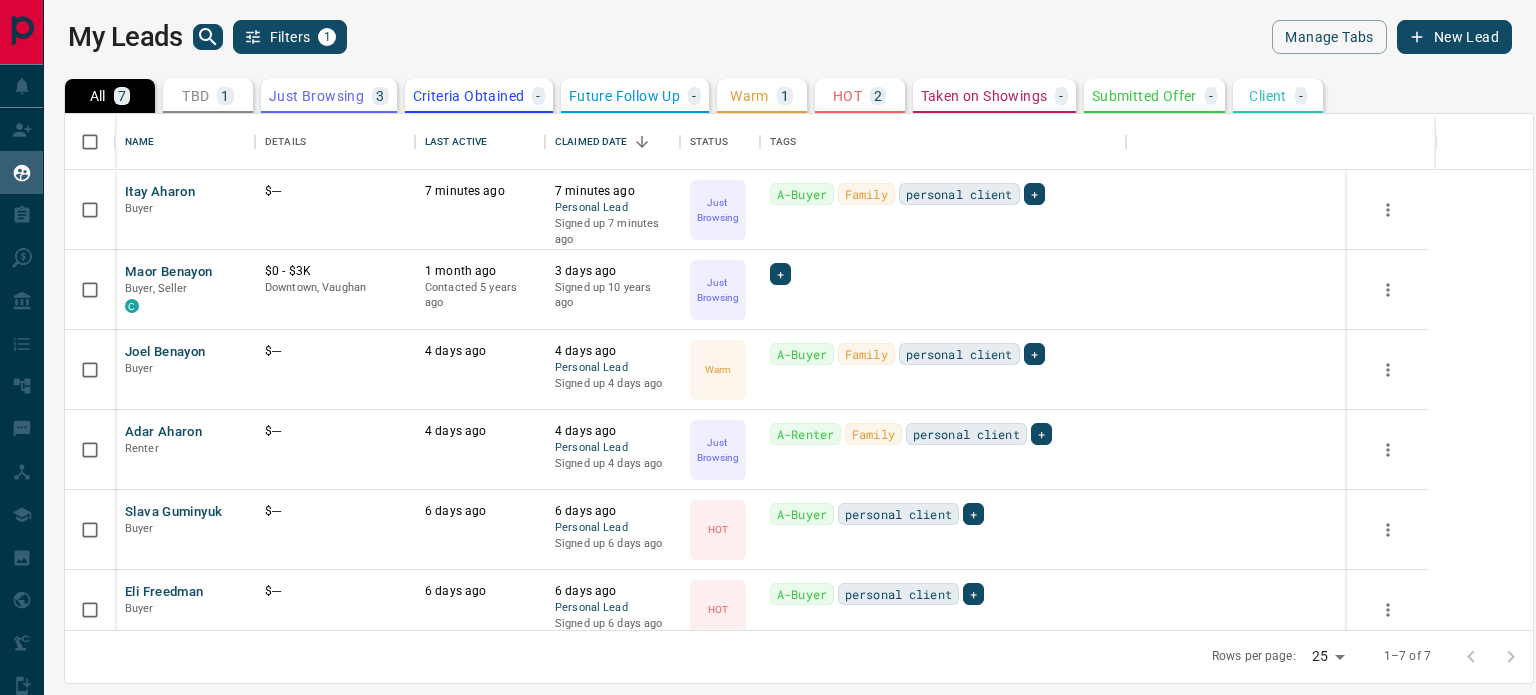 scroll, scrollTop: 16, scrollLeft: 15, axis: both 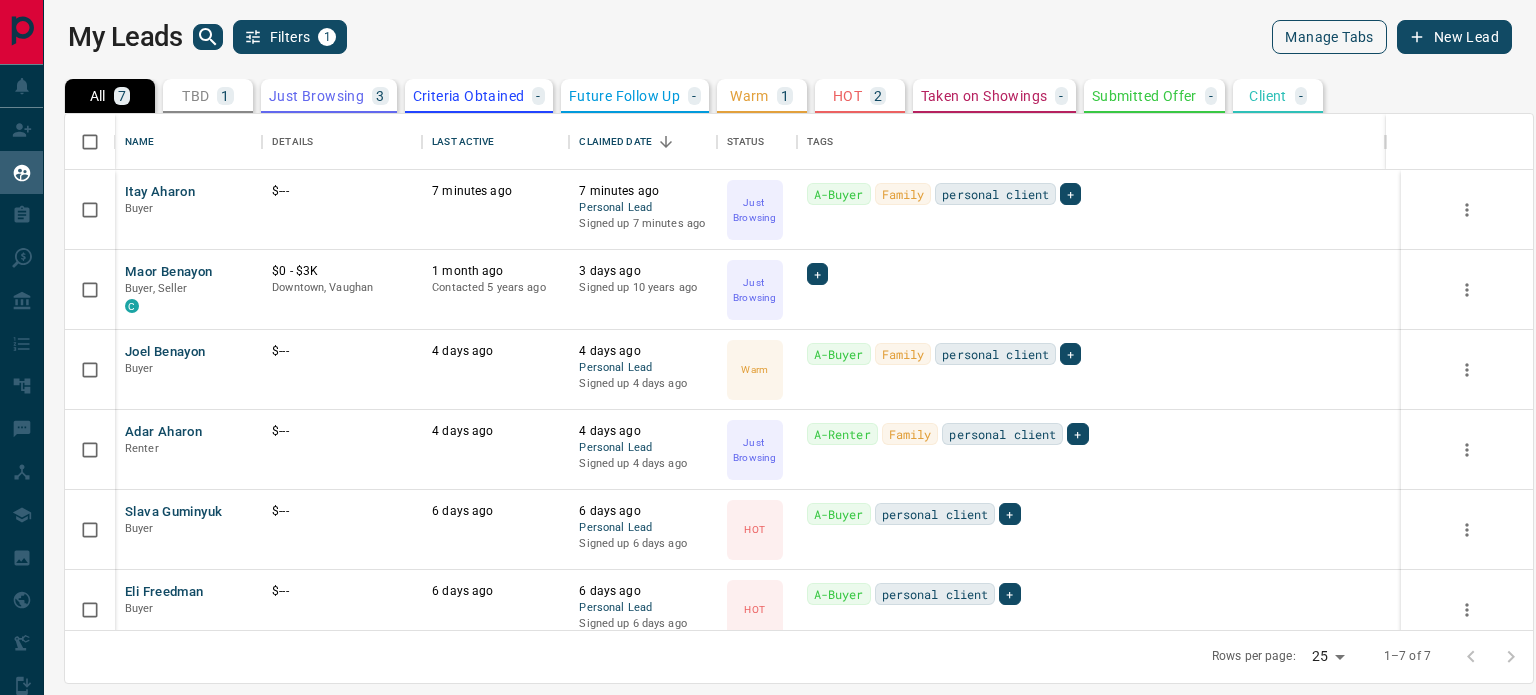 click on "Manage Tabs" at bounding box center [1329, 37] 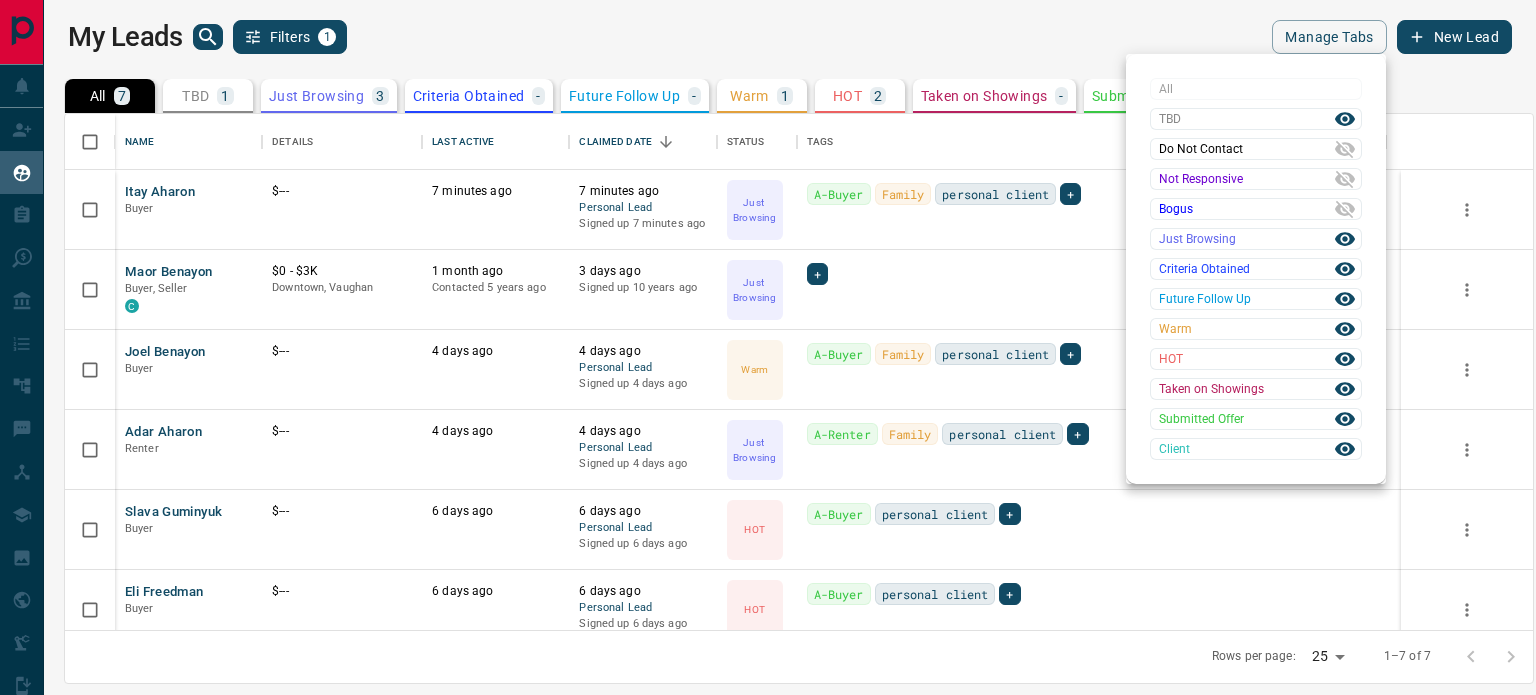 click at bounding box center (768, 347) 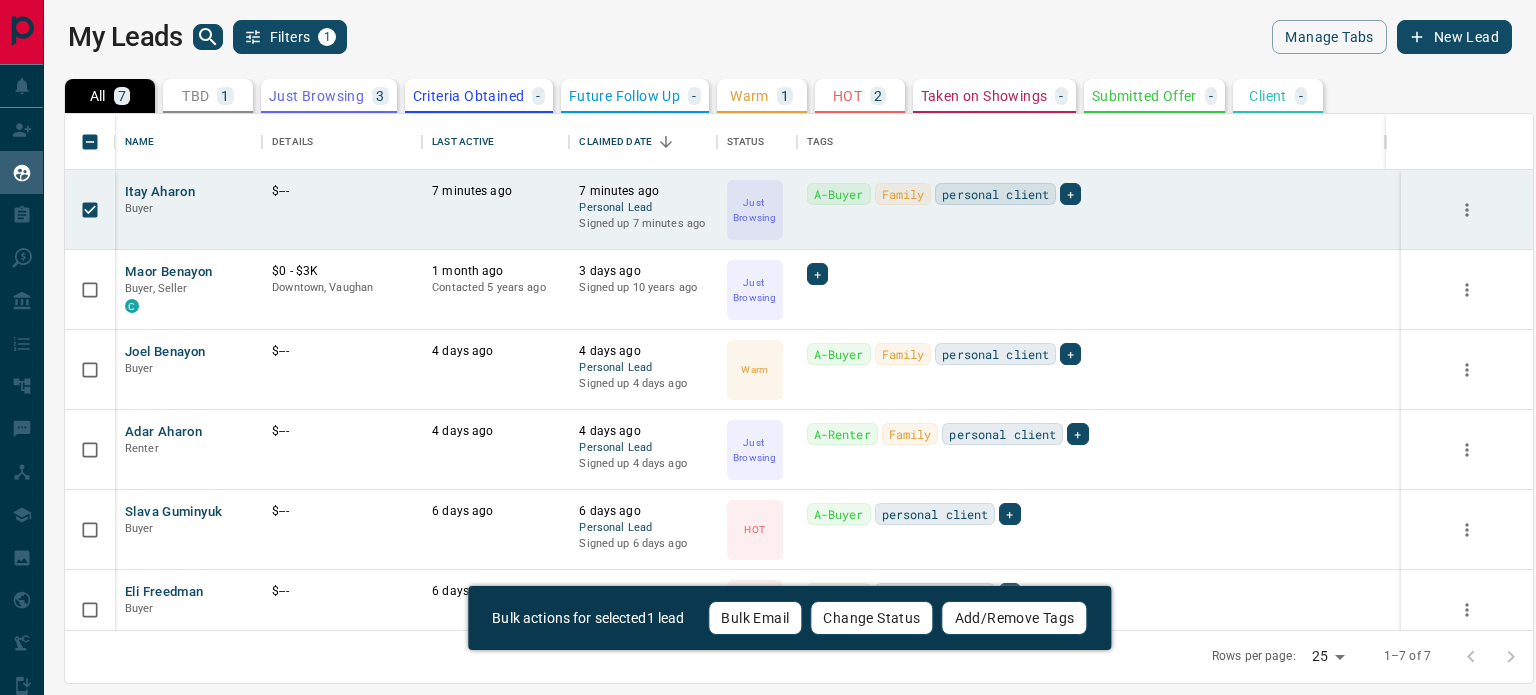 click on "Change Status" at bounding box center [871, 618] 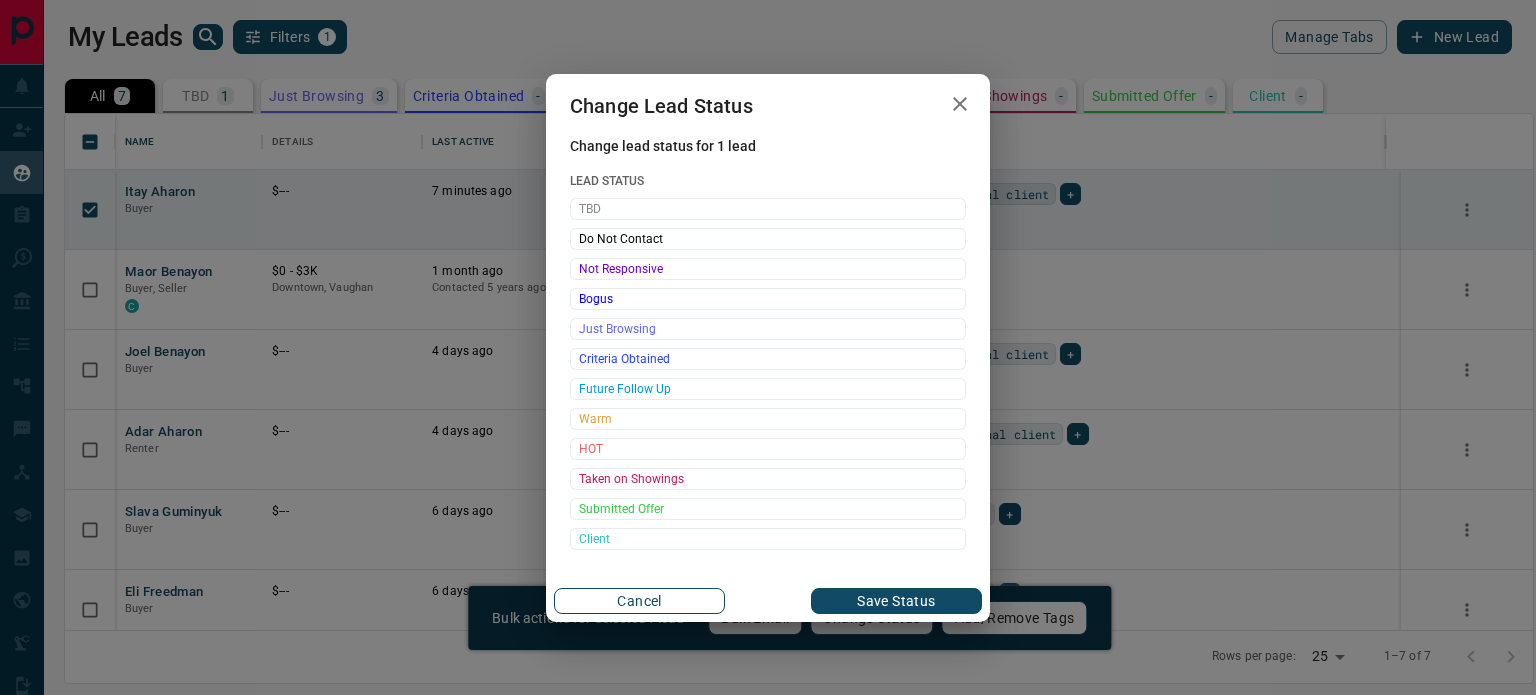 click on "Cancel" at bounding box center (639, 601) 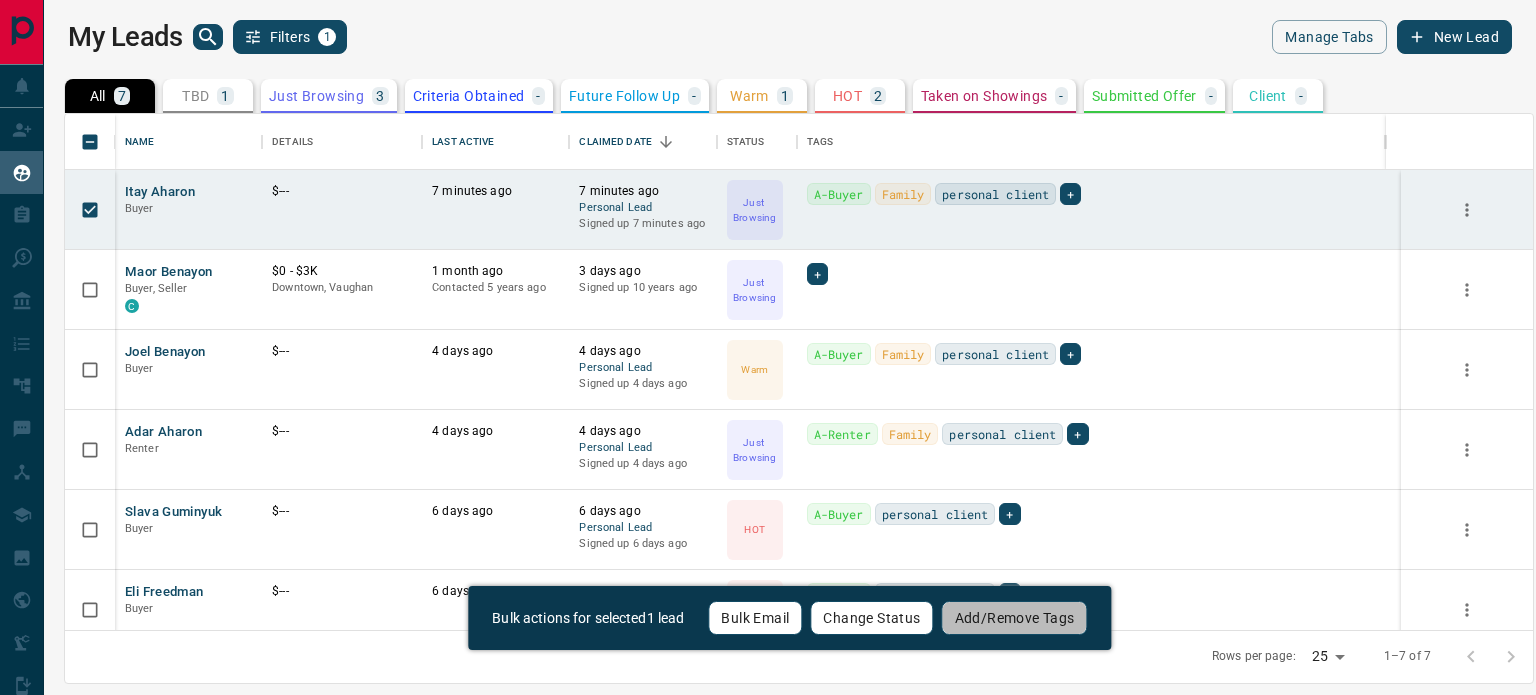 click on "Add/Remove Tags" at bounding box center [1015, 618] 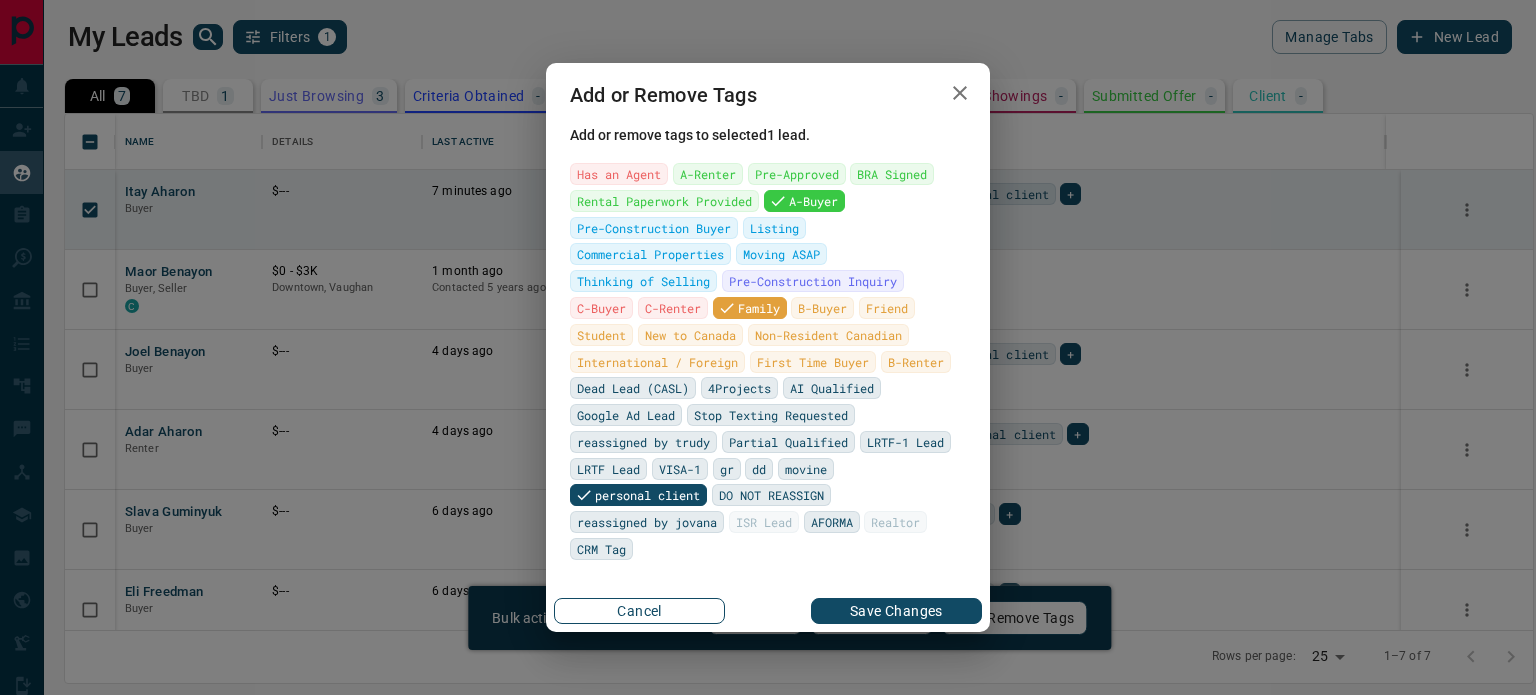 click on "Cancel" at bounding box center [639, 611] 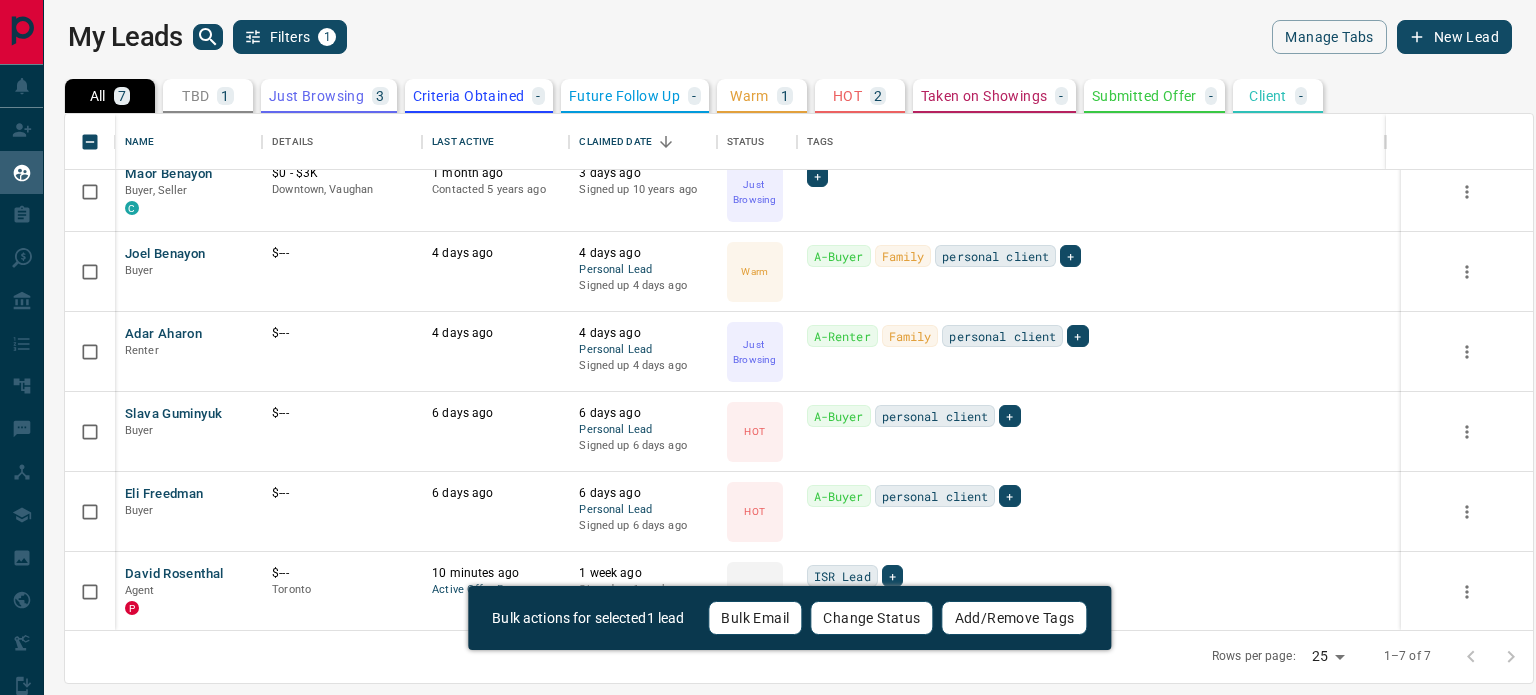 scroll, scrollTop: 0, scrollLeft: 0, axis: both 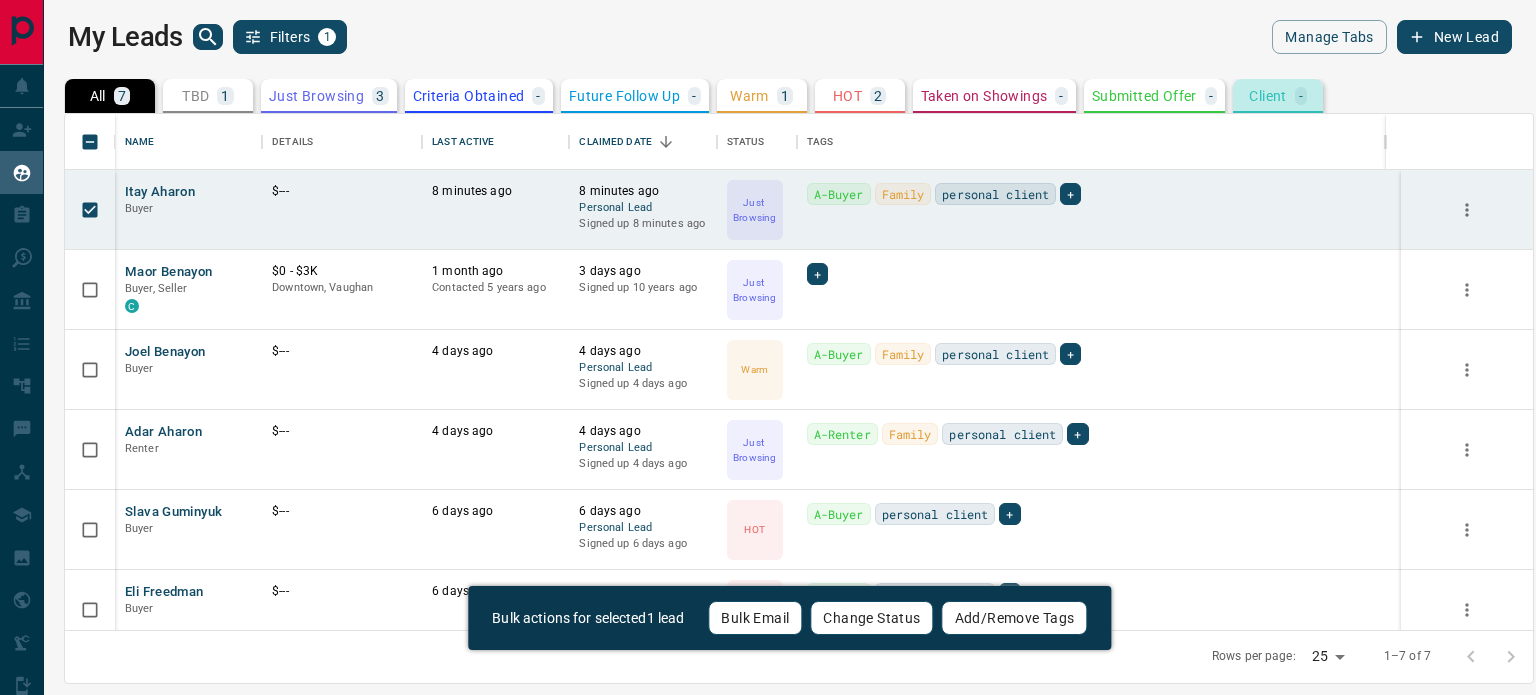 click on "-" at bounding box center (1301, 96) 